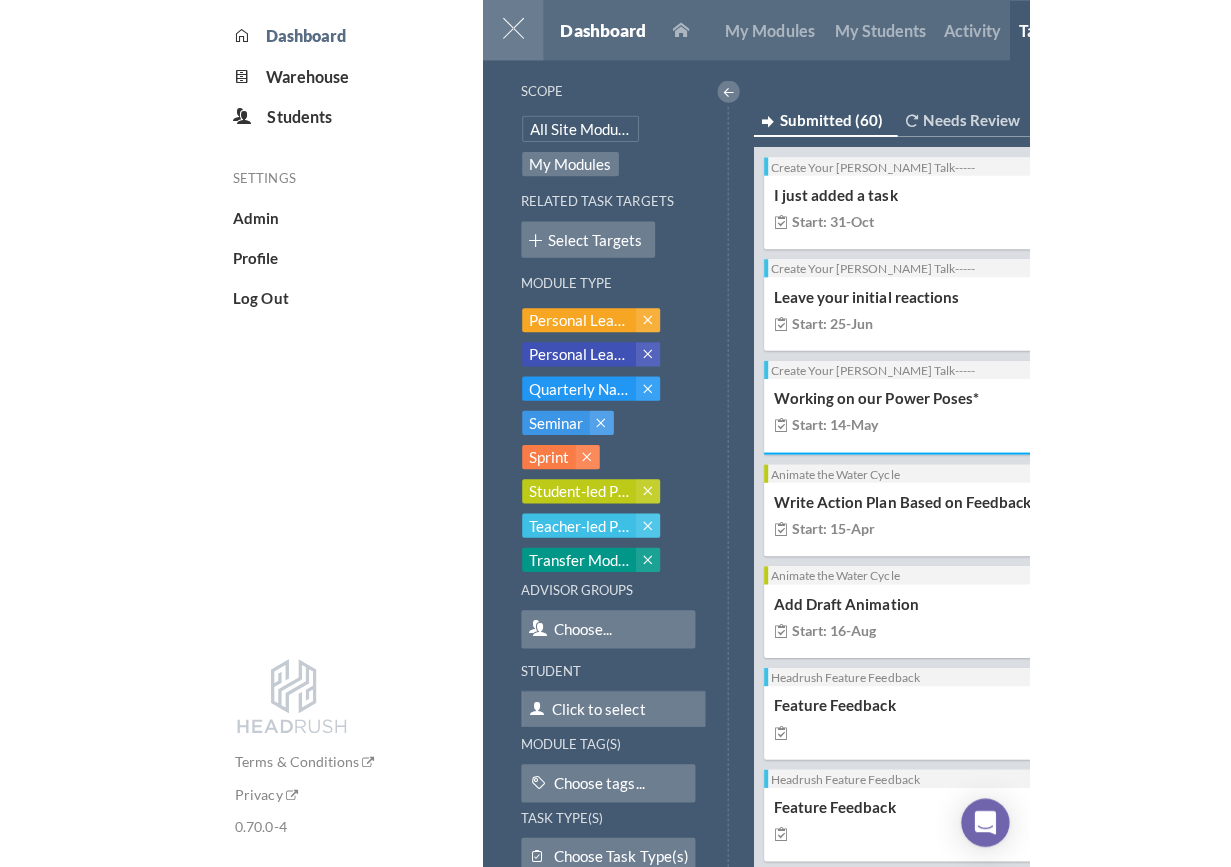 scroll, scrollTop: 0, scrollLeft: 0, axis: both 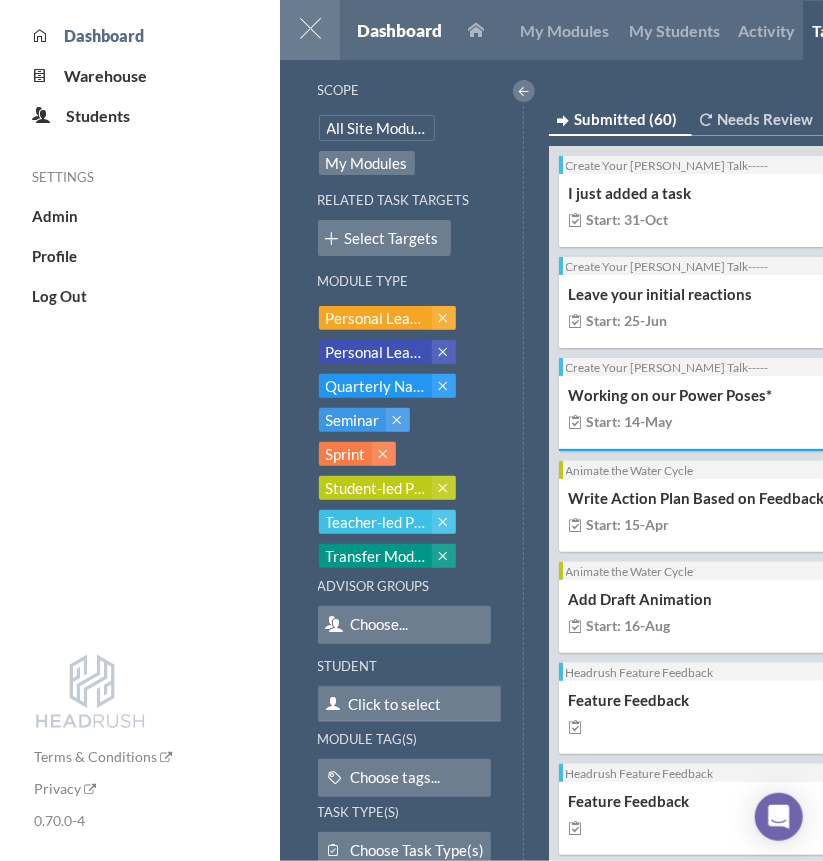 click at bounding box center (476, 30) 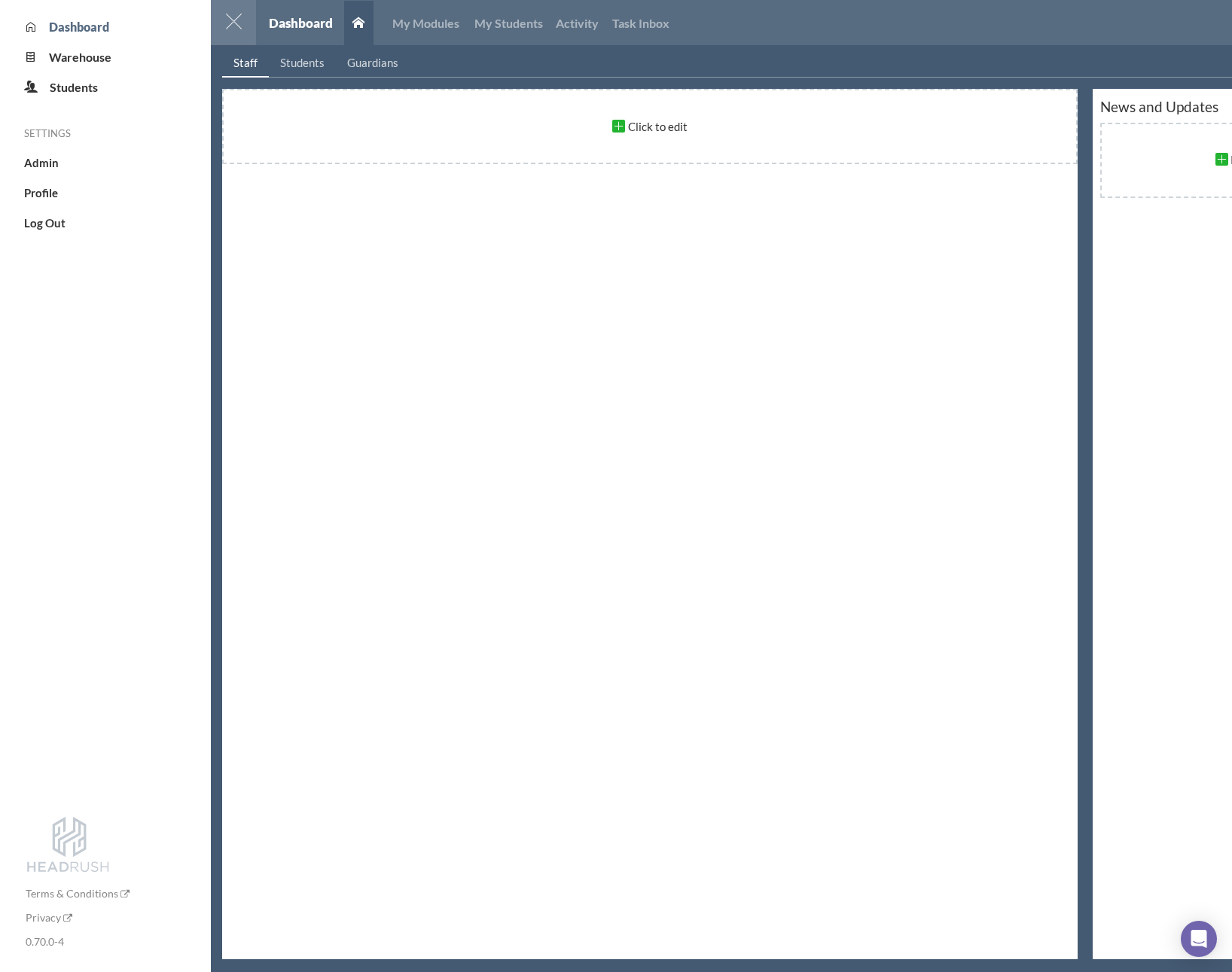 click at bounding box center [233, 23] 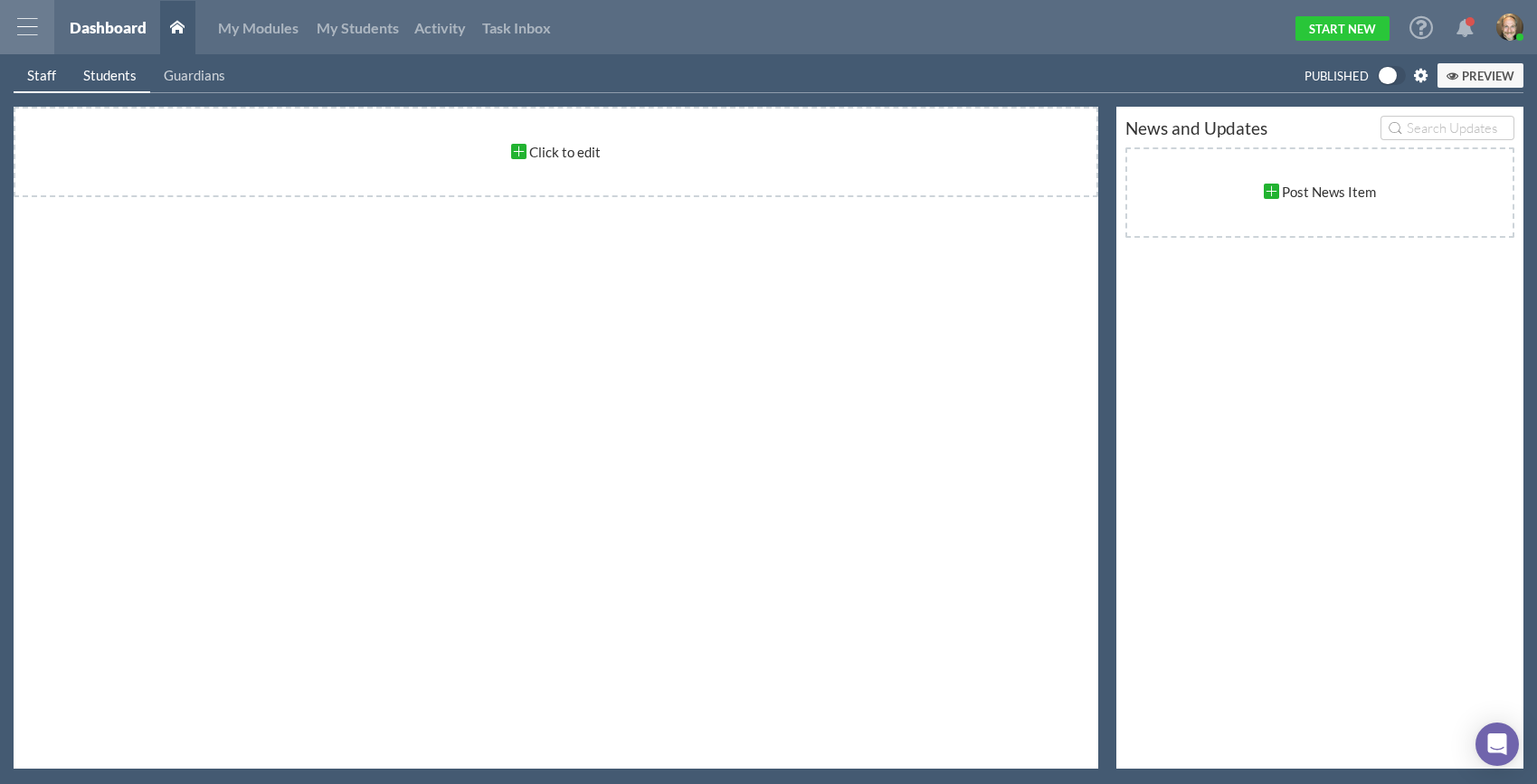 click on "Students" at bounding box center [109, 75] 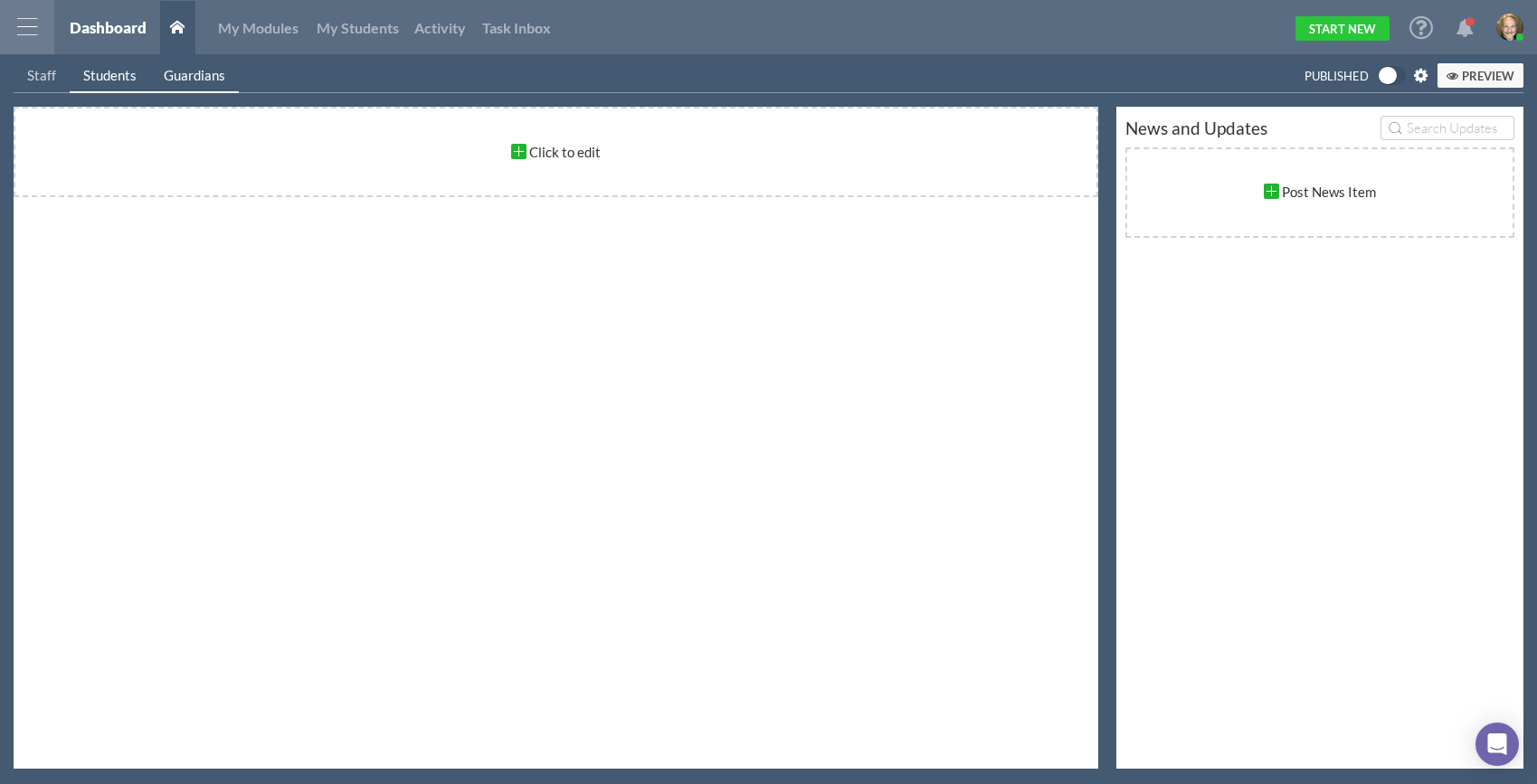 click on "Guardians" at bounding box center [194, 75] 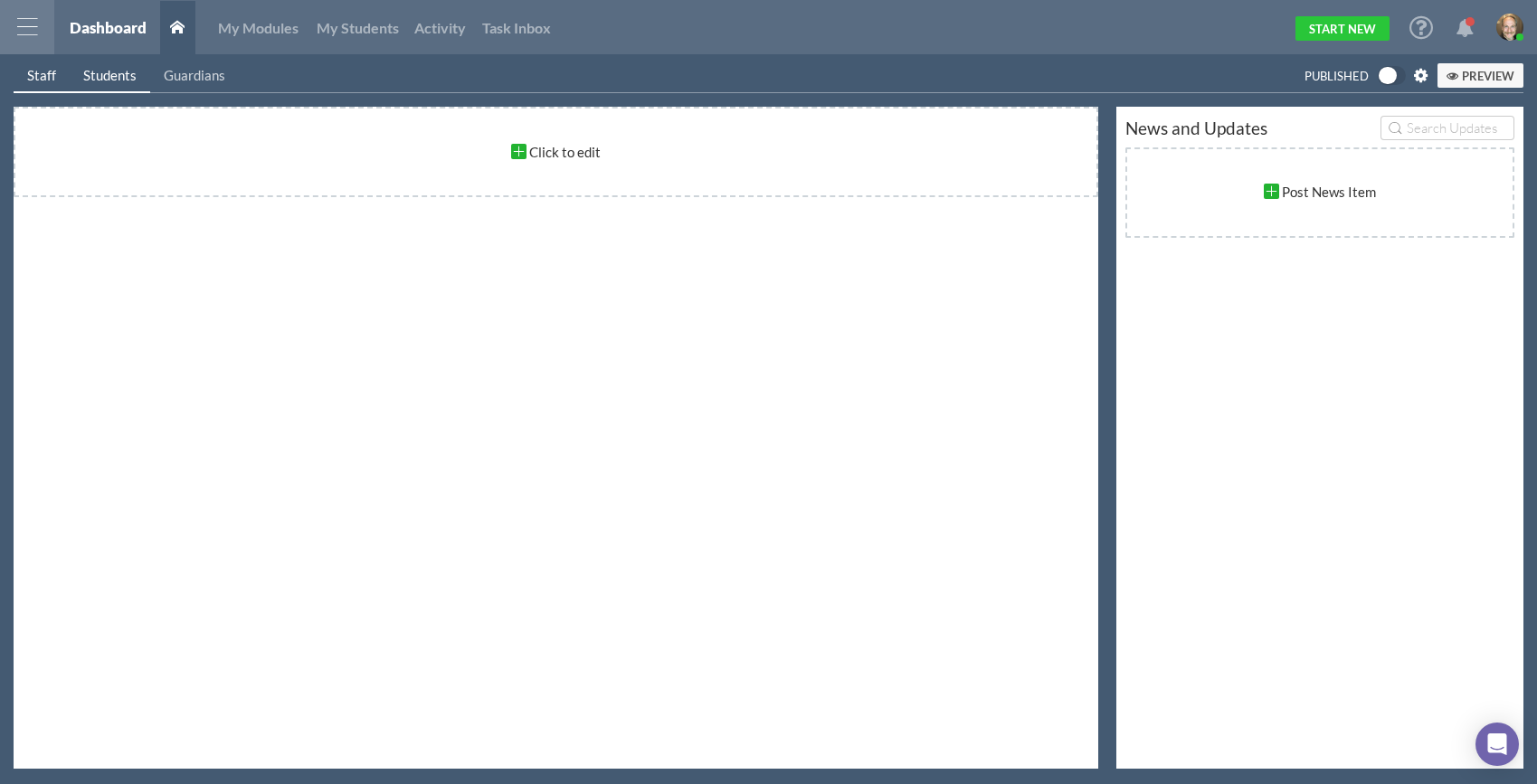 click on "Staff" at bounding box center (42, 75) 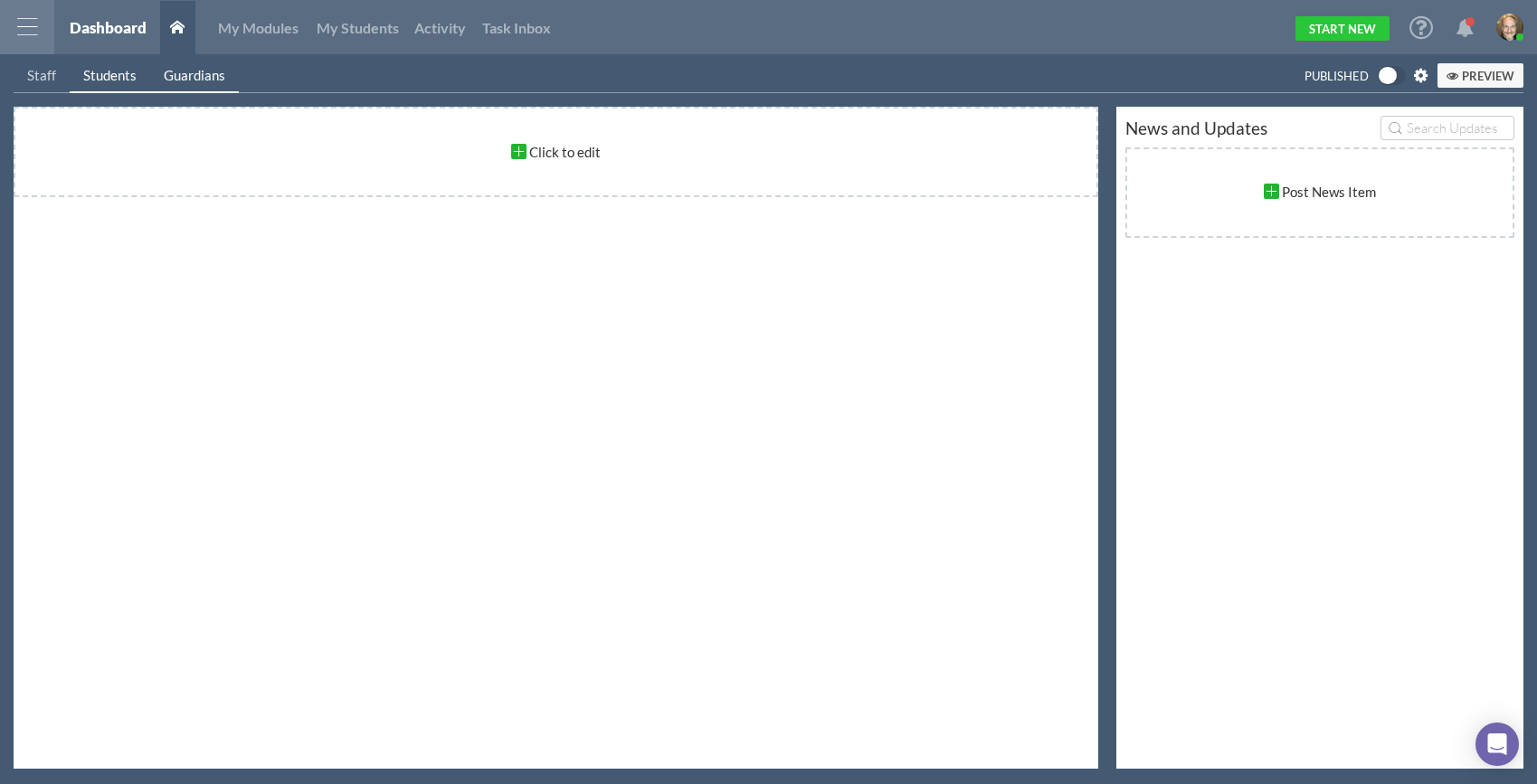 click on "Guardians" at bounding box center [194, 76] 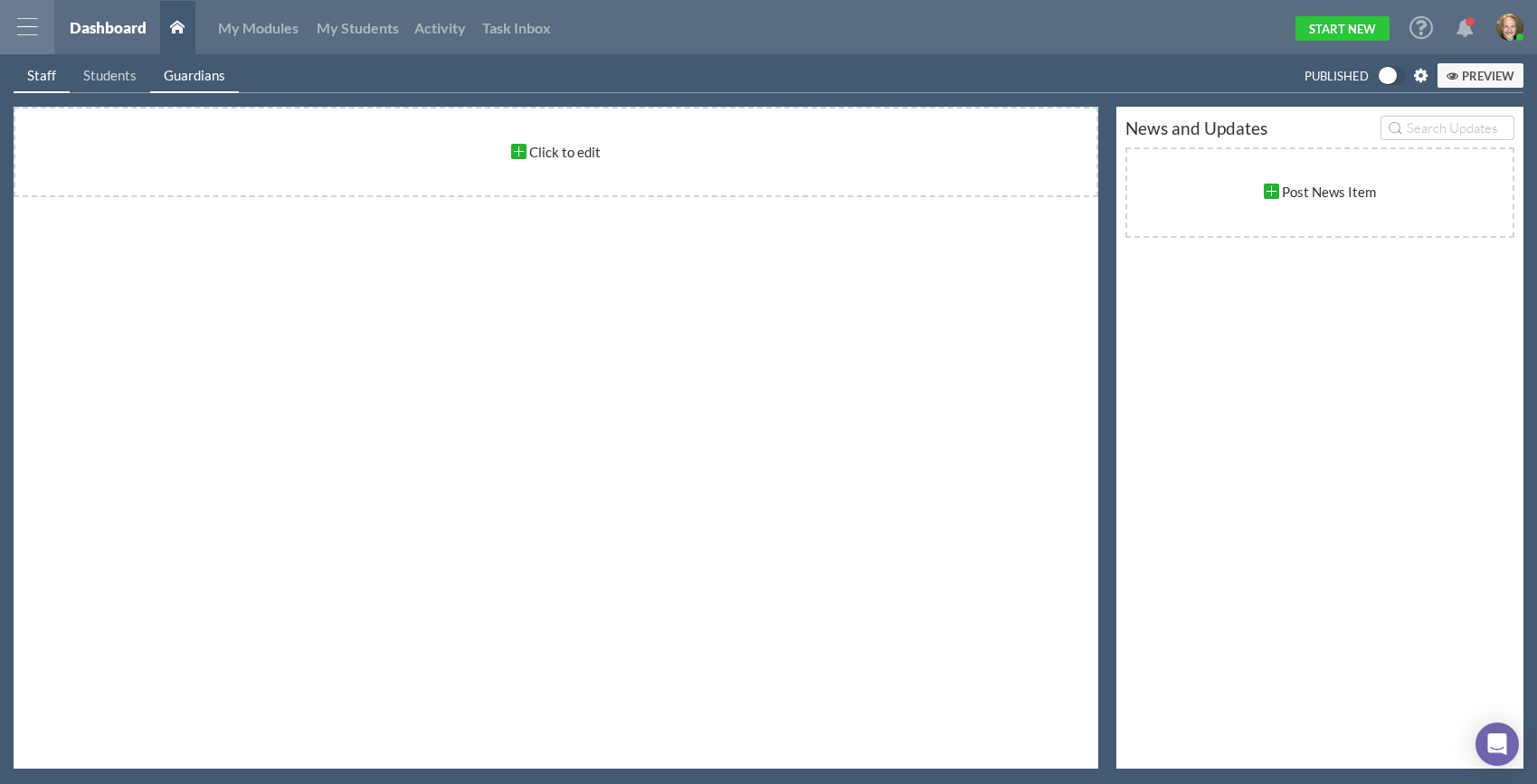 click on "Staff" at bounding box center (42, 76) 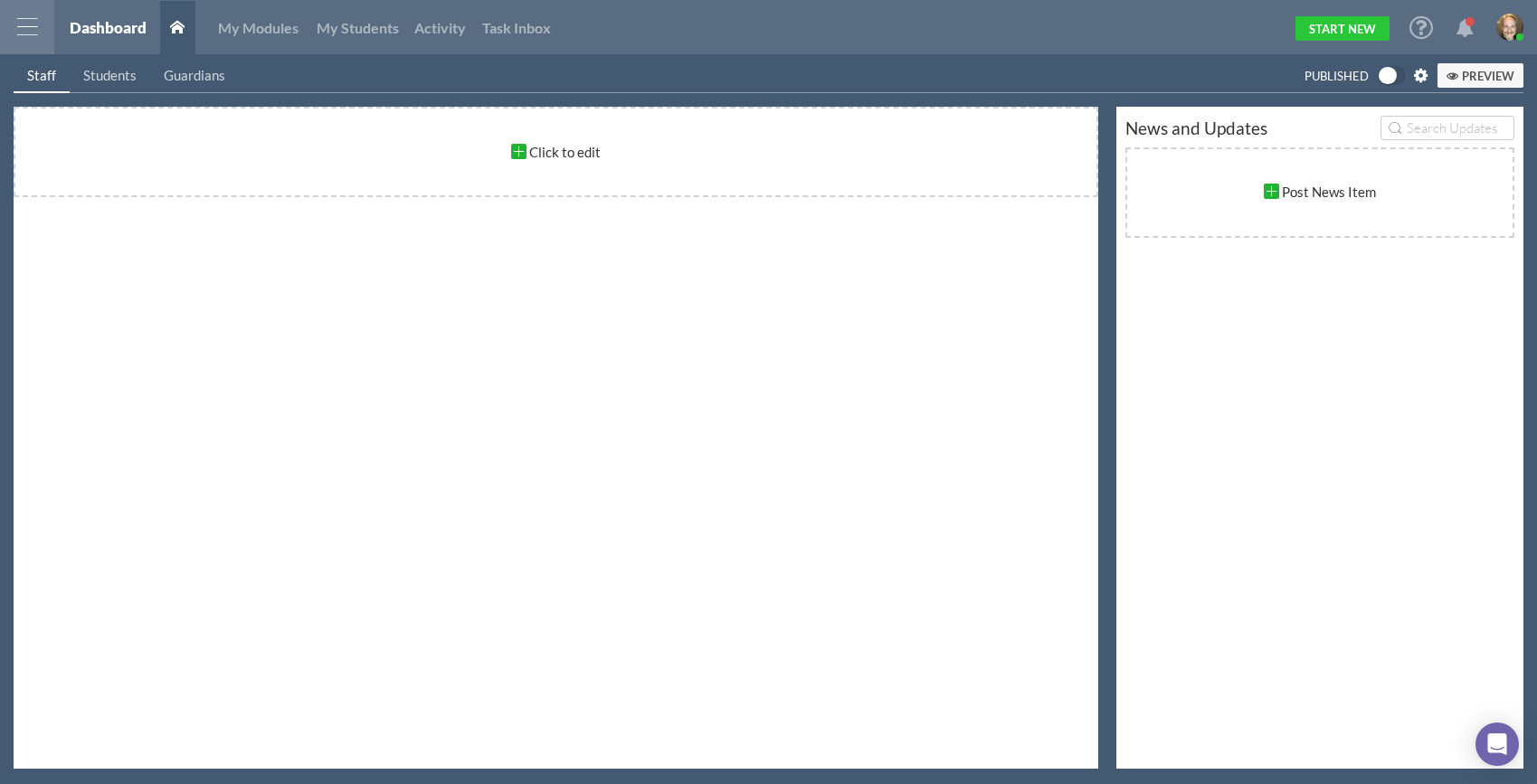click at bounding box center [1420, 76] 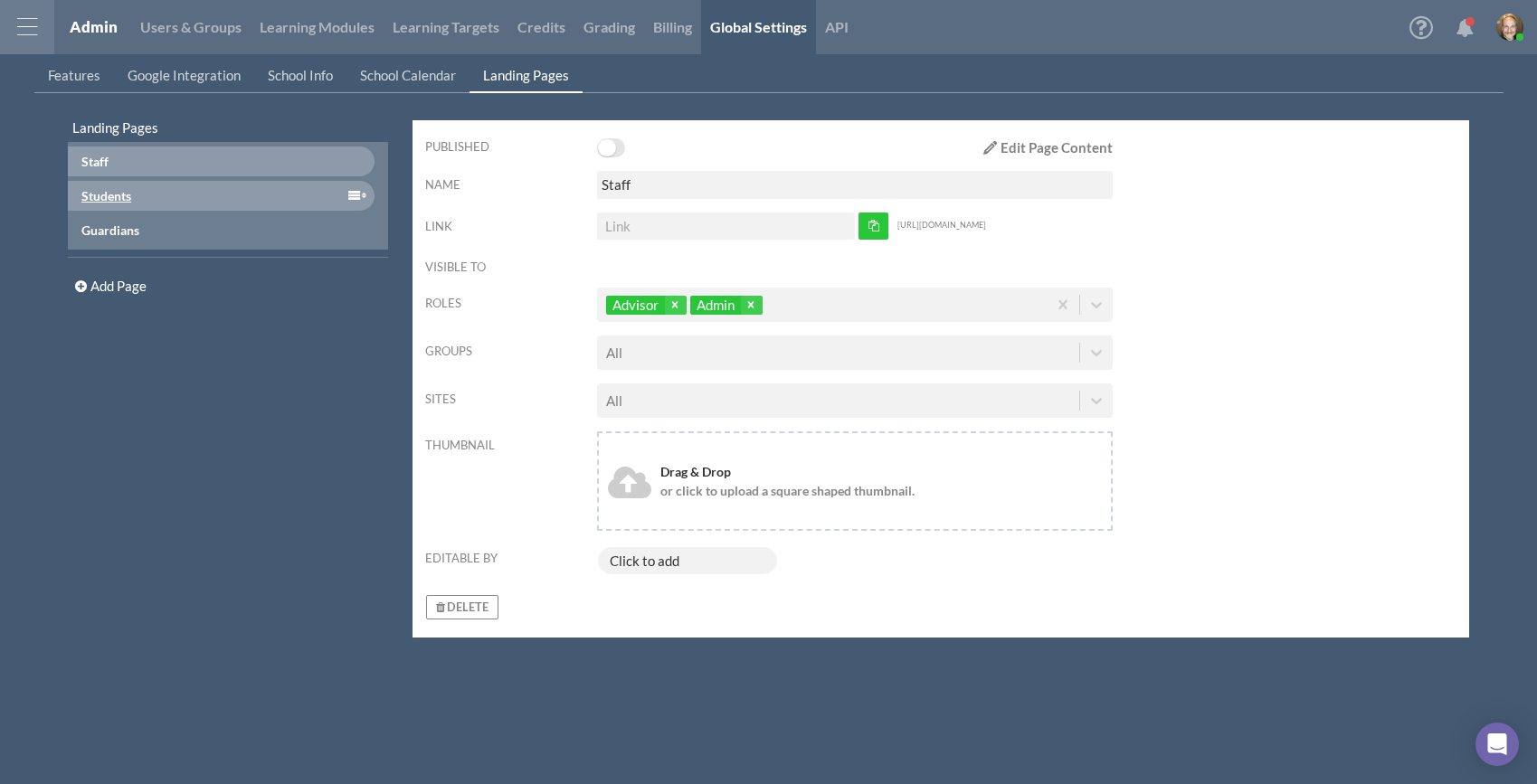 click on "Students" at bounding box center (198, 195) 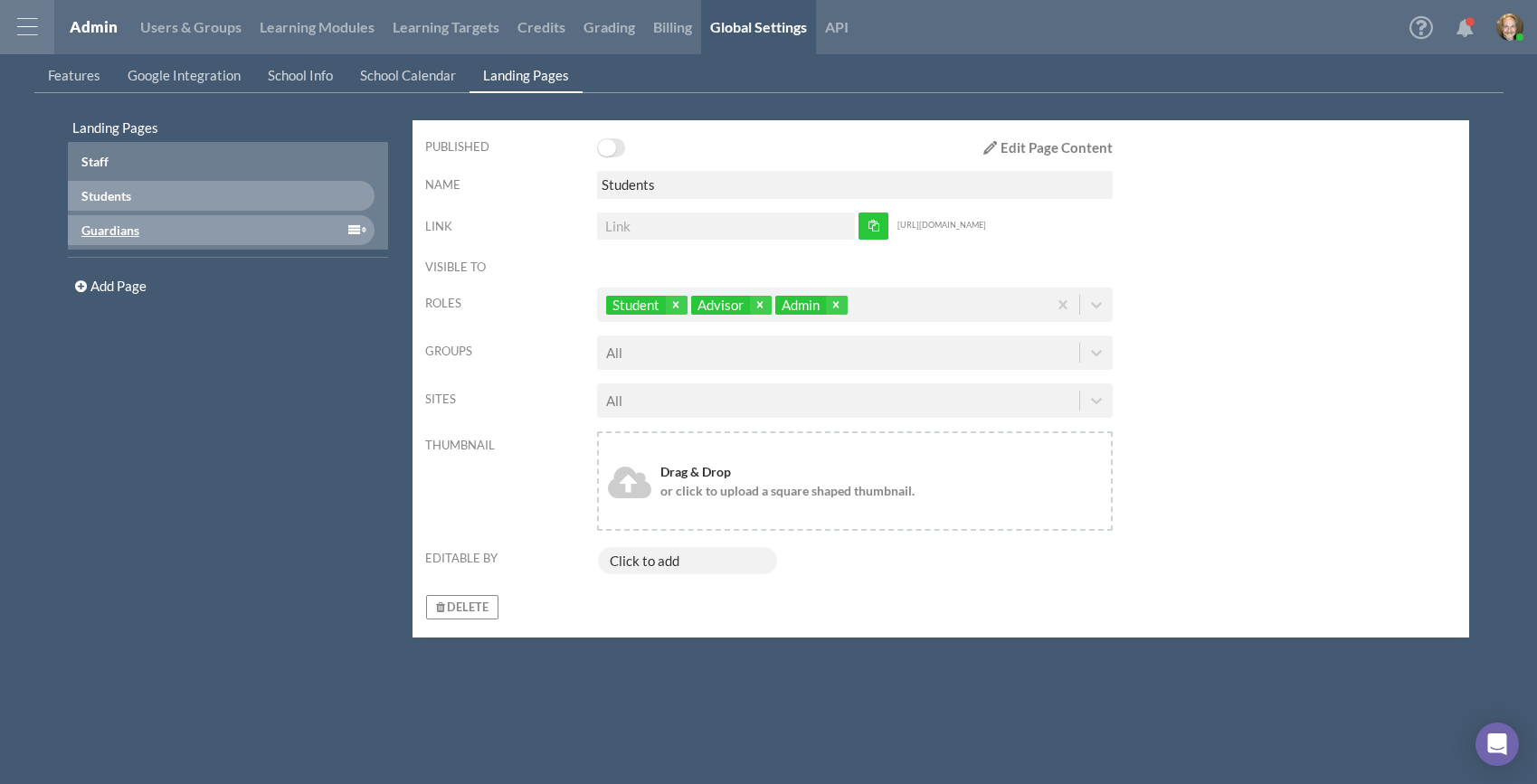 click on "Guardians" at bounding box center (198, 230) 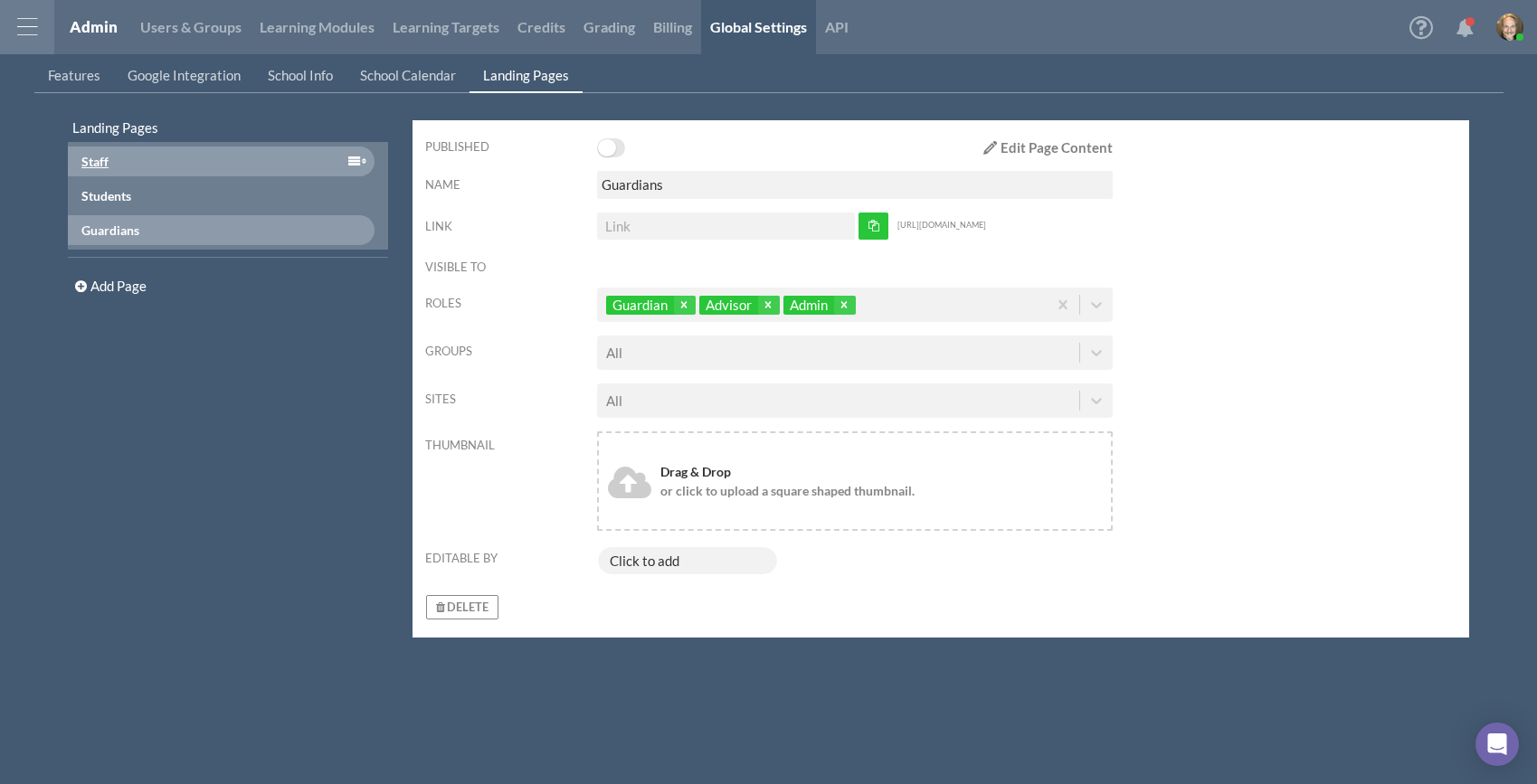 click on "Staff" at bounding box center (198, 161) 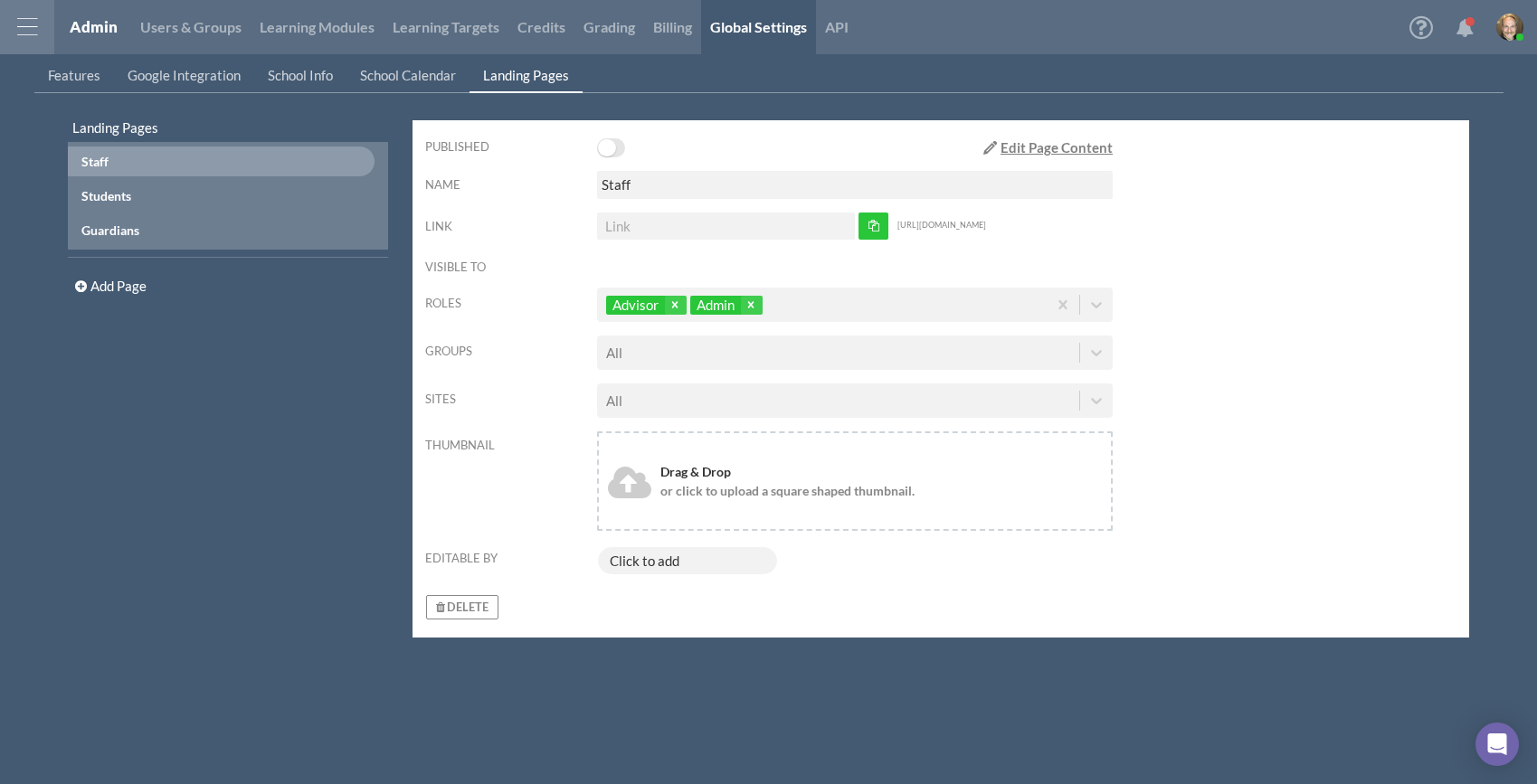 click on "Edit Page Content" at bounding box center [1057, 147] 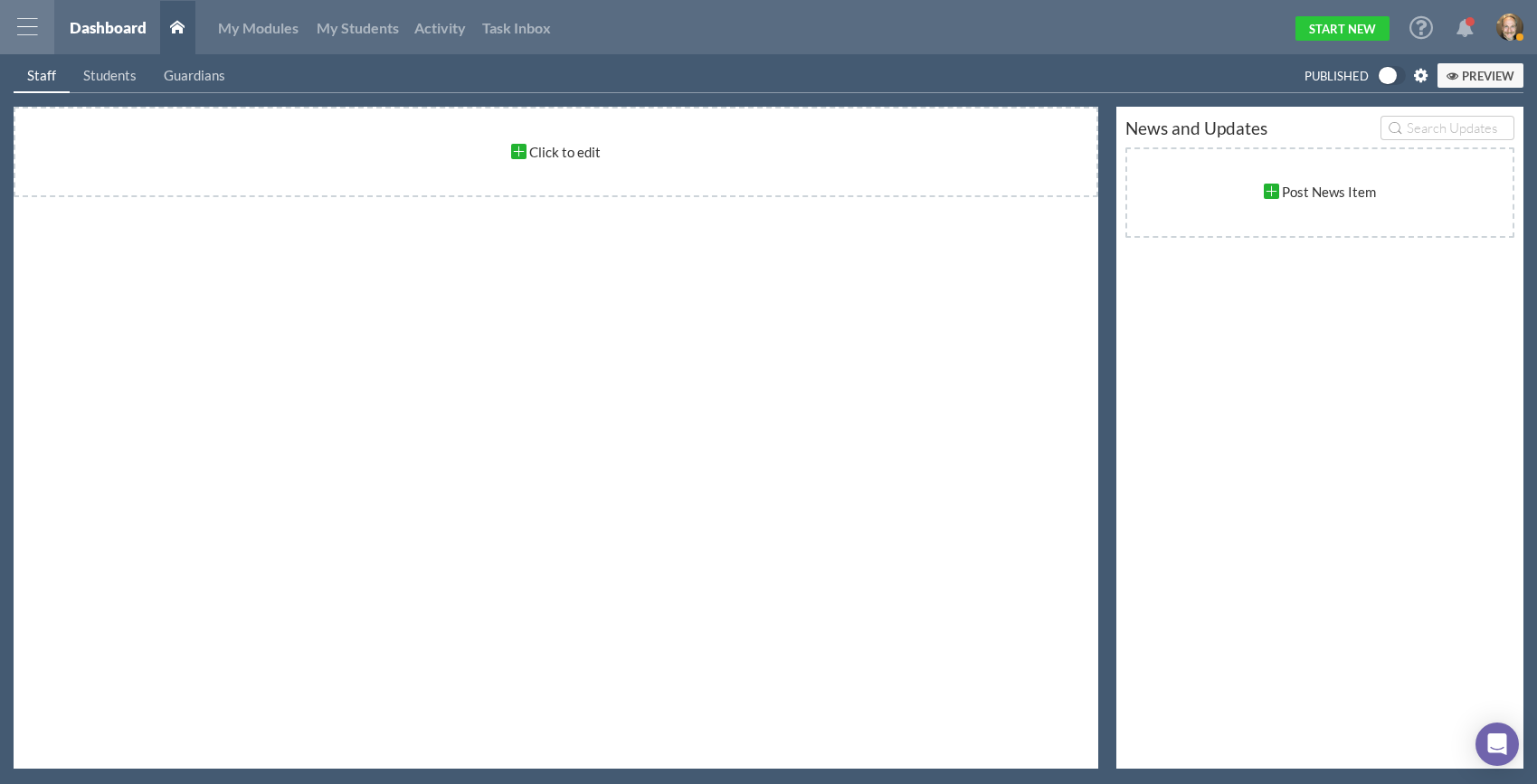 click on "Click to edit" at bounding box center (555, 438) 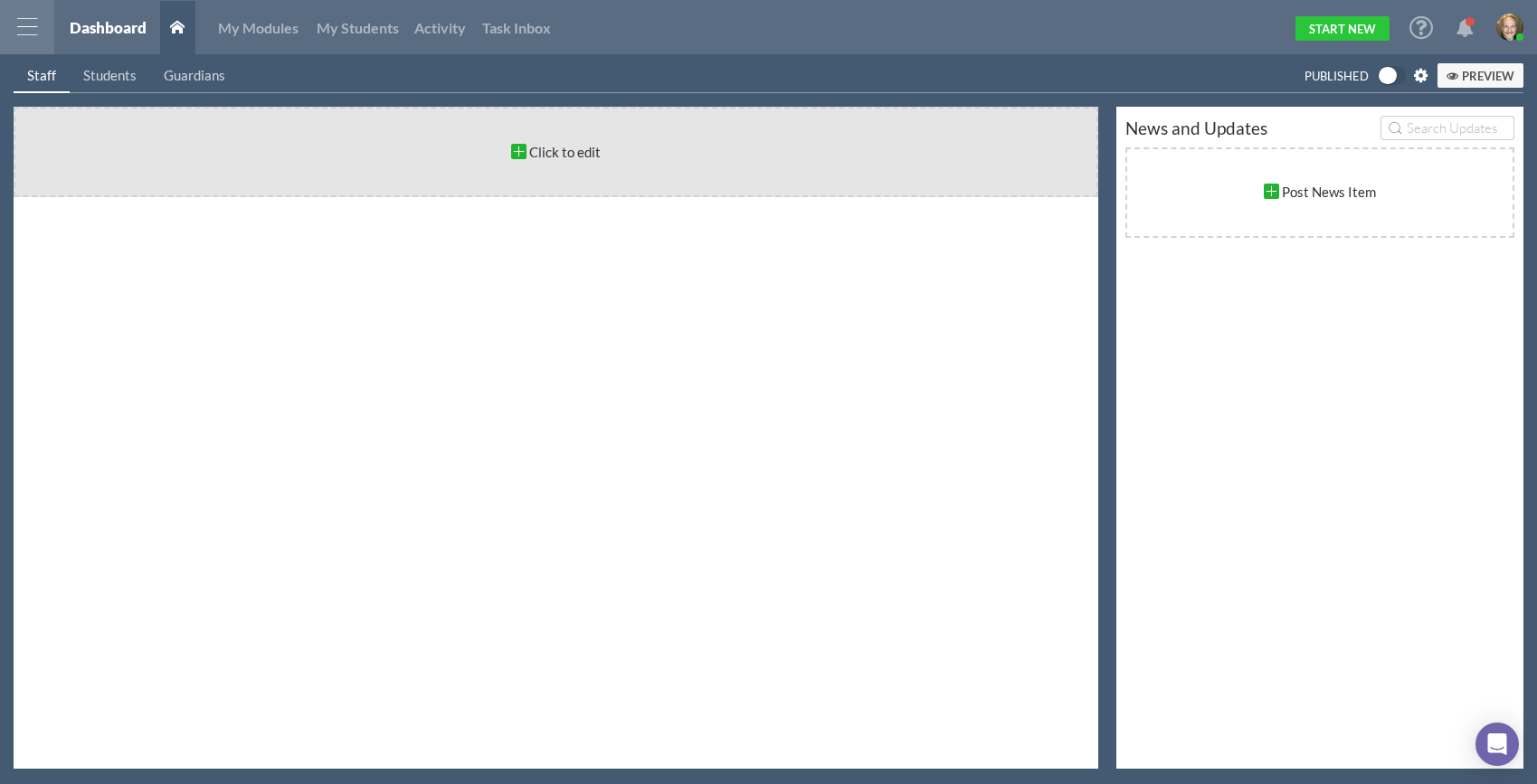 click on "Click to edit" at bounding box center [556, 152] 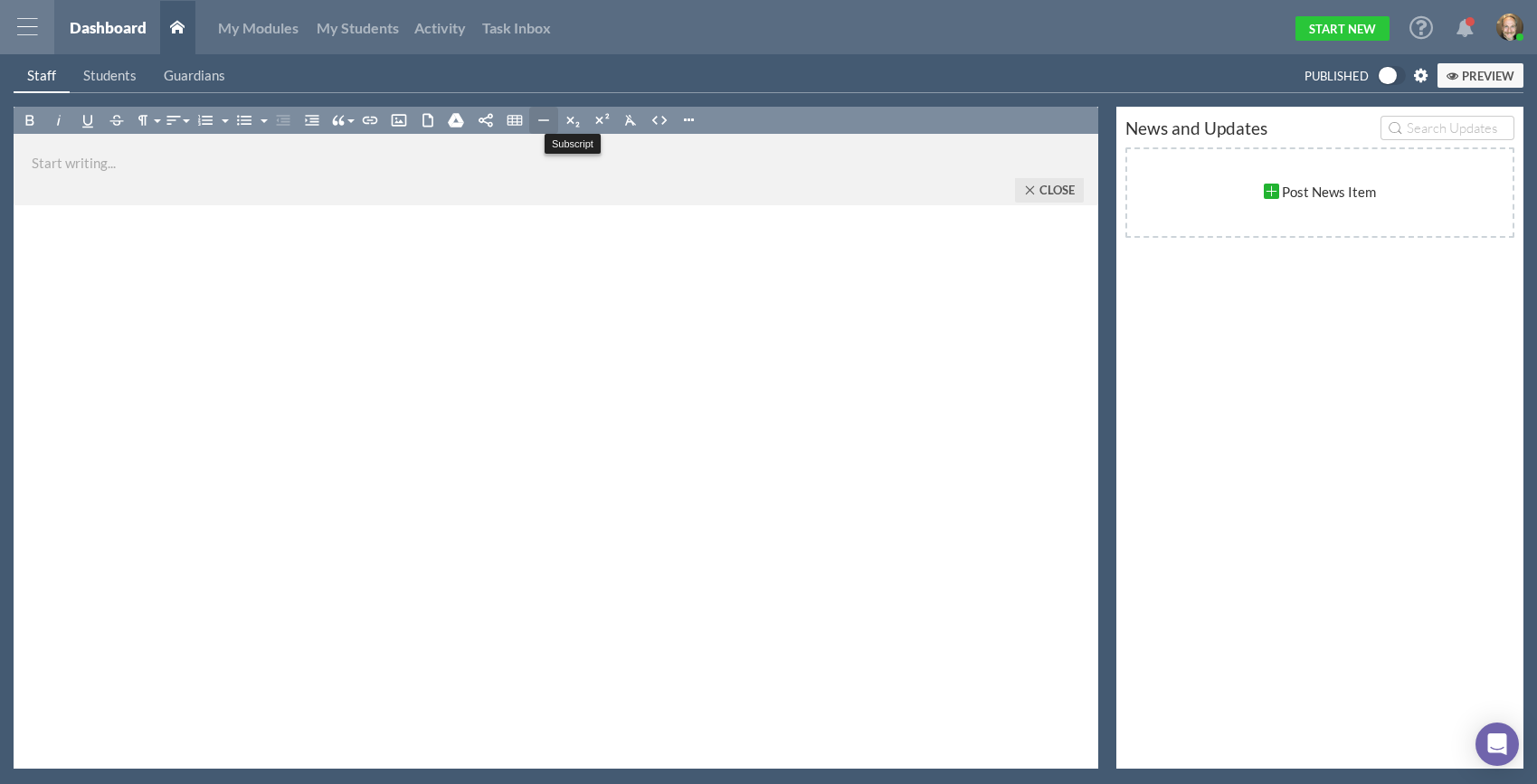 click on "Insert Horizontal Line" at bounding box center (544, 120) 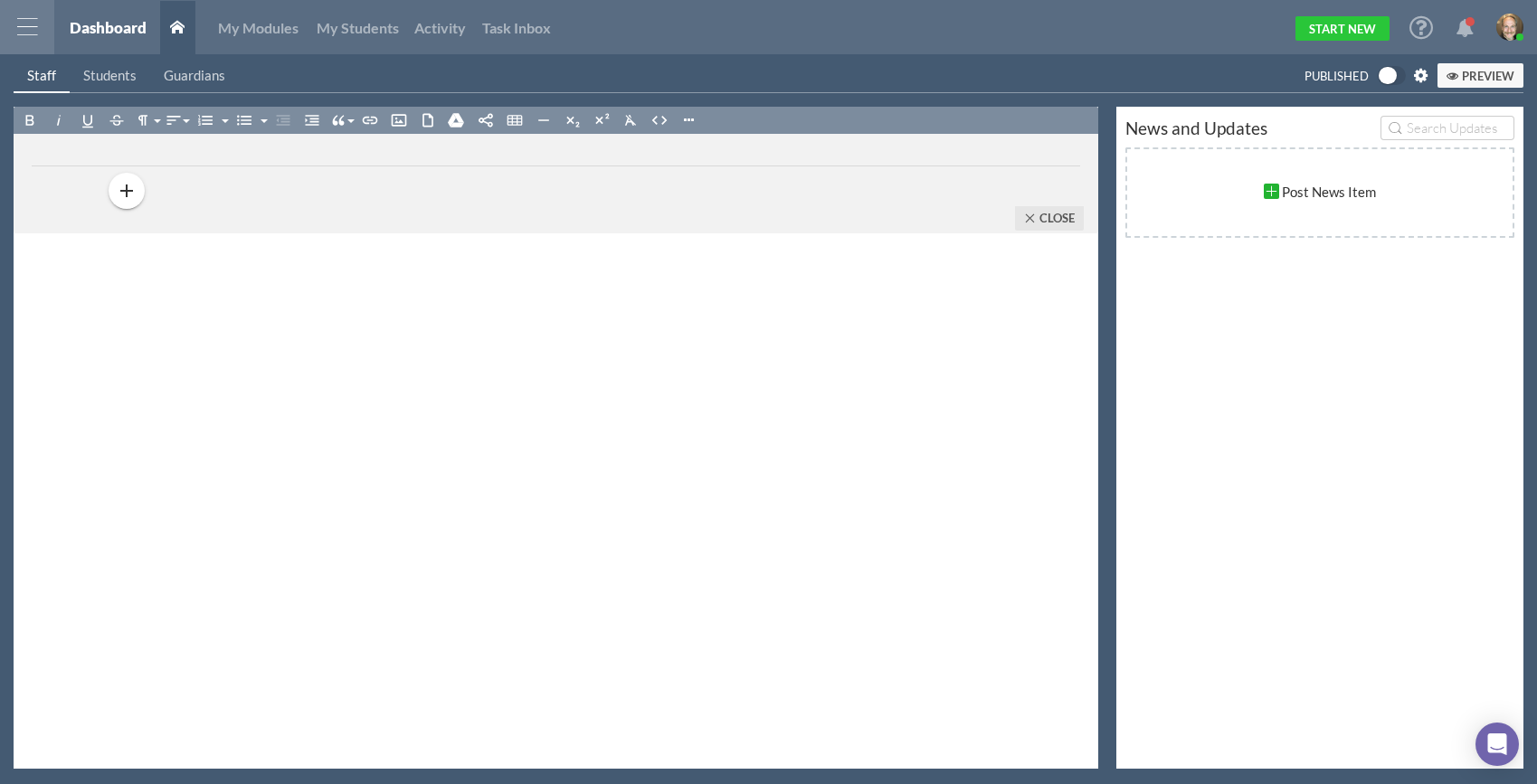 click at bounding box center [555, 184] 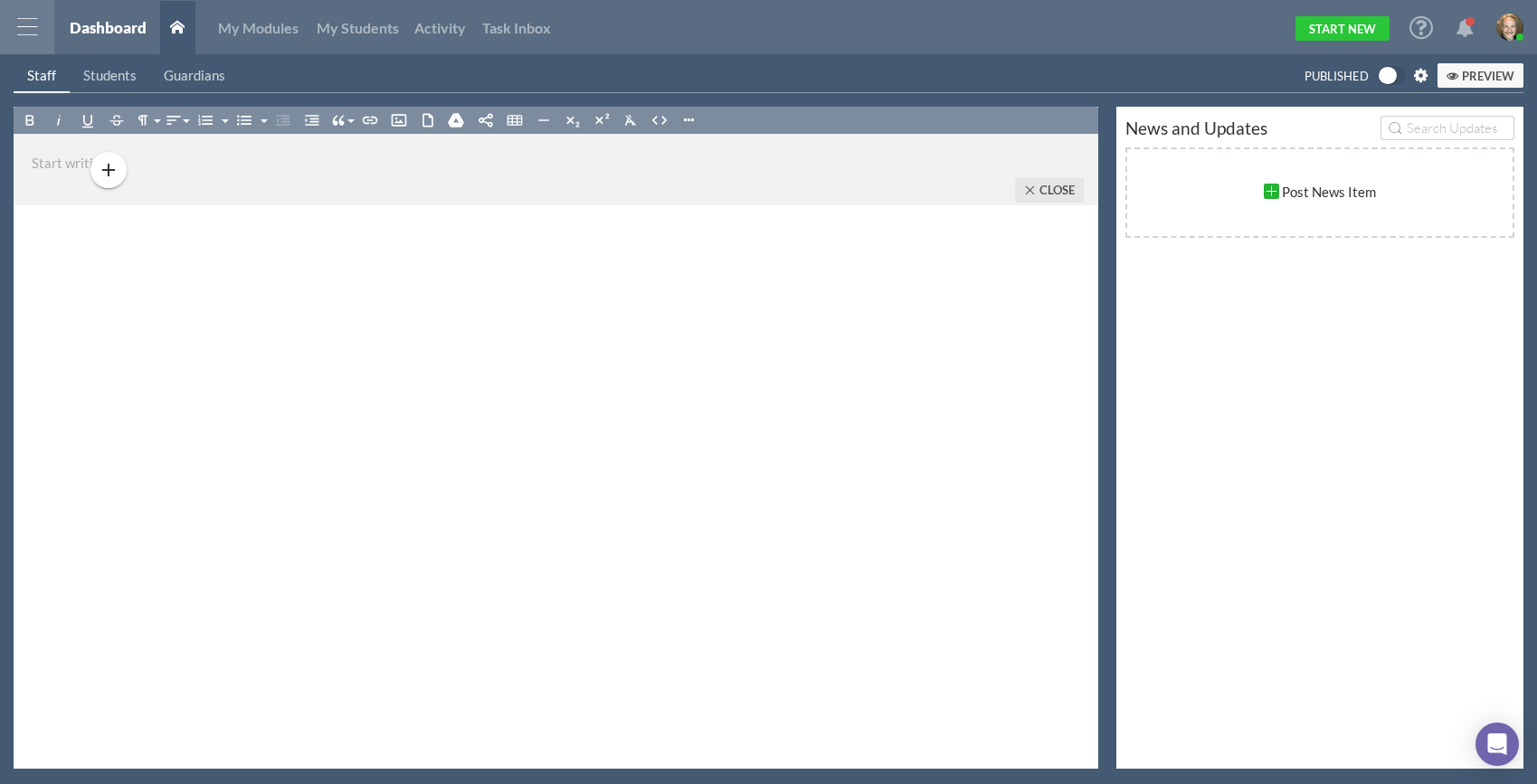click at bounding box center (555, 169) 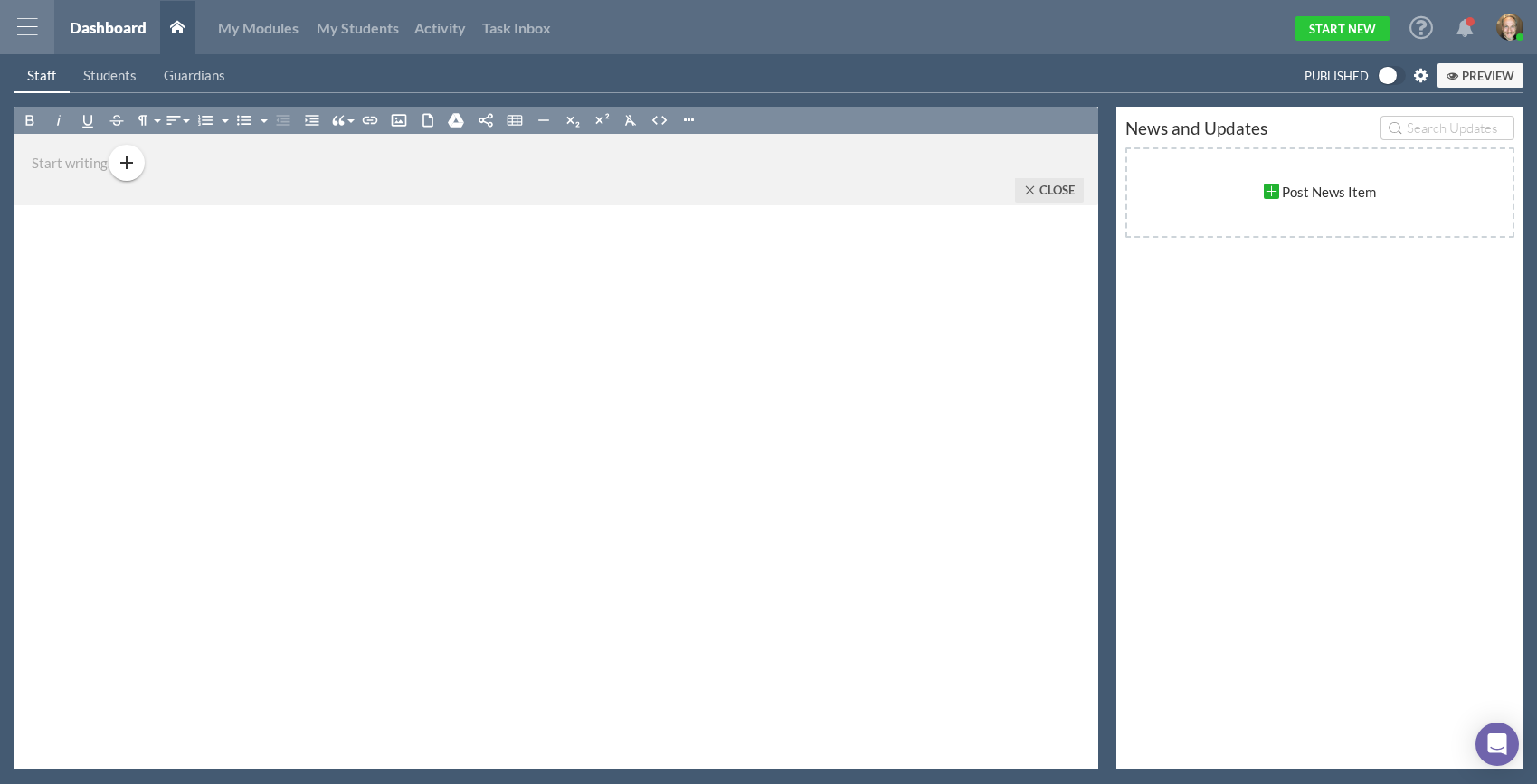 type 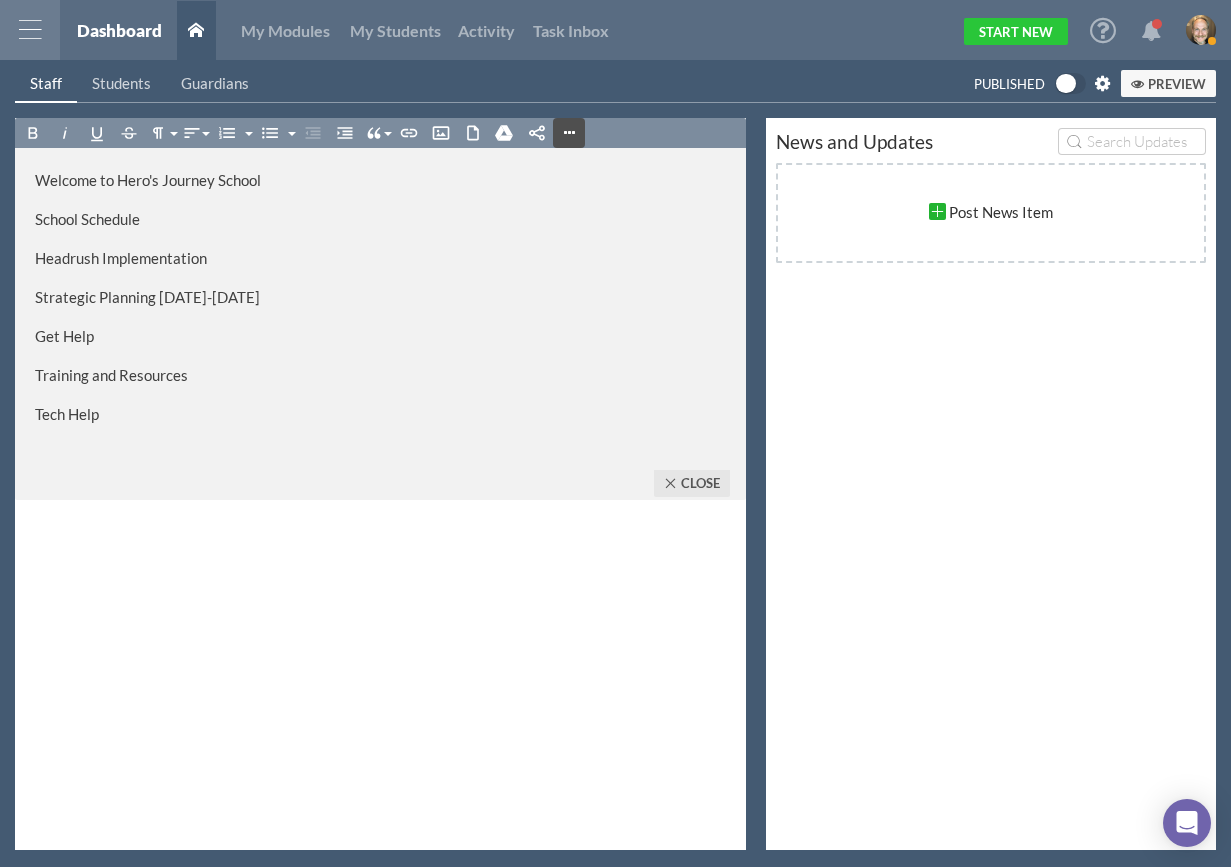 click at bounding box center (569, 133) 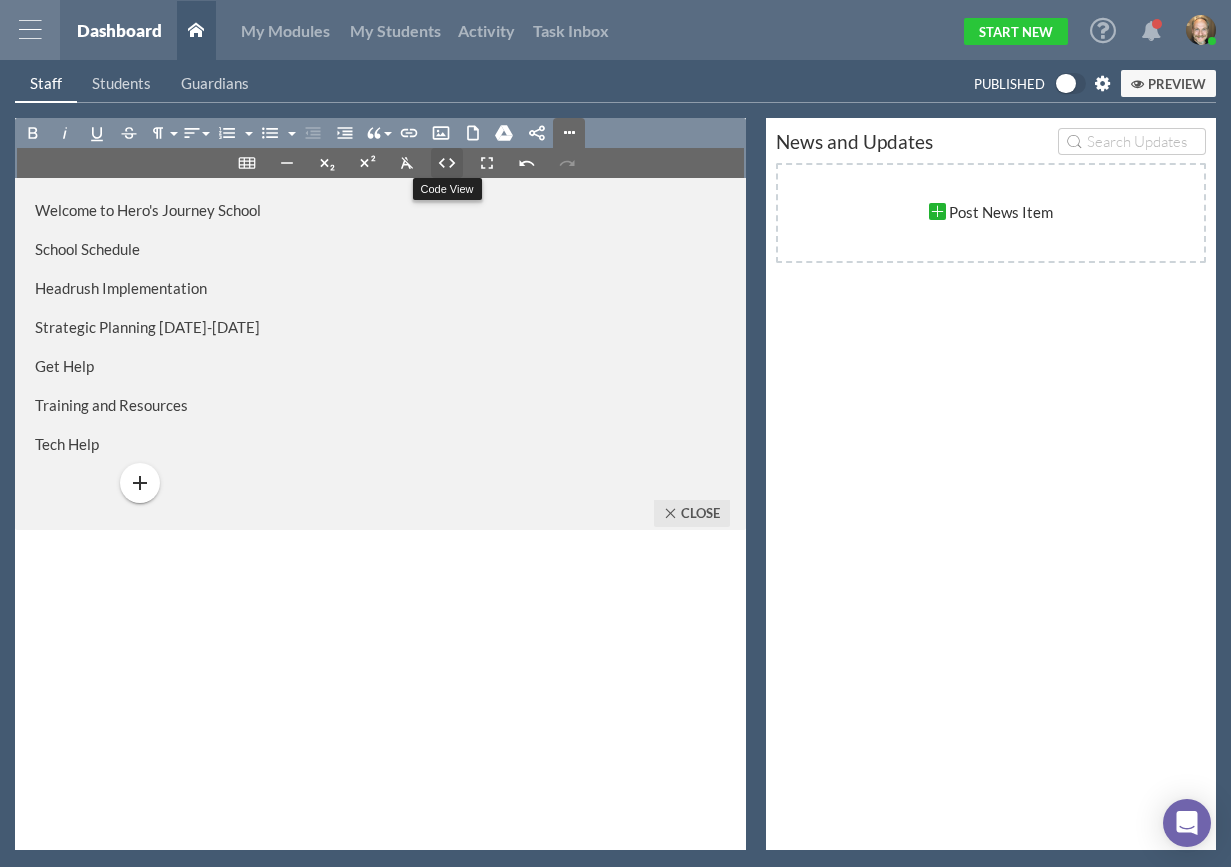 click 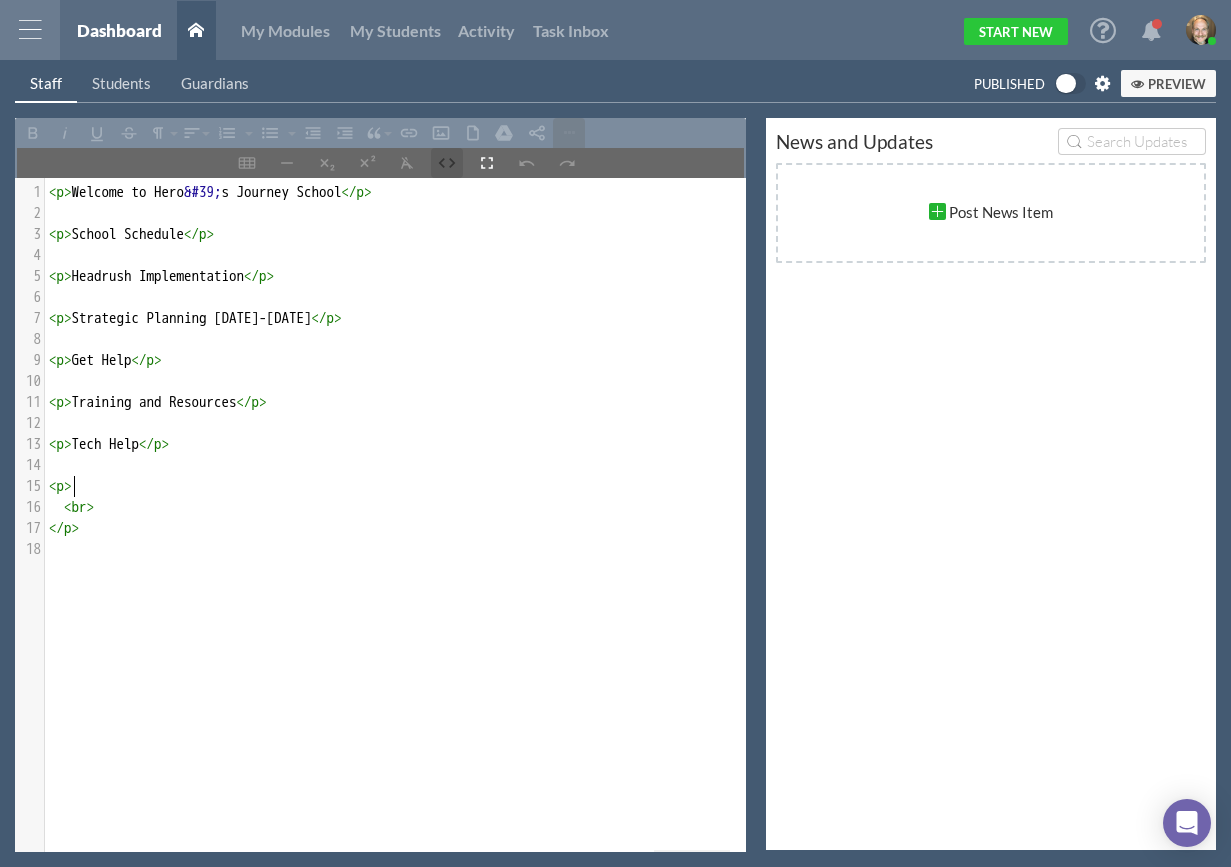 scroll, scrollTop: 7, scrollLeft: 0, axis: vertical 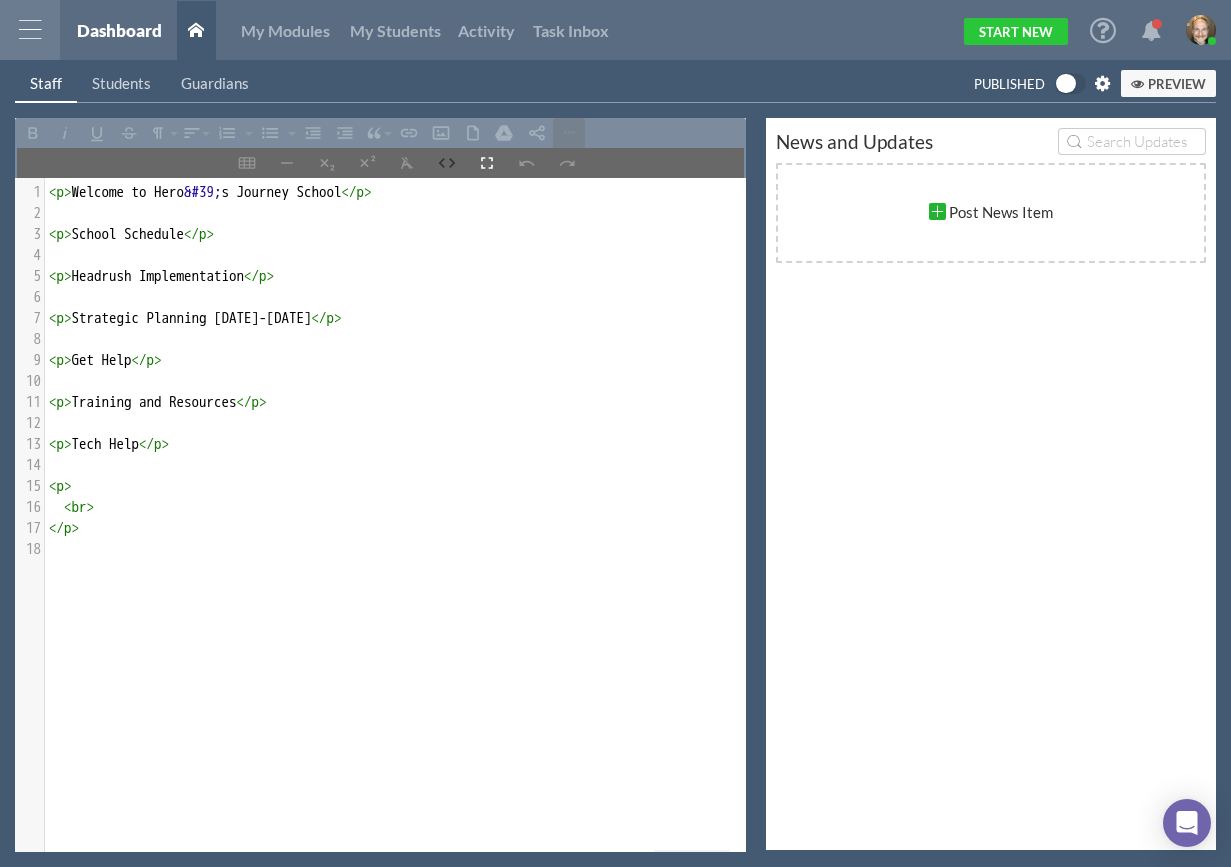 click on "​" at bounding box center [403, 213] 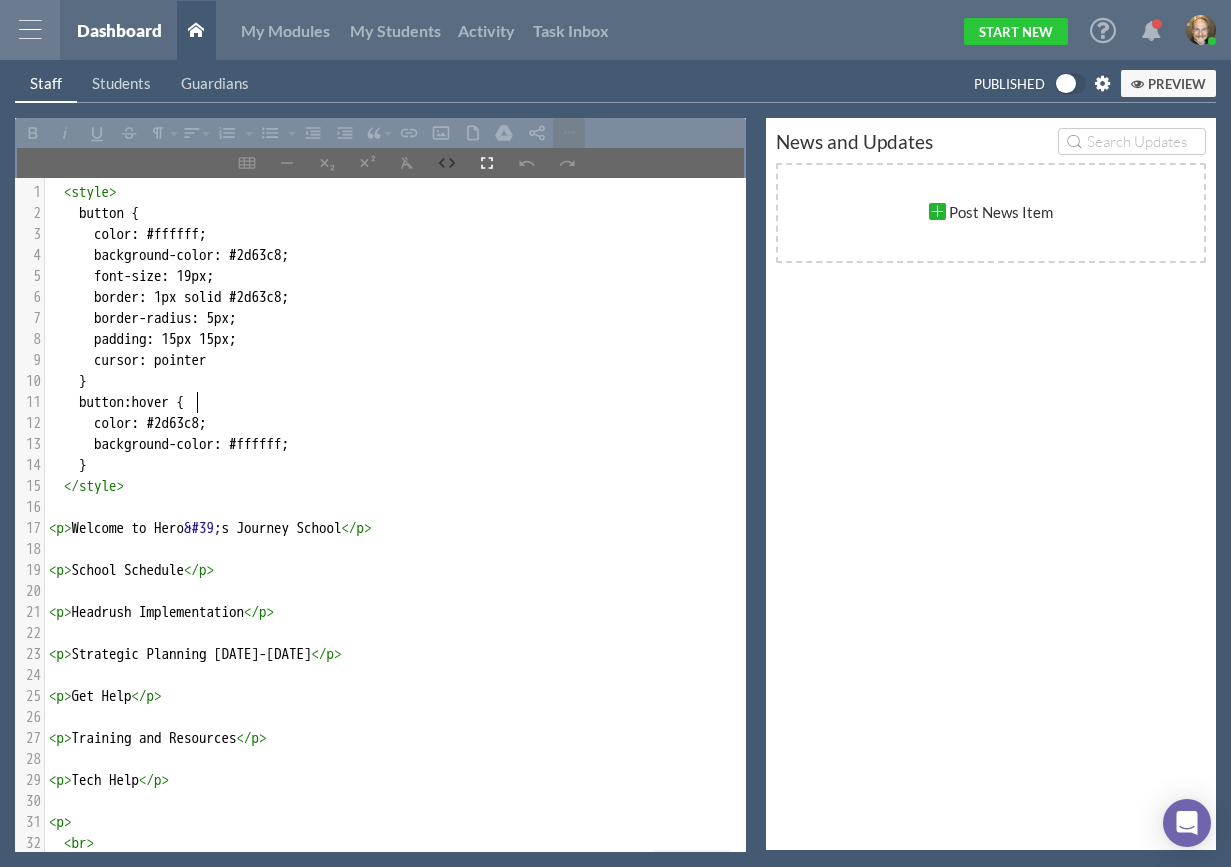 click on "button:hover {" at bounding box center (395, 402) 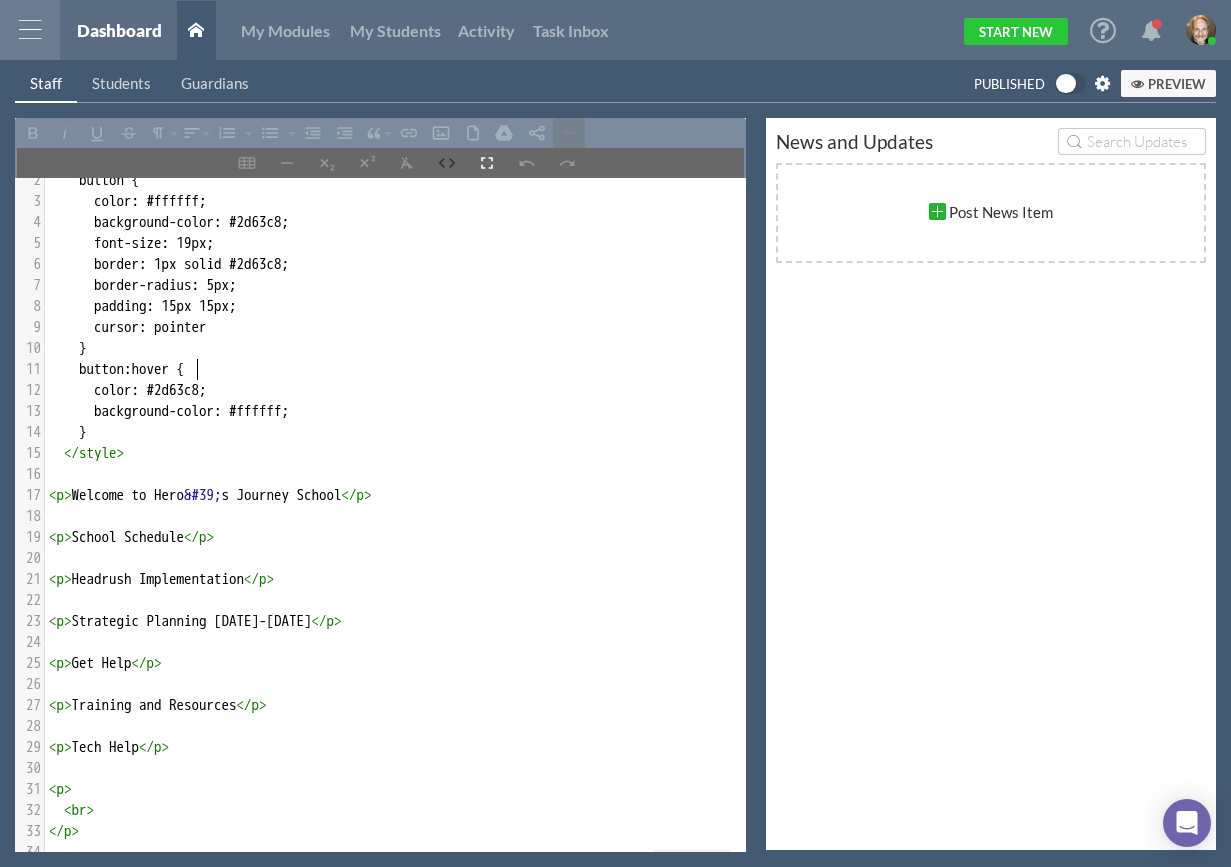 scroll, scrollTop: 50, scrollLeft: 0, axis: vertical 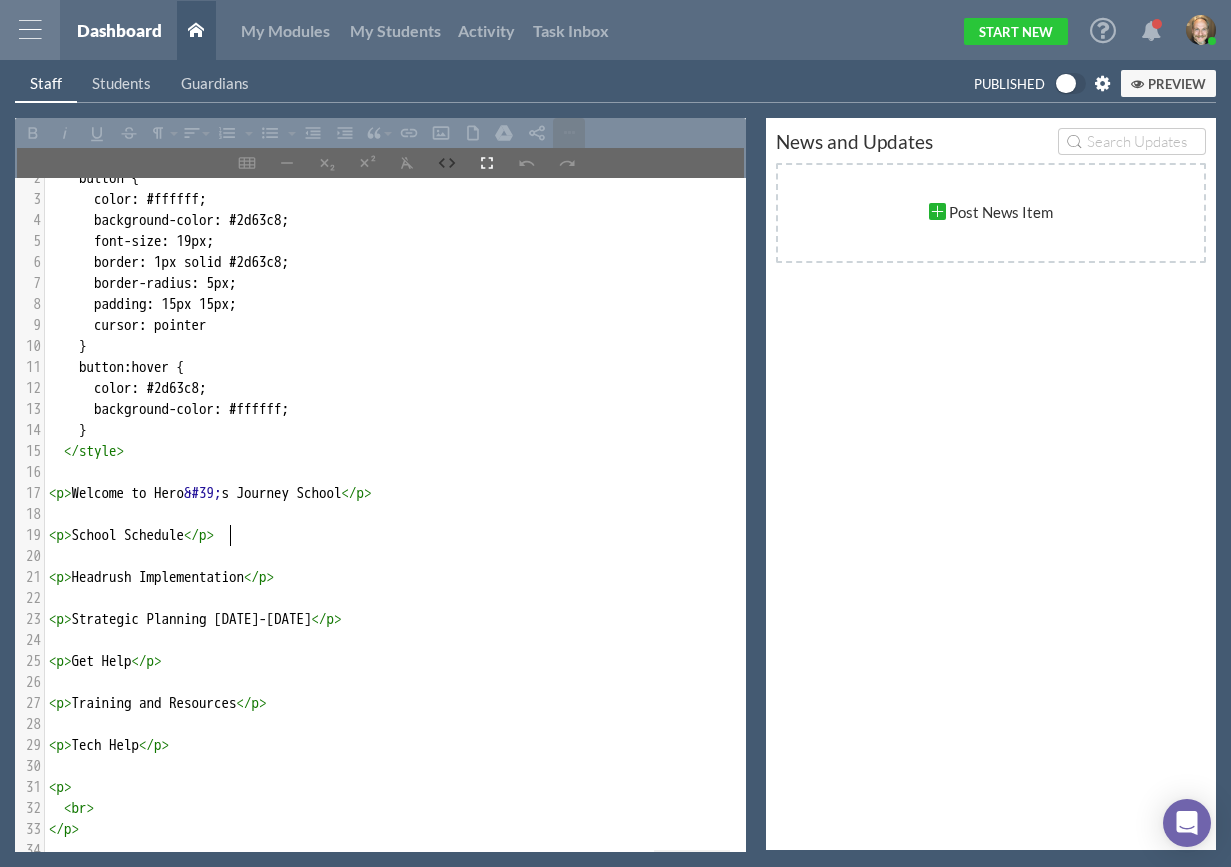 click on "< p > School Schedule </ p >" at bounding box center (395, 535) 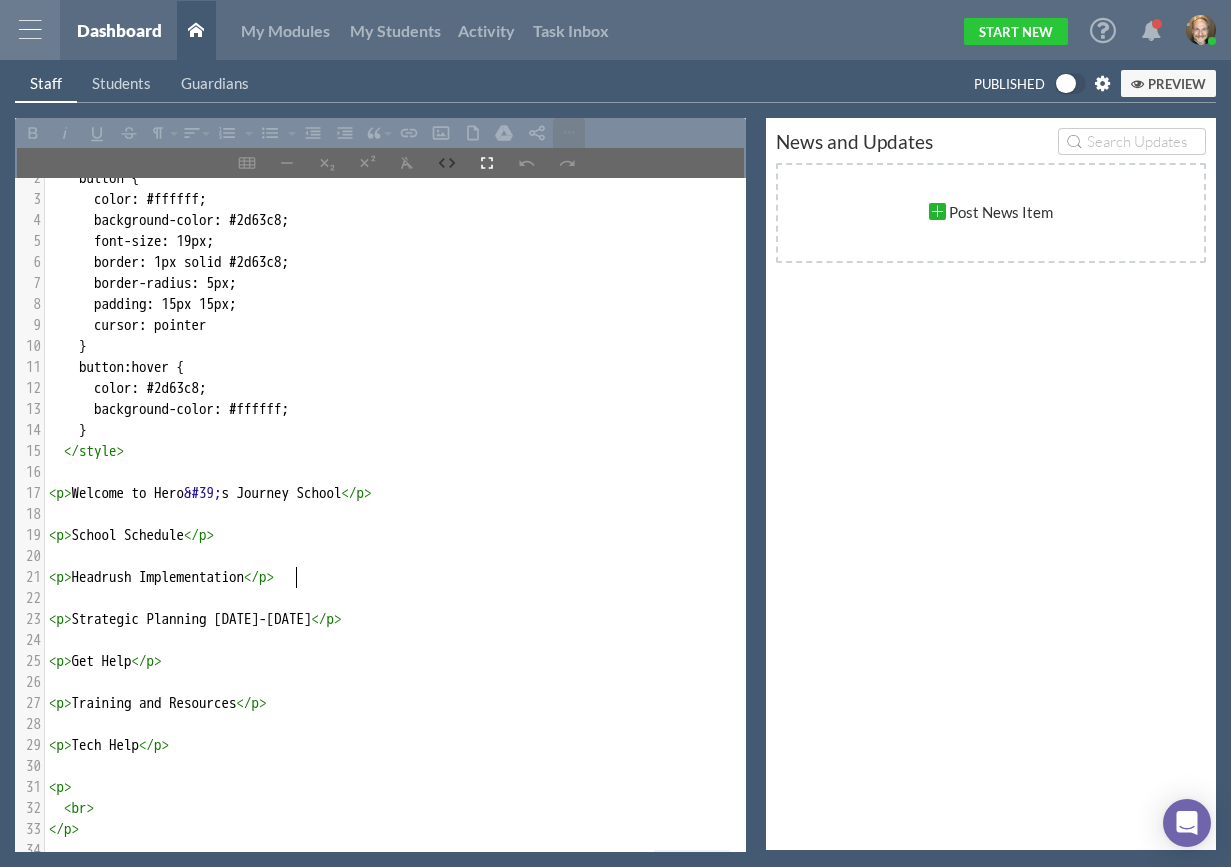click on "< p > Headrush Implementation </ p >" at bounding box center (395, 577) 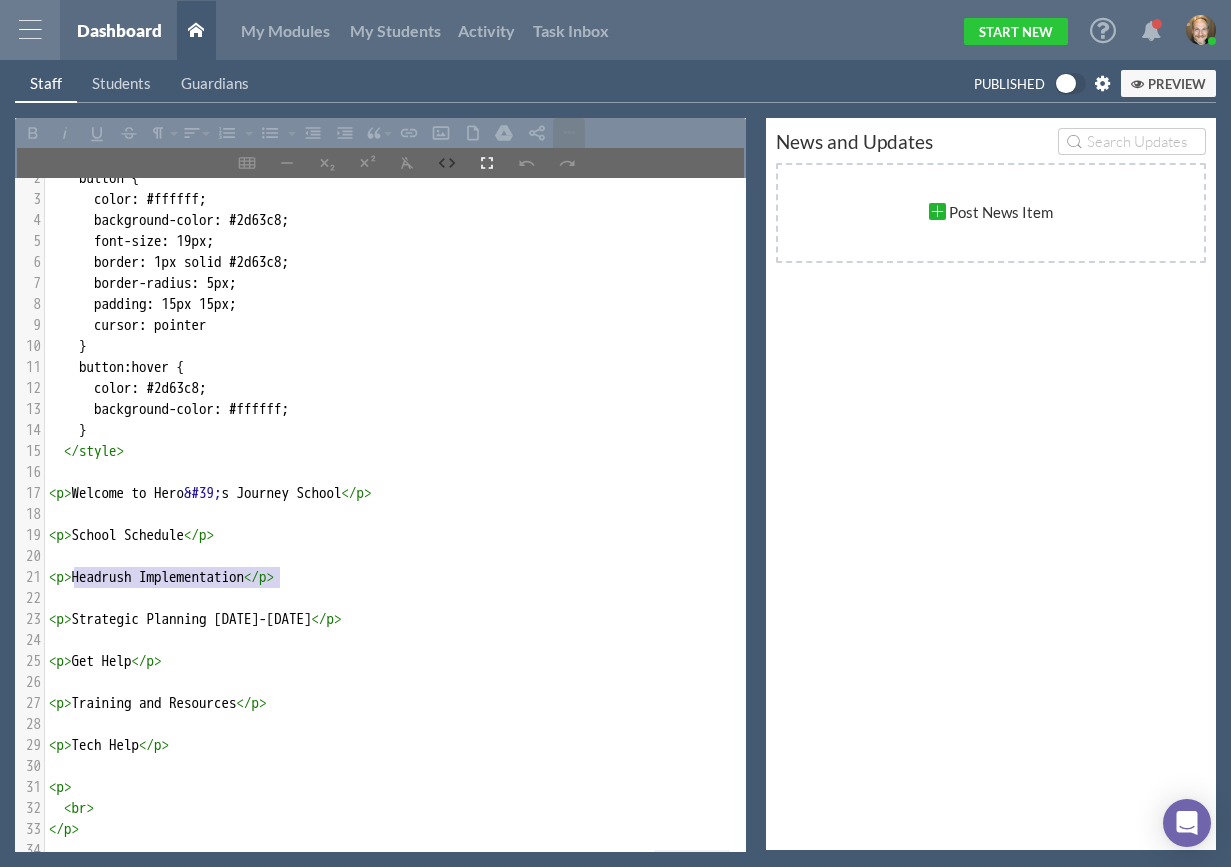 type on "Headrush Implementation" 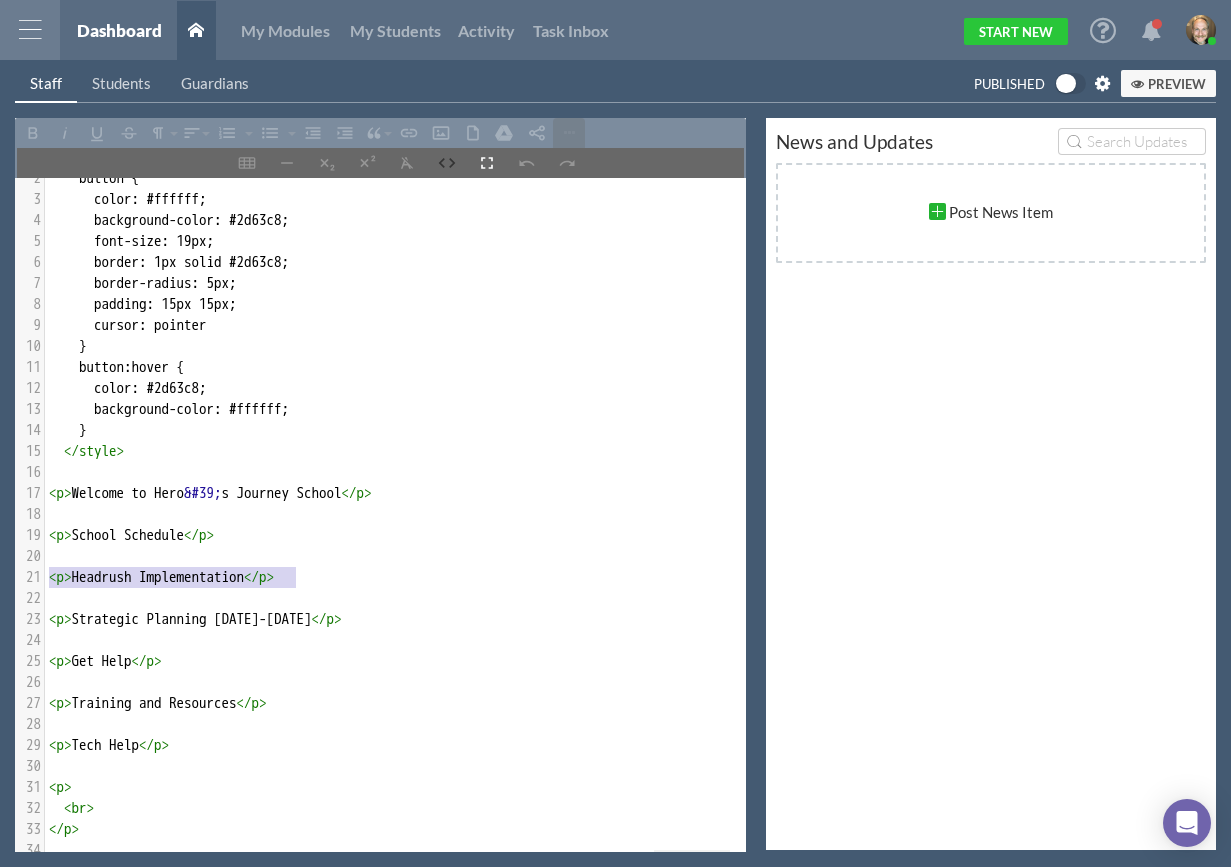 paste on "<button type="button" name="myButton">Button</button" 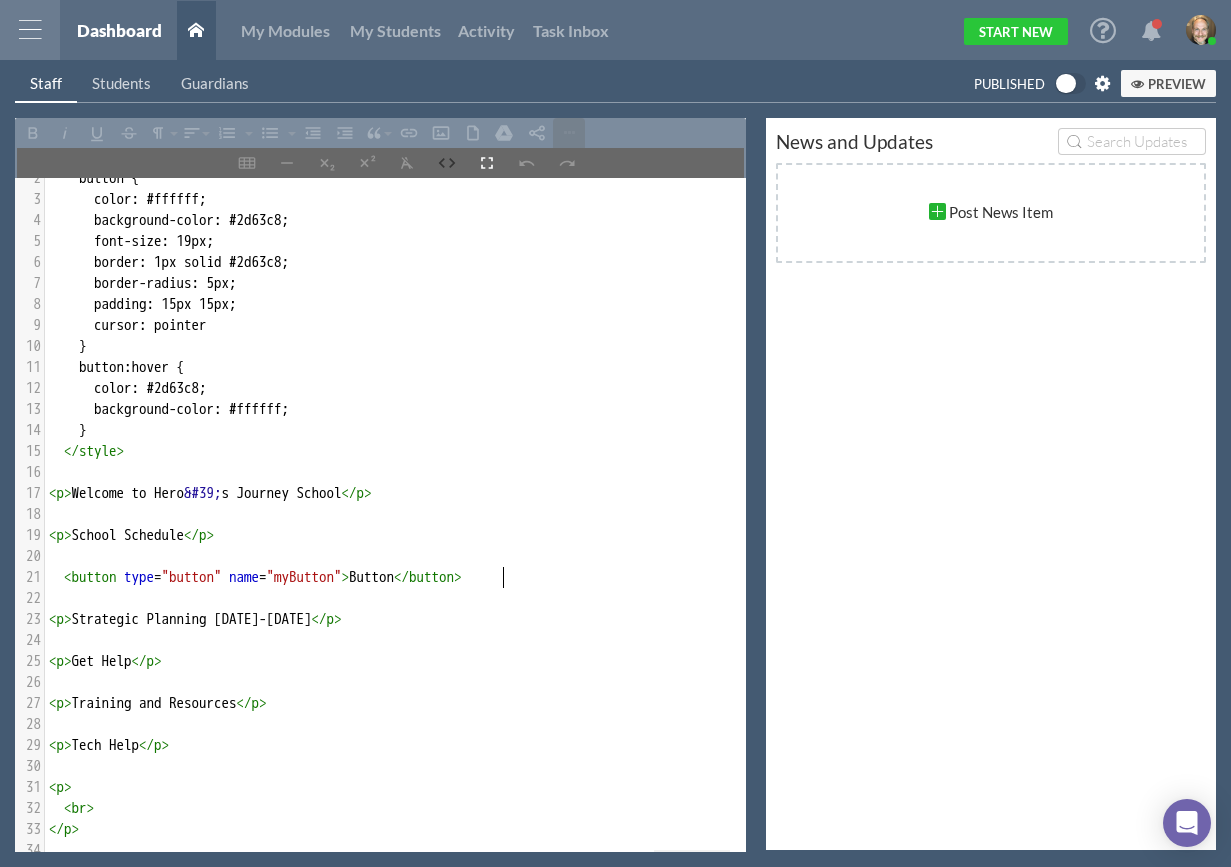 scroll, scrollTop: 7, scrollLeft: 416, axis: both 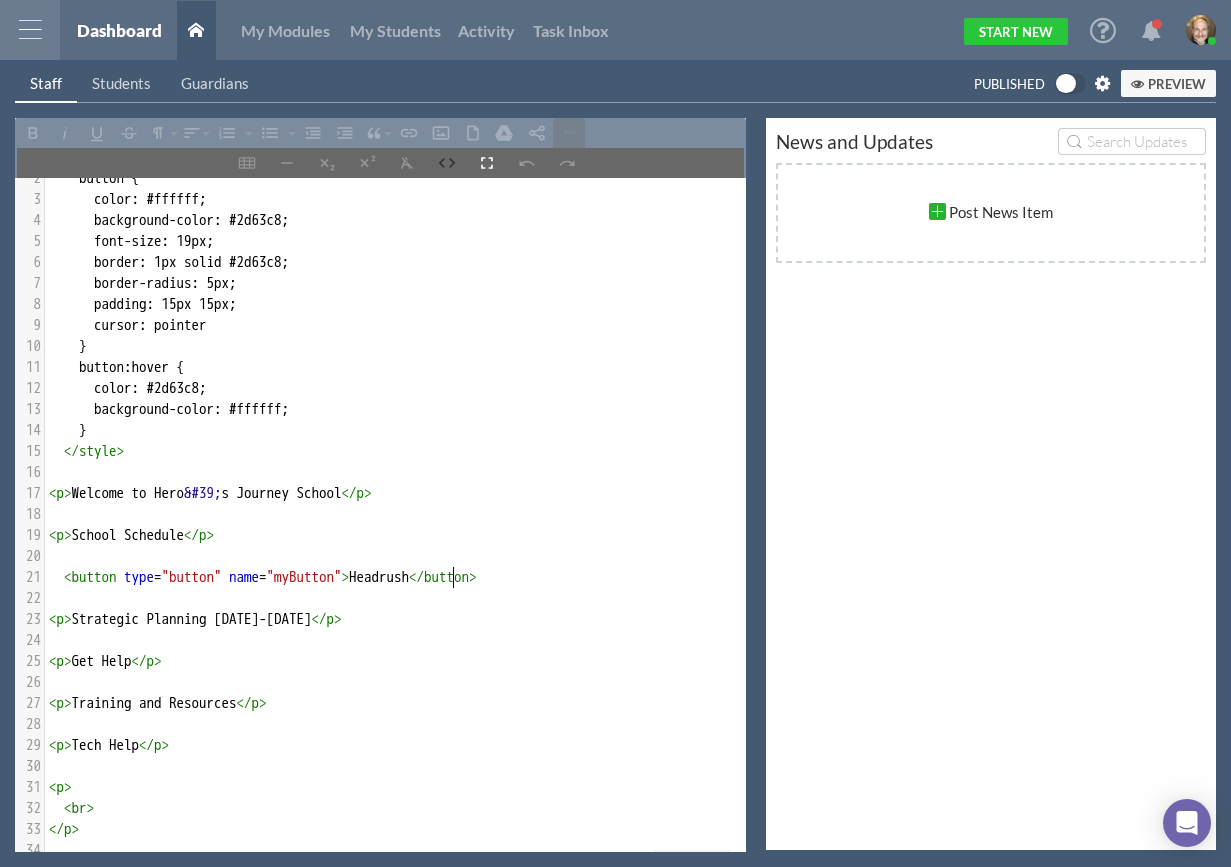 type on "Headrush R" 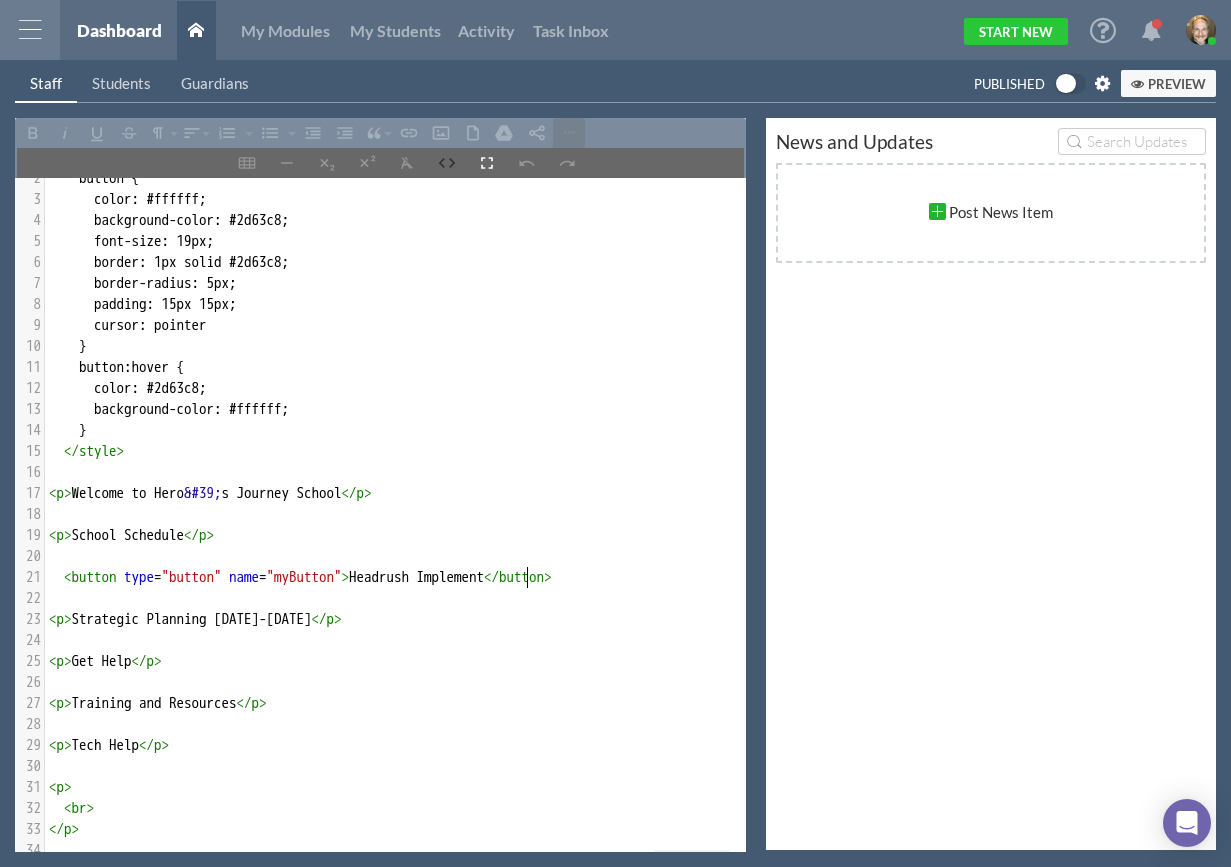 type on "Implementation" 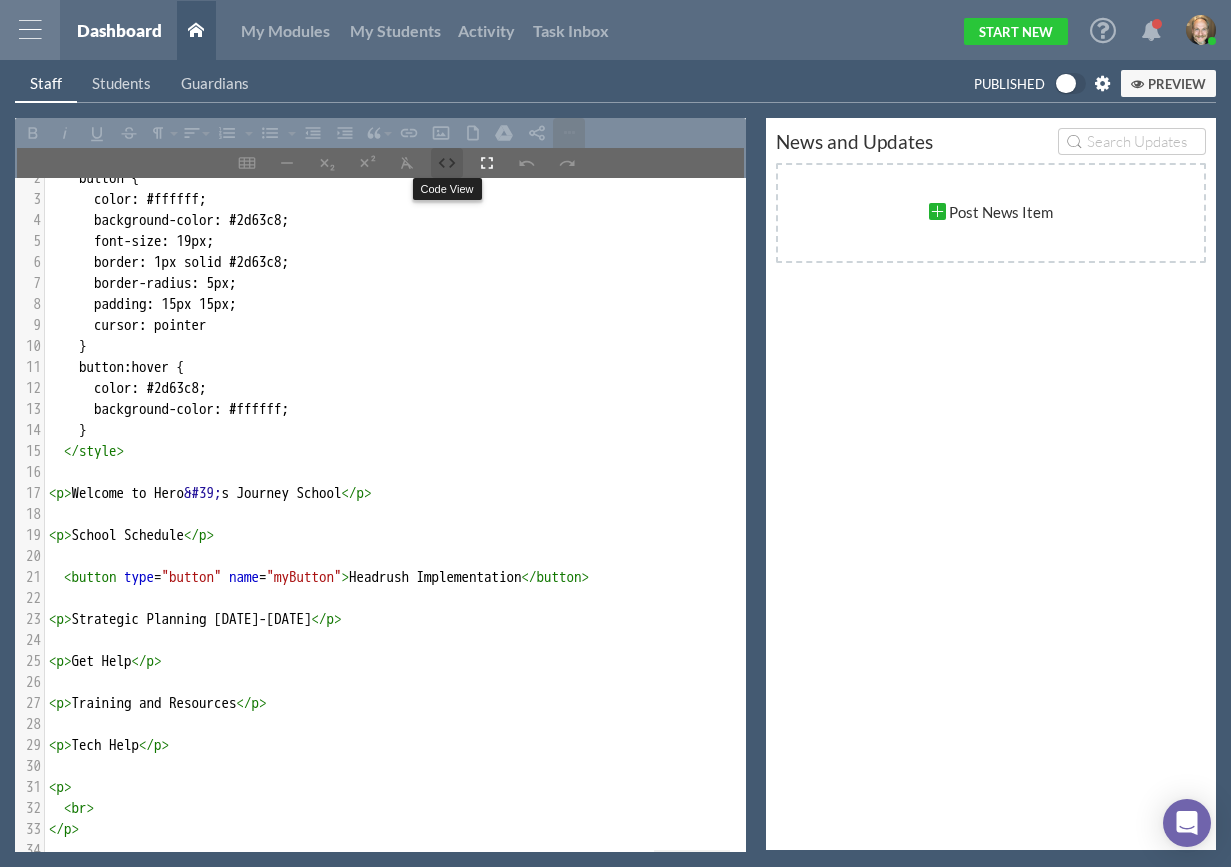 click 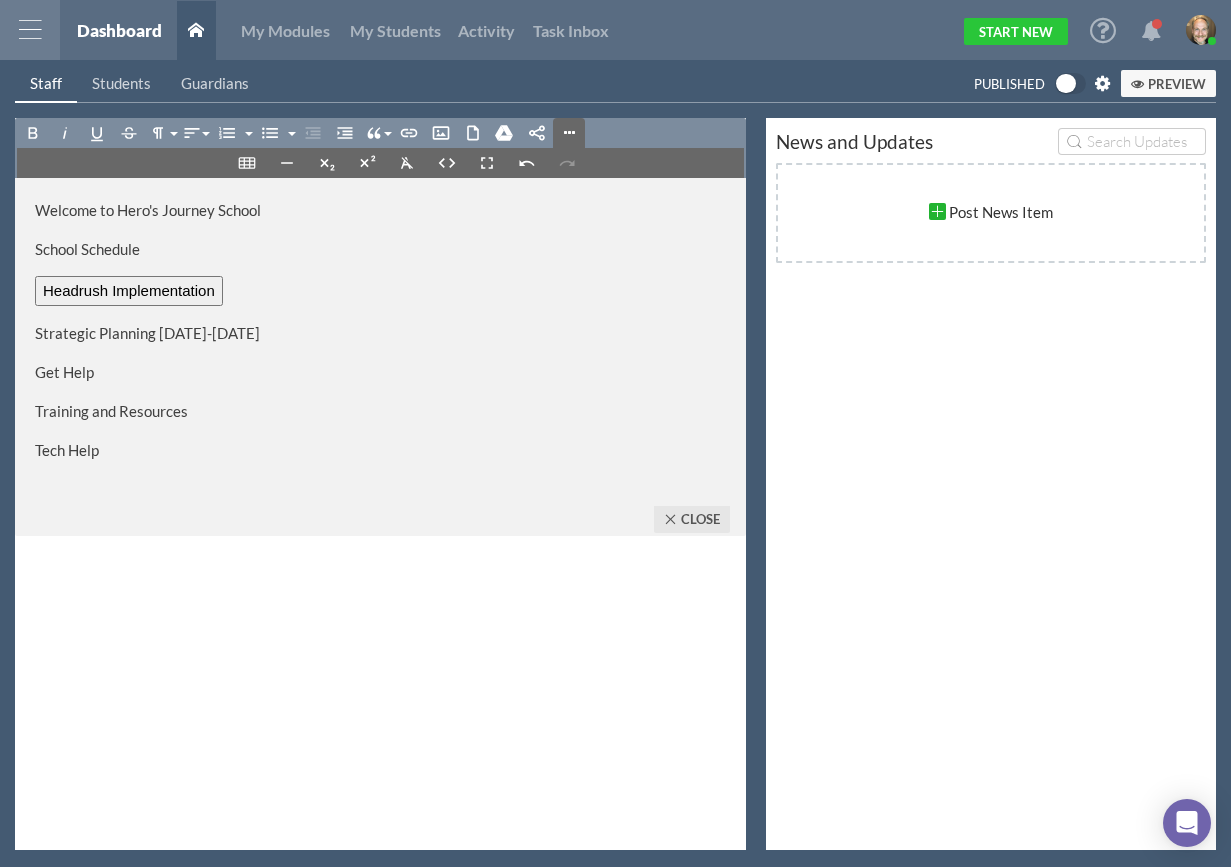 click on "Welcome to Hero's Journey School" at bounding box center [380, 210] 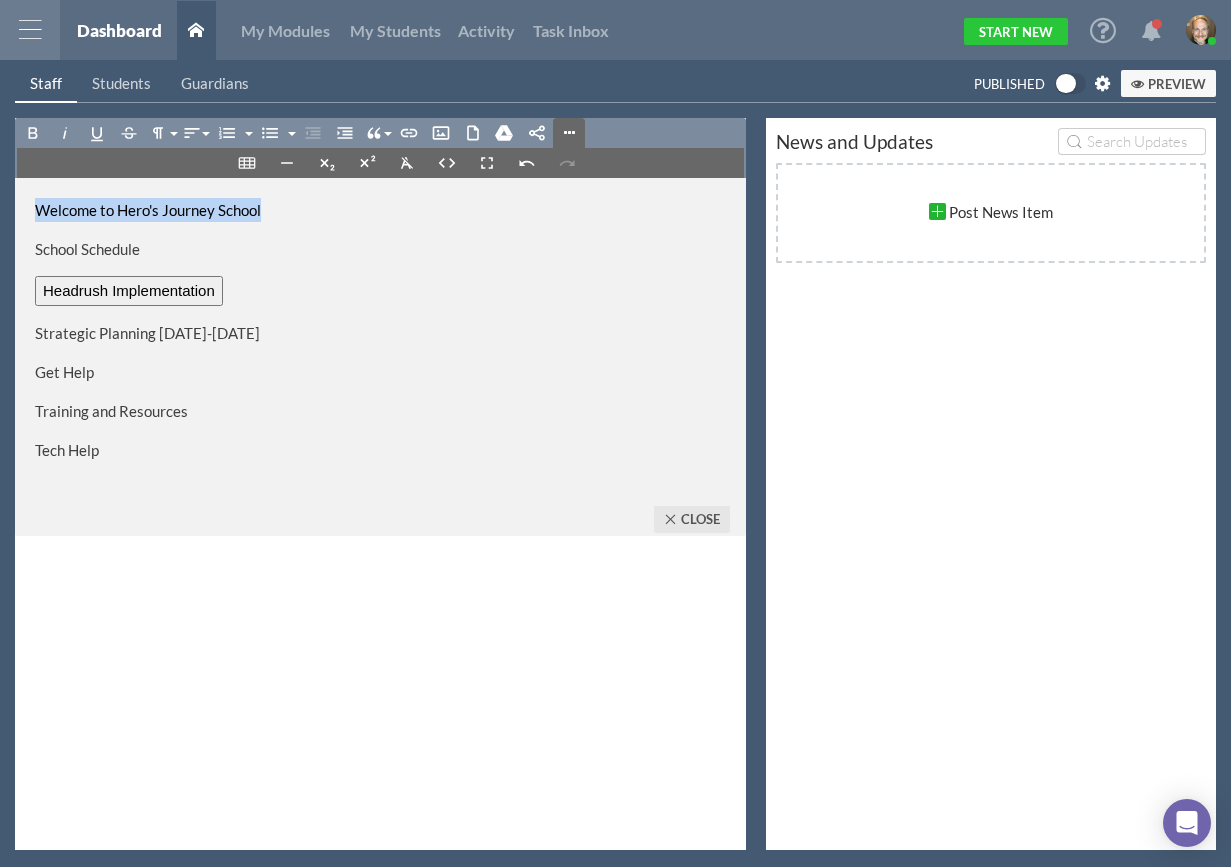 drag, startPoint x: 317, startPoint y: 212, endPoint x: -38, endPoint y: 187, distance: 355.87918 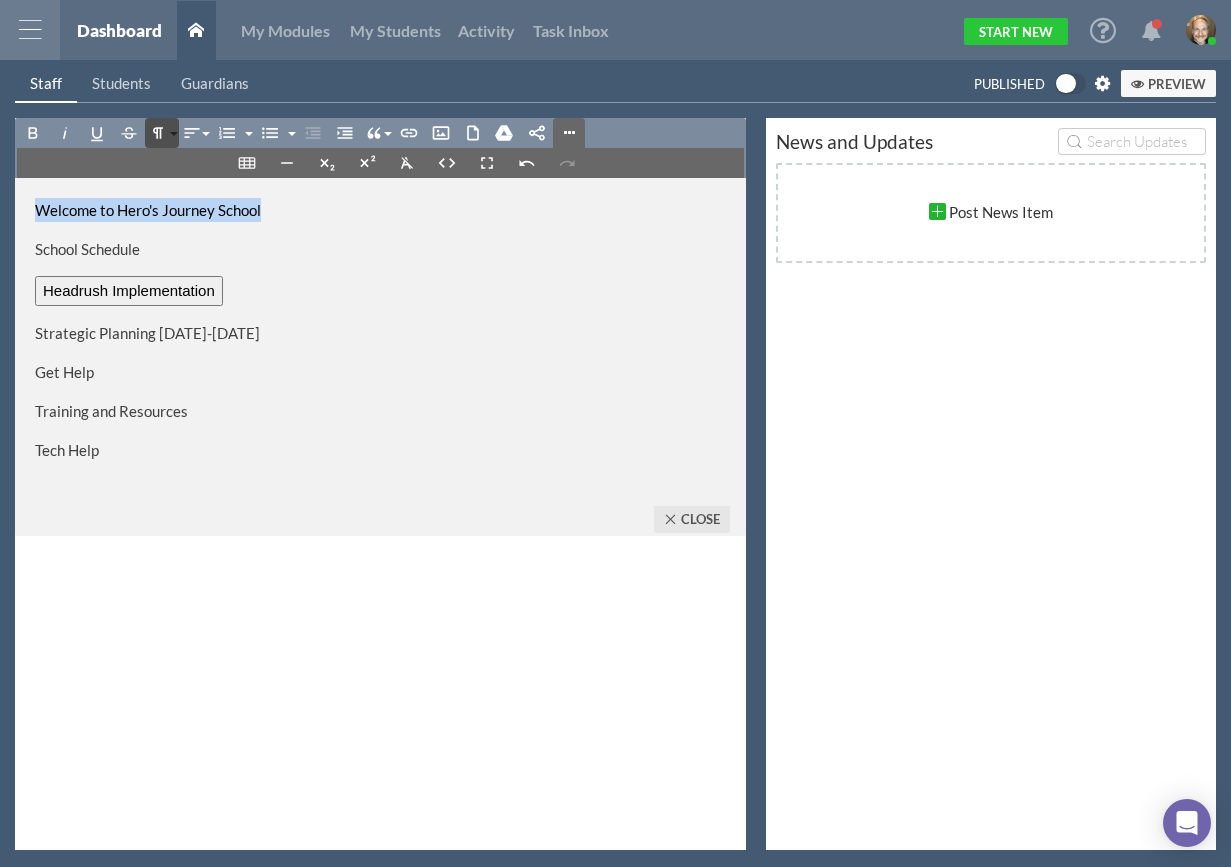 click on "Paragraph Format" at bounding box center [162, 133] 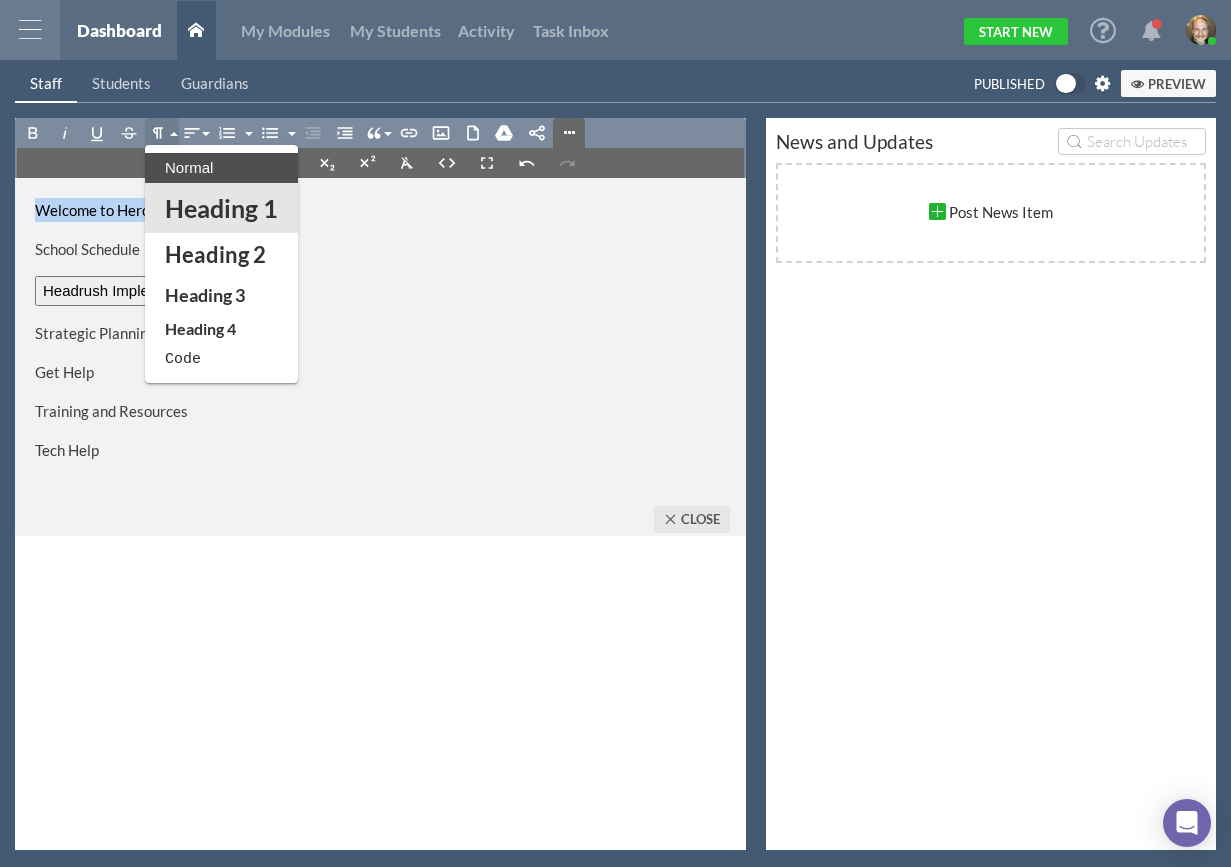 scroll, scrollTop: 0, scrollLeft: 0, axis: both 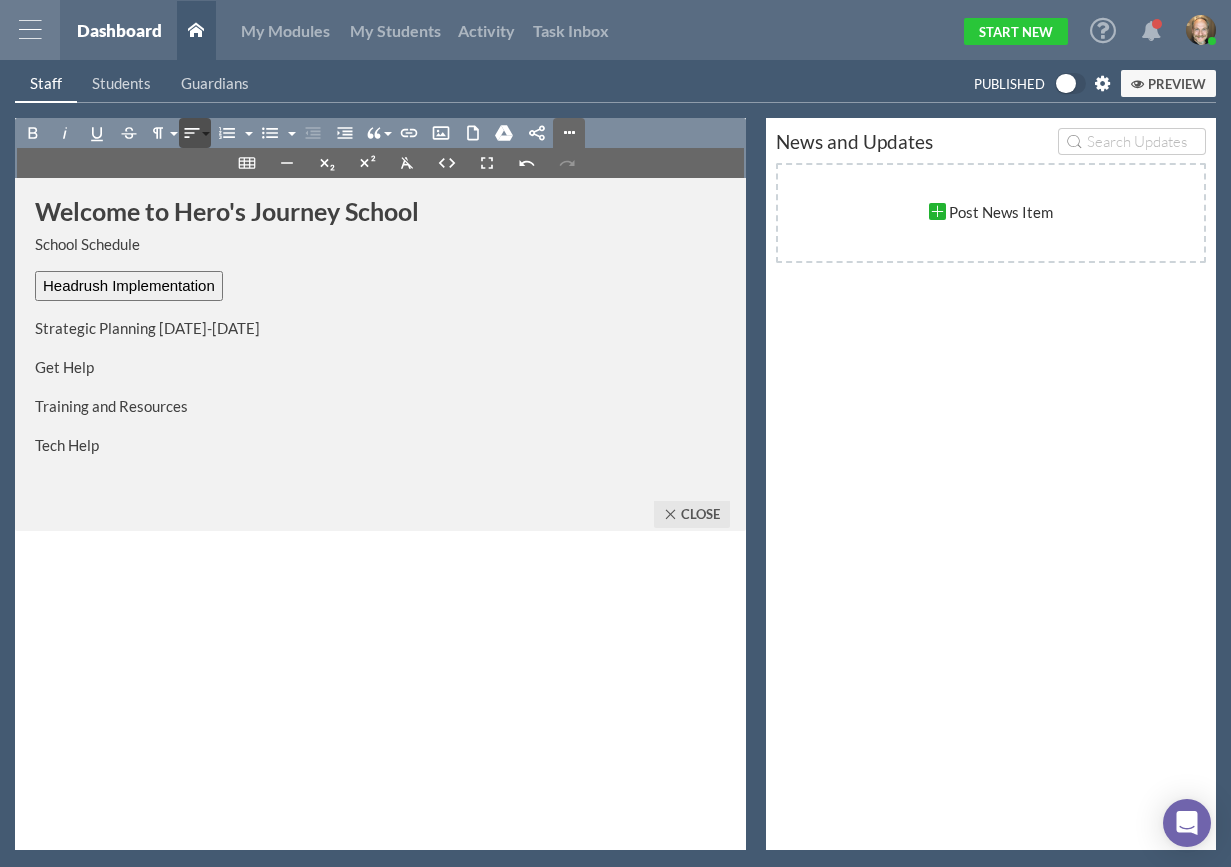 click on "Align" at bounding box center (195, 133) 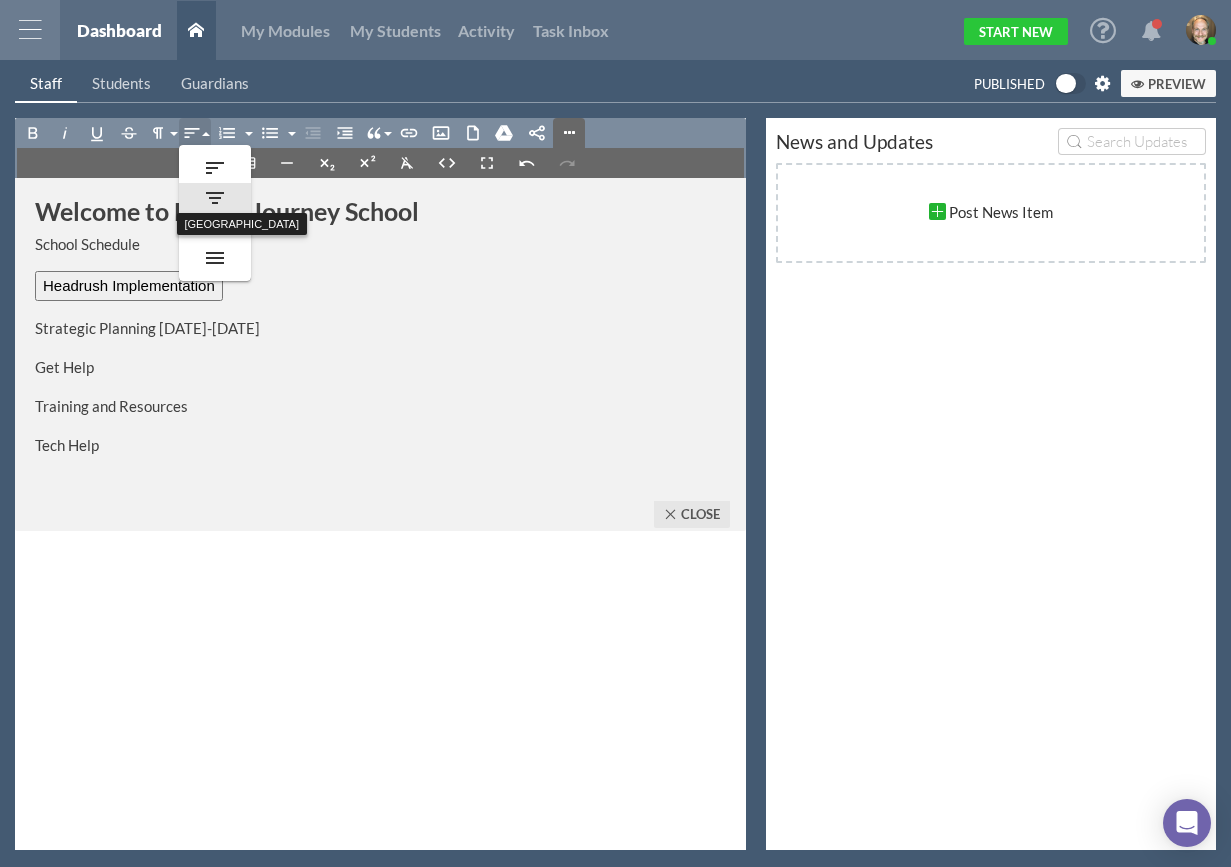 click 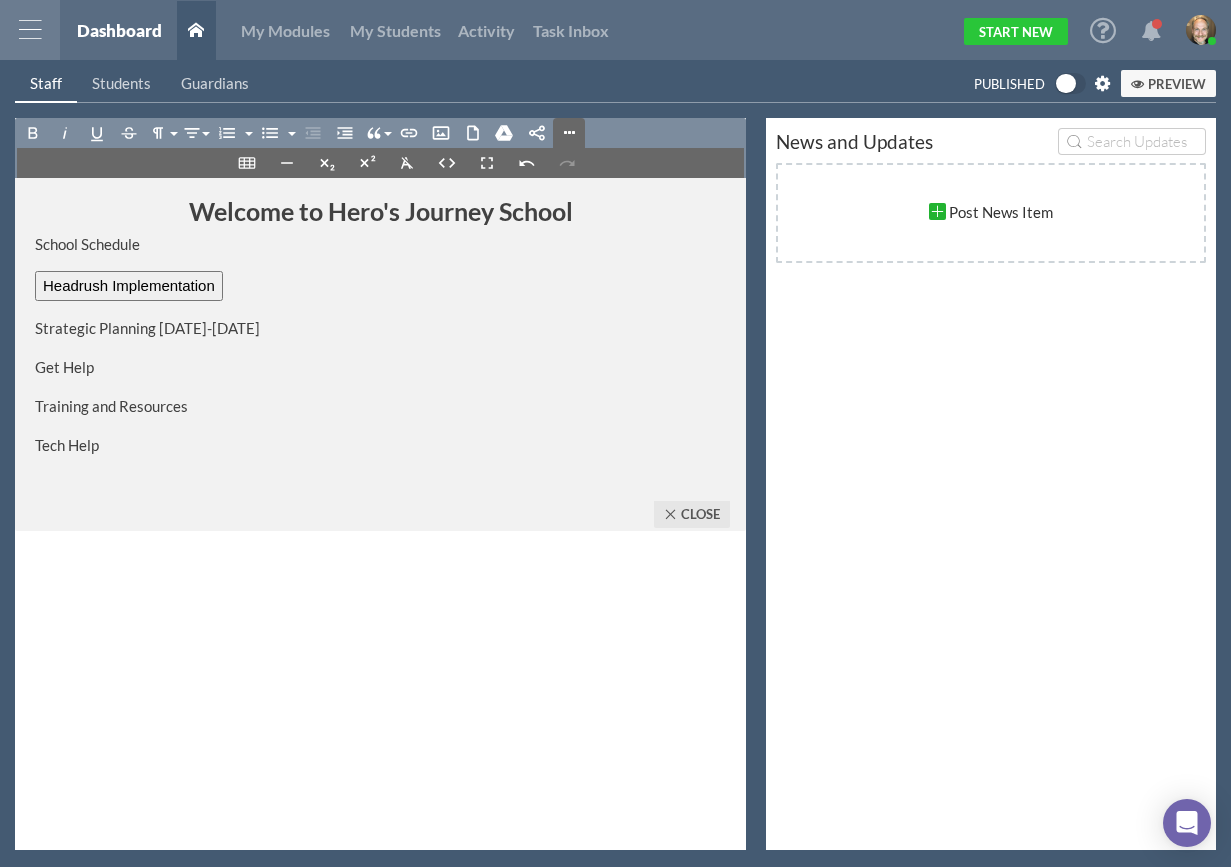 click on "School Schedule" at bounding box center (380, 244) 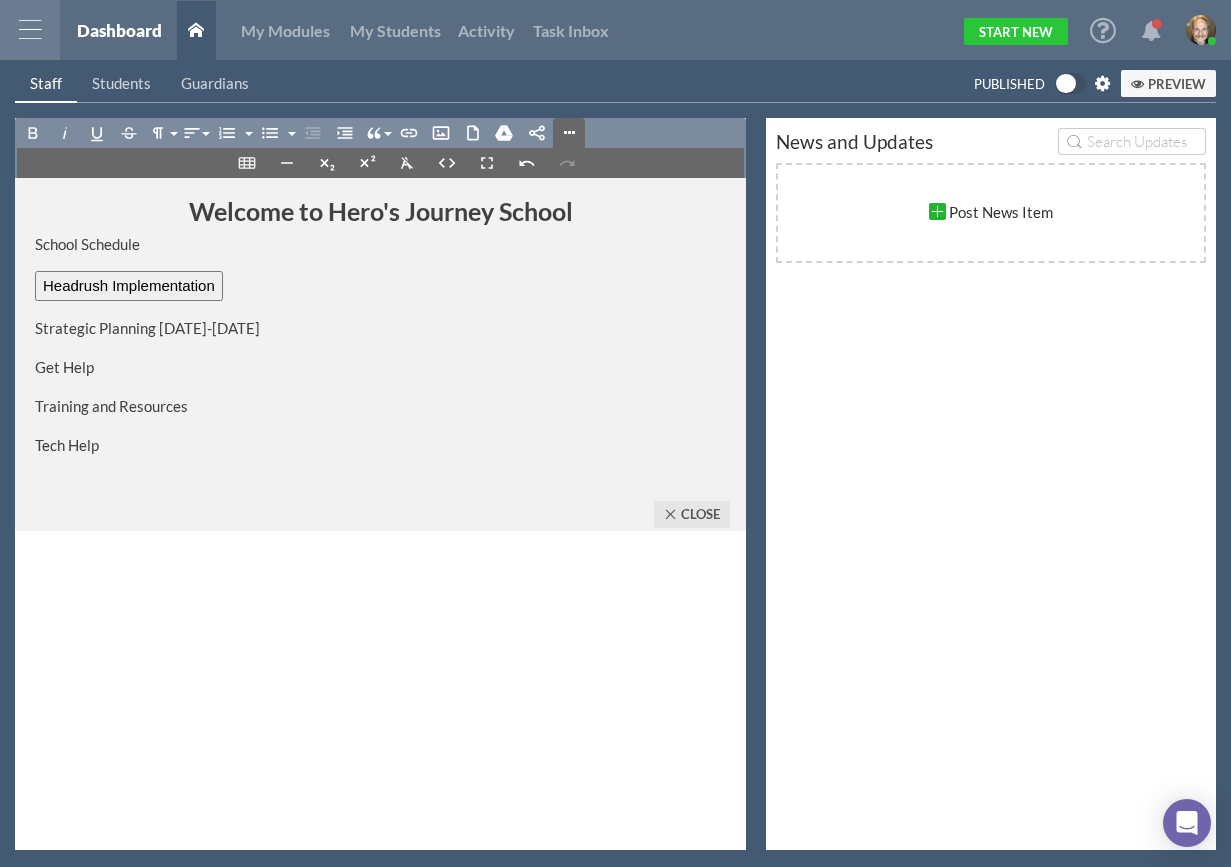 click on "Welcome to Hero's Journey School School Schedule Headrush Implementation Strategic Planning [DATE]-[DATE] Get Help Training and Resources Tech Help" at bounding box center (380, 354) 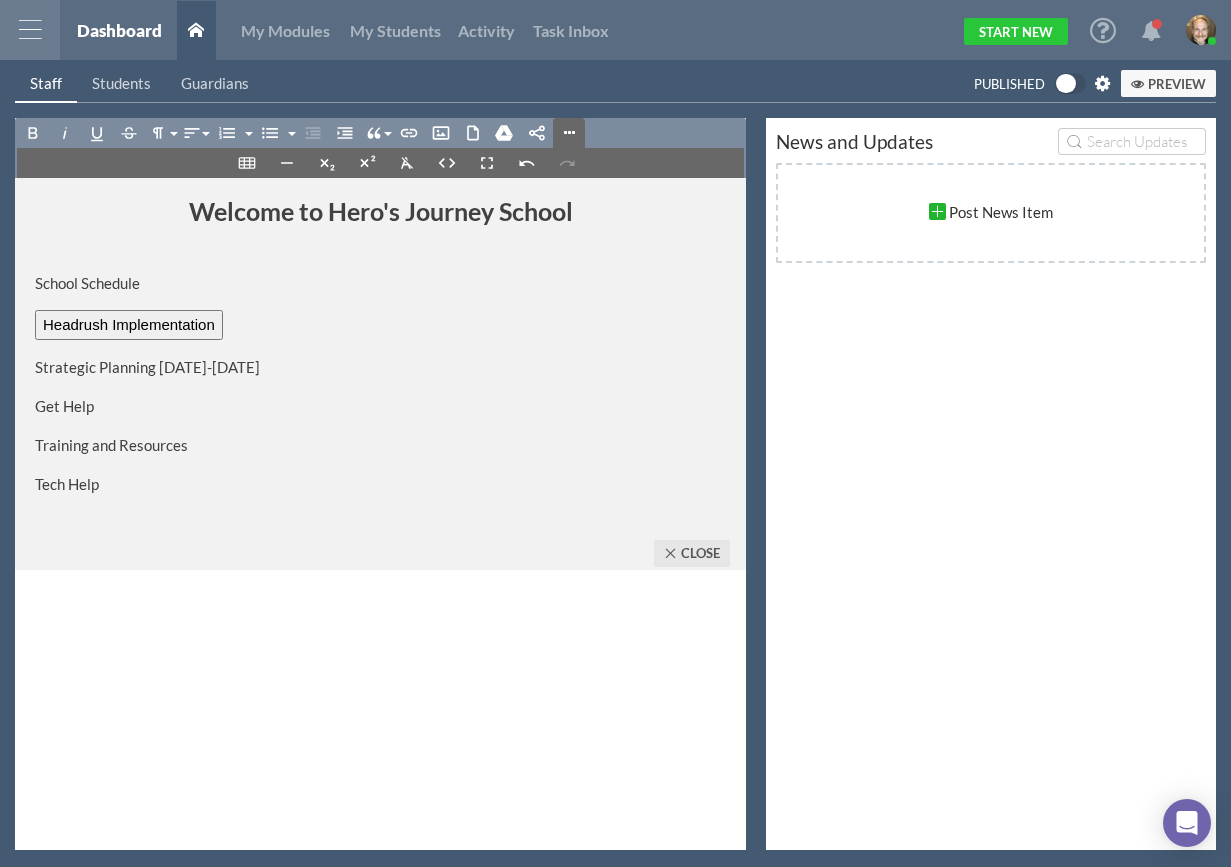 click on "School Schedule" at bounding box center [380, 283] 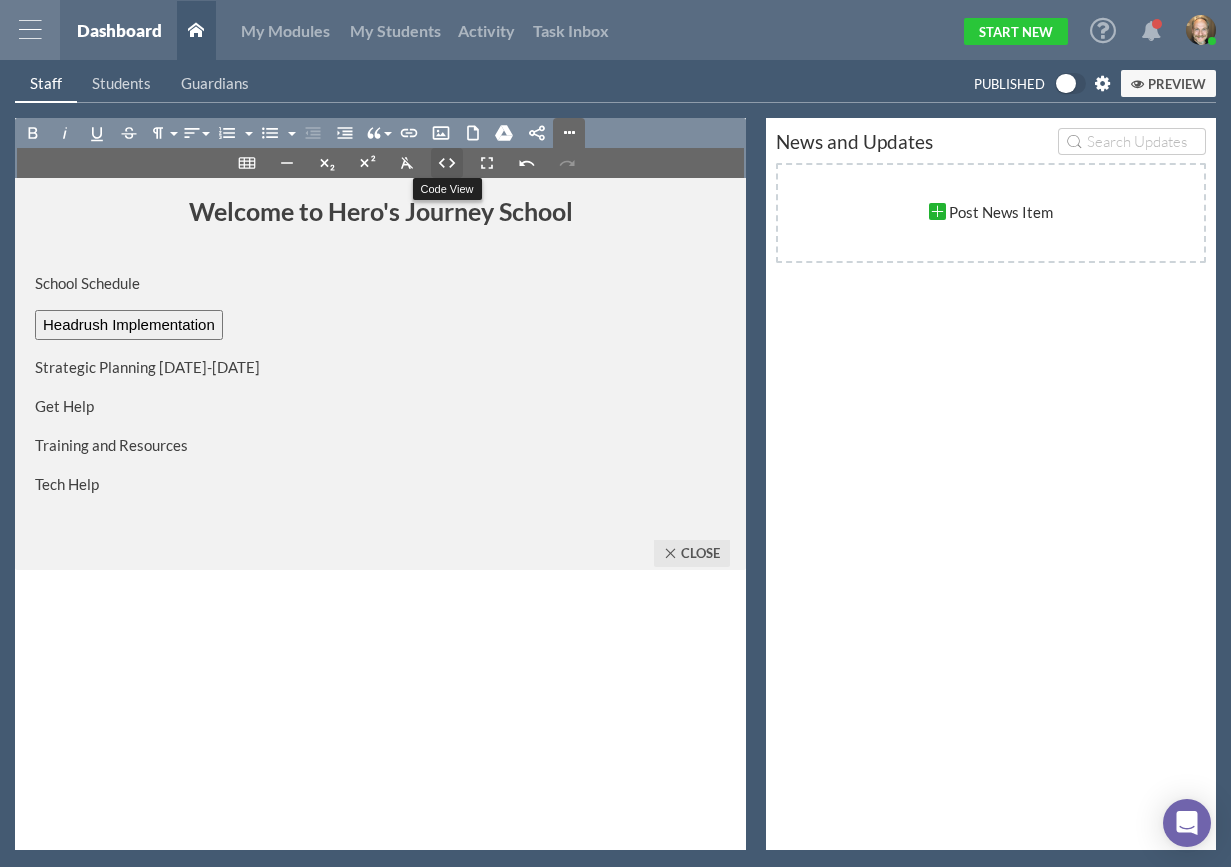 click 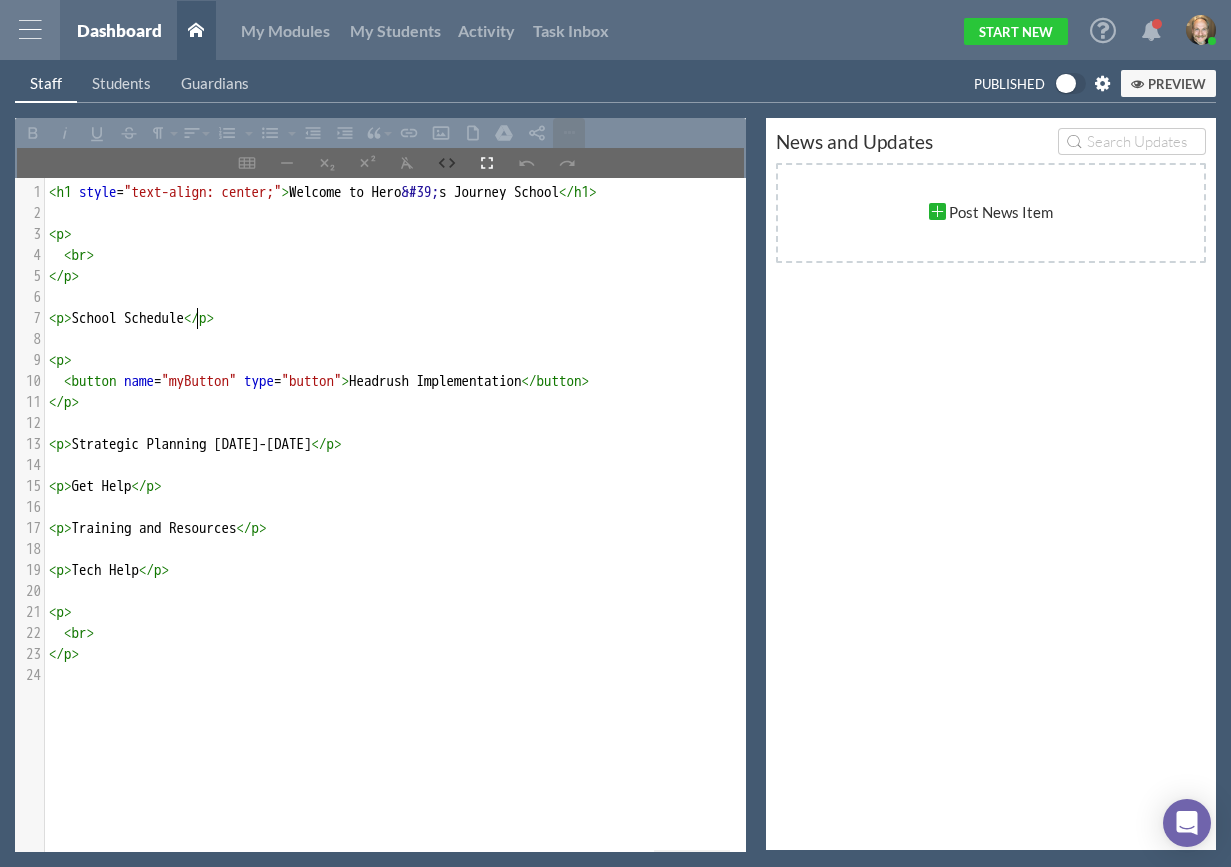 scroll, scrollTop: 0, scrollLeft: 0, axis: both 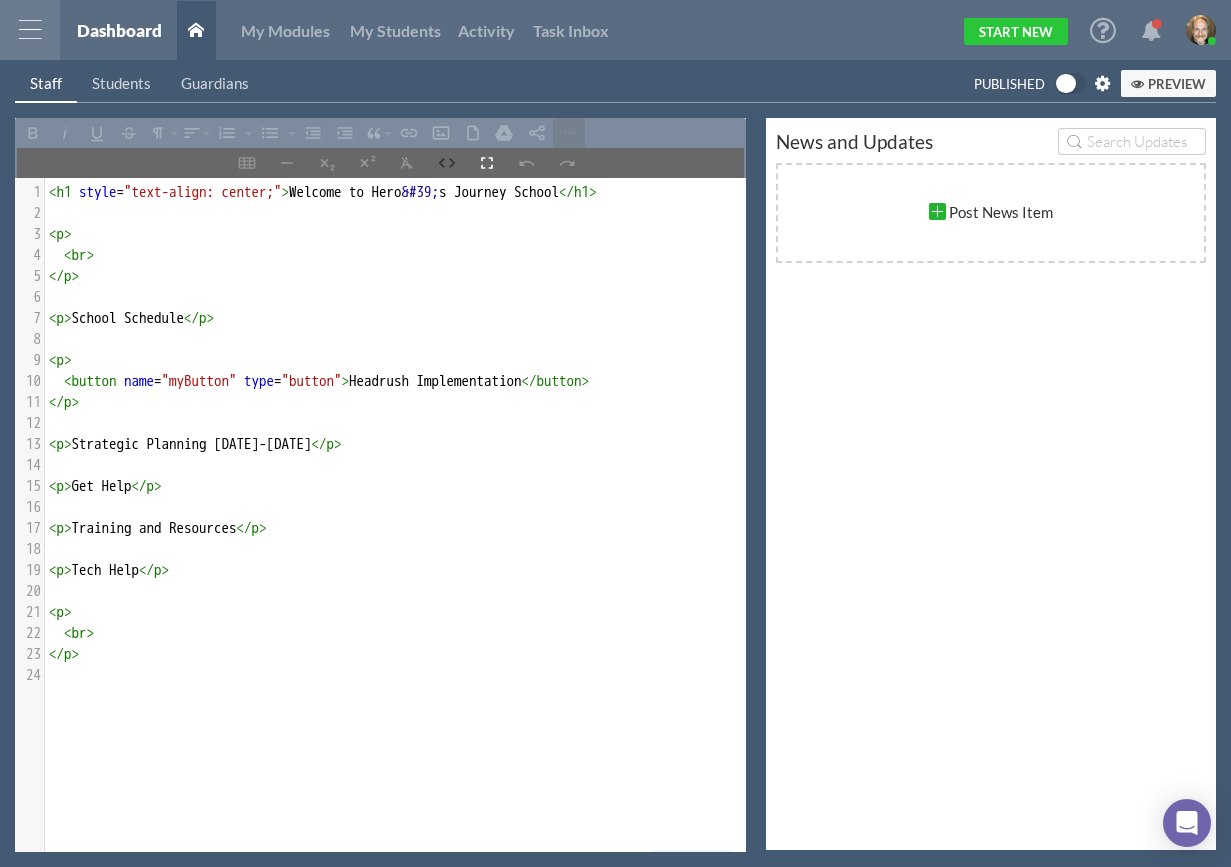 click on "</ p >" at bounding box center (403, 276) 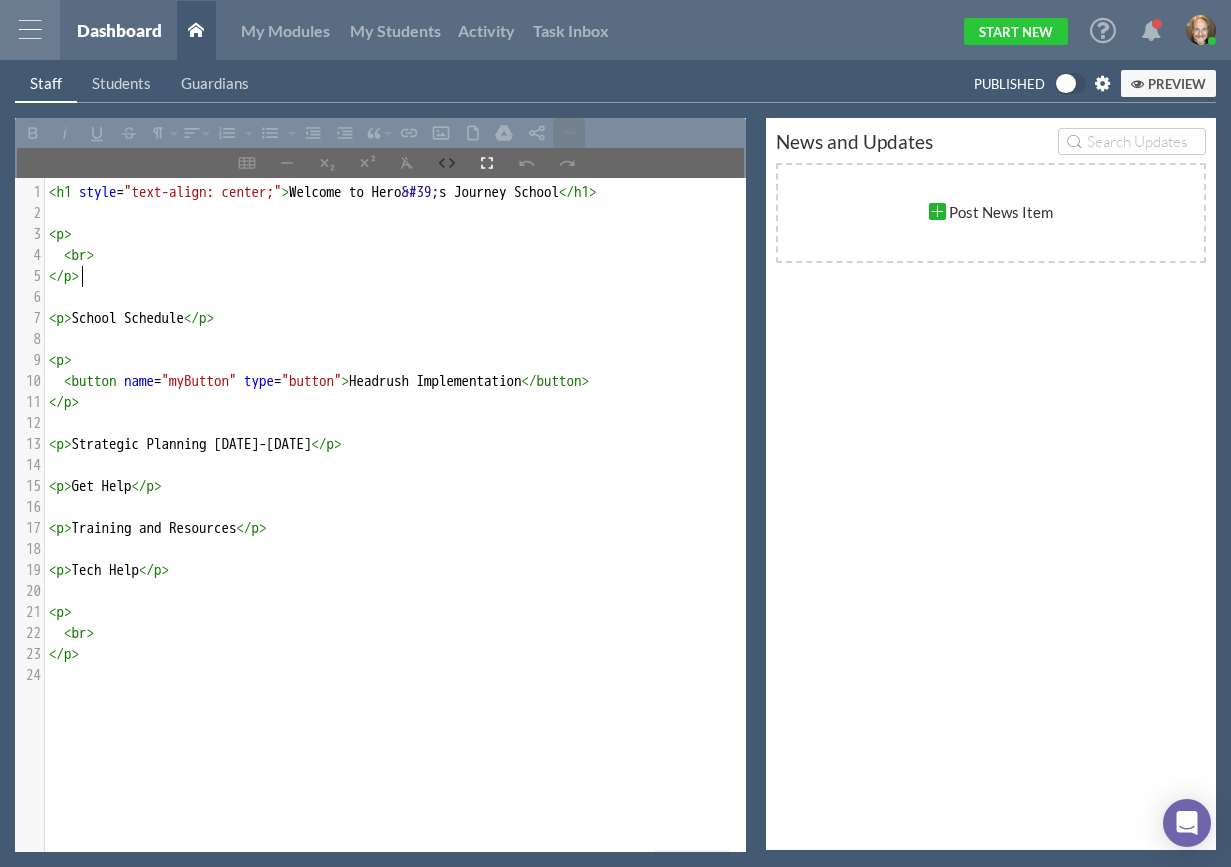 click on "​" at bounding box center [403, 297] 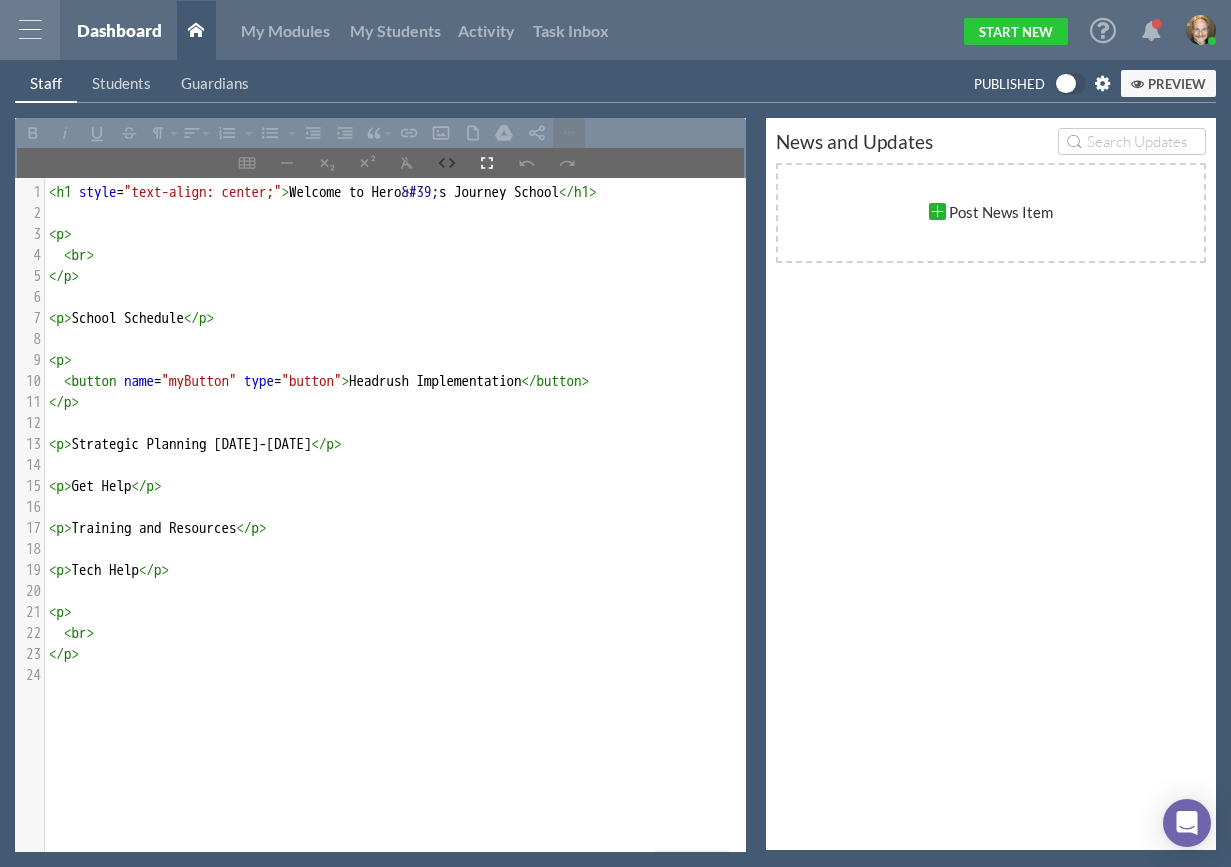 paste 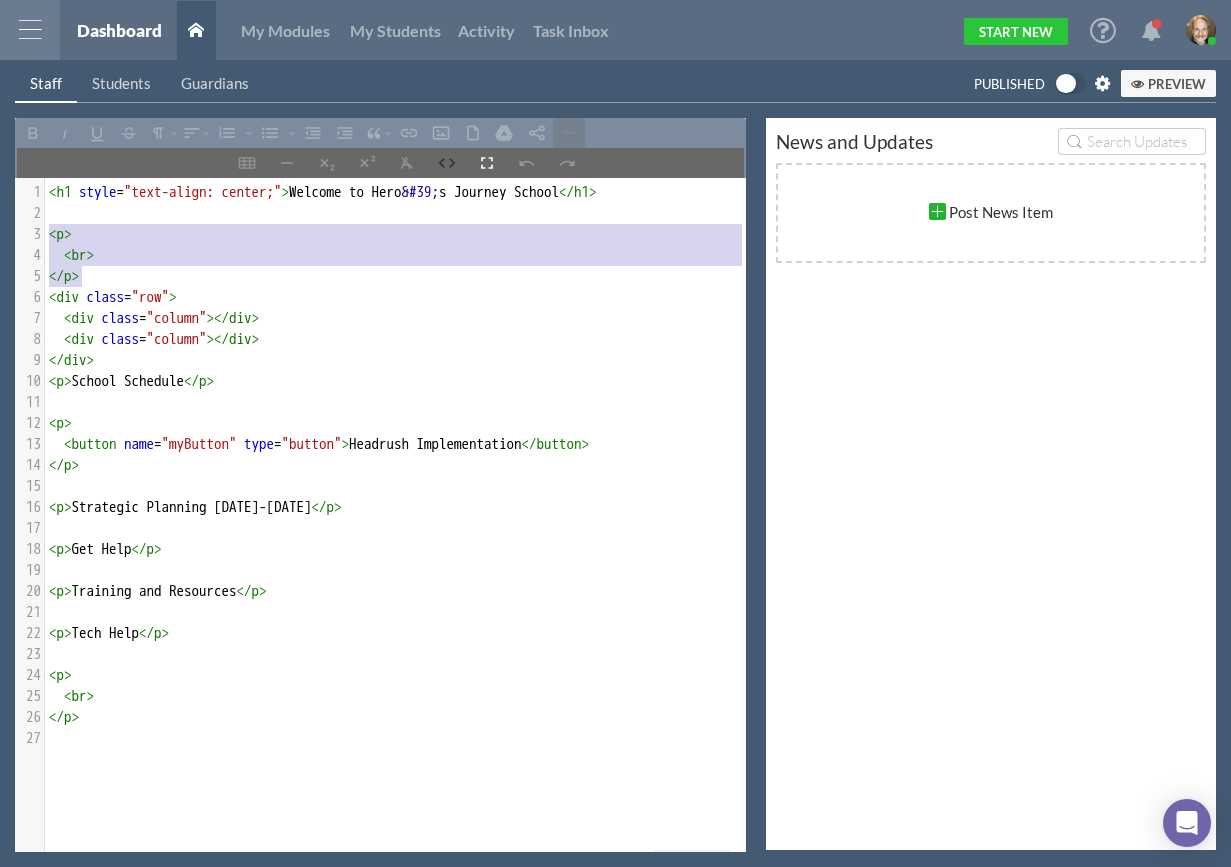 type on "<p>
<br>
</p>" 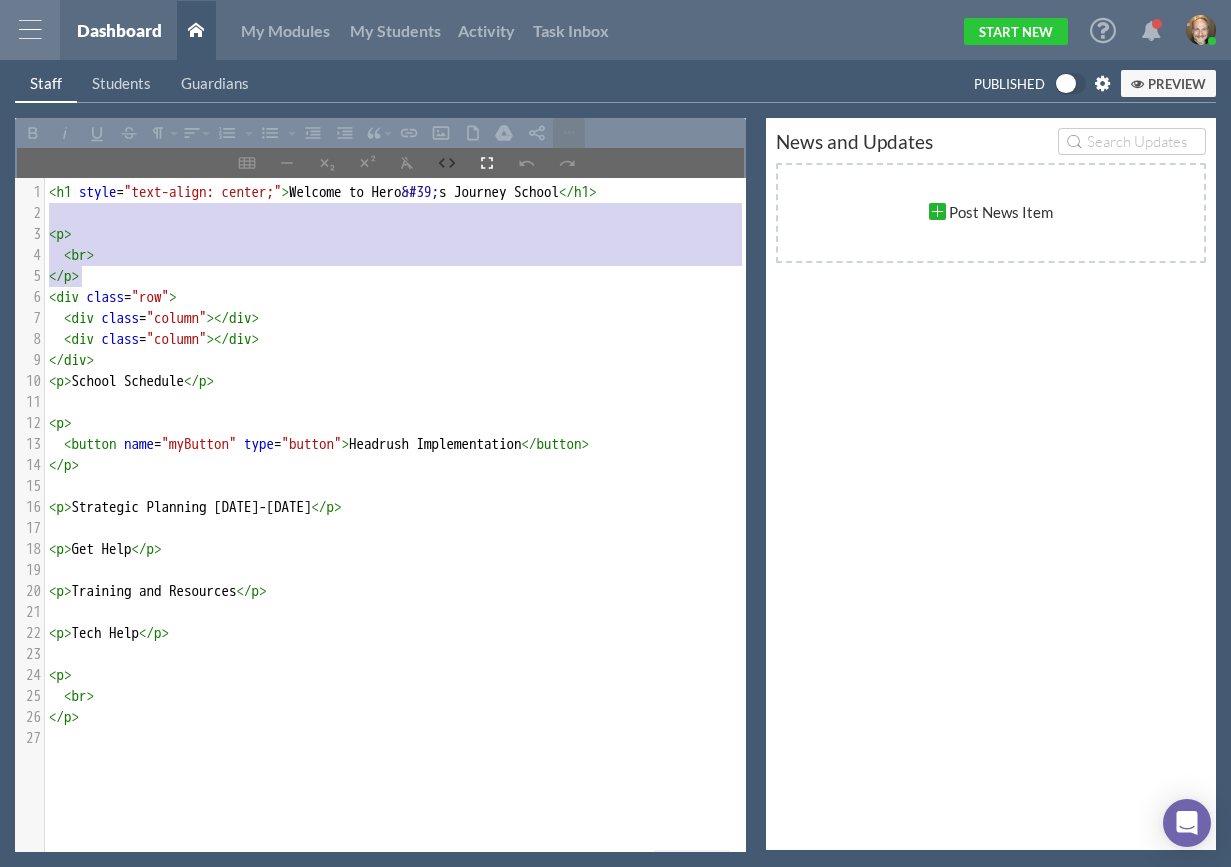 drag, startPoint x: 89, startPoint y: 273, endPoint x: 43, endPoint y: 223, distance: 67.941154 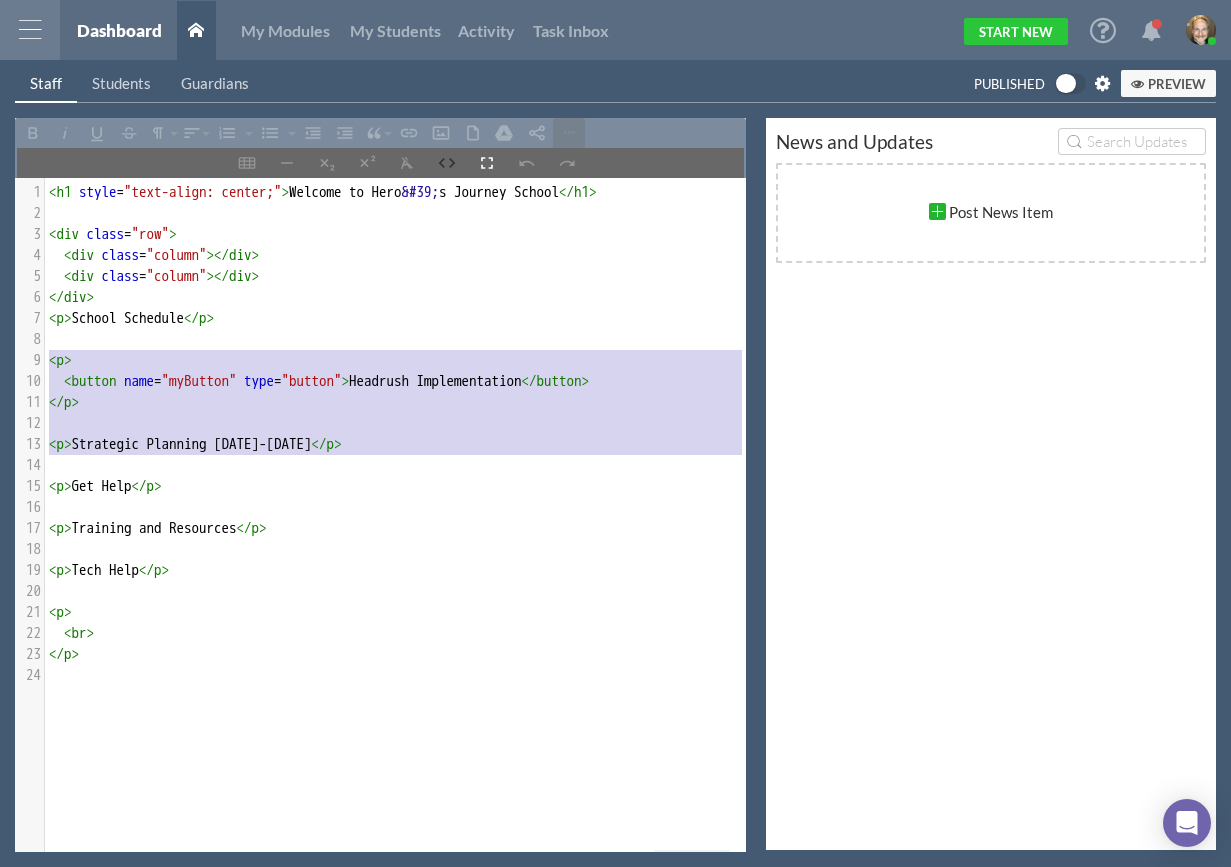 type on "<p>School Schedule</p>
<p>
<button name="myButton" type="button">Headrush Implementation</button>
</p>
<p>Strategic Planning [DATE]-[DATE]</p>" 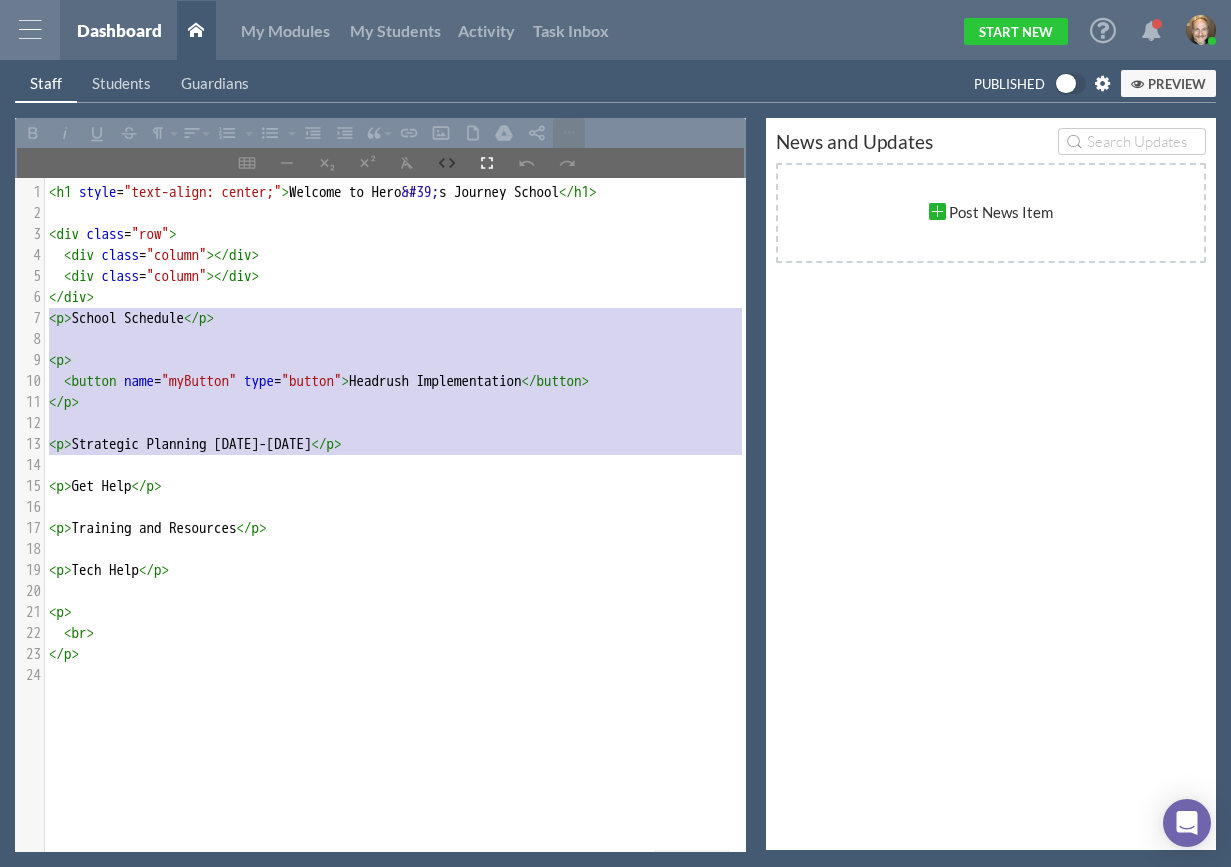 drag, startPoint x: 65, startPoint y: 461, endPoint x: 34, endPoint y: 313, distance: 151.21178 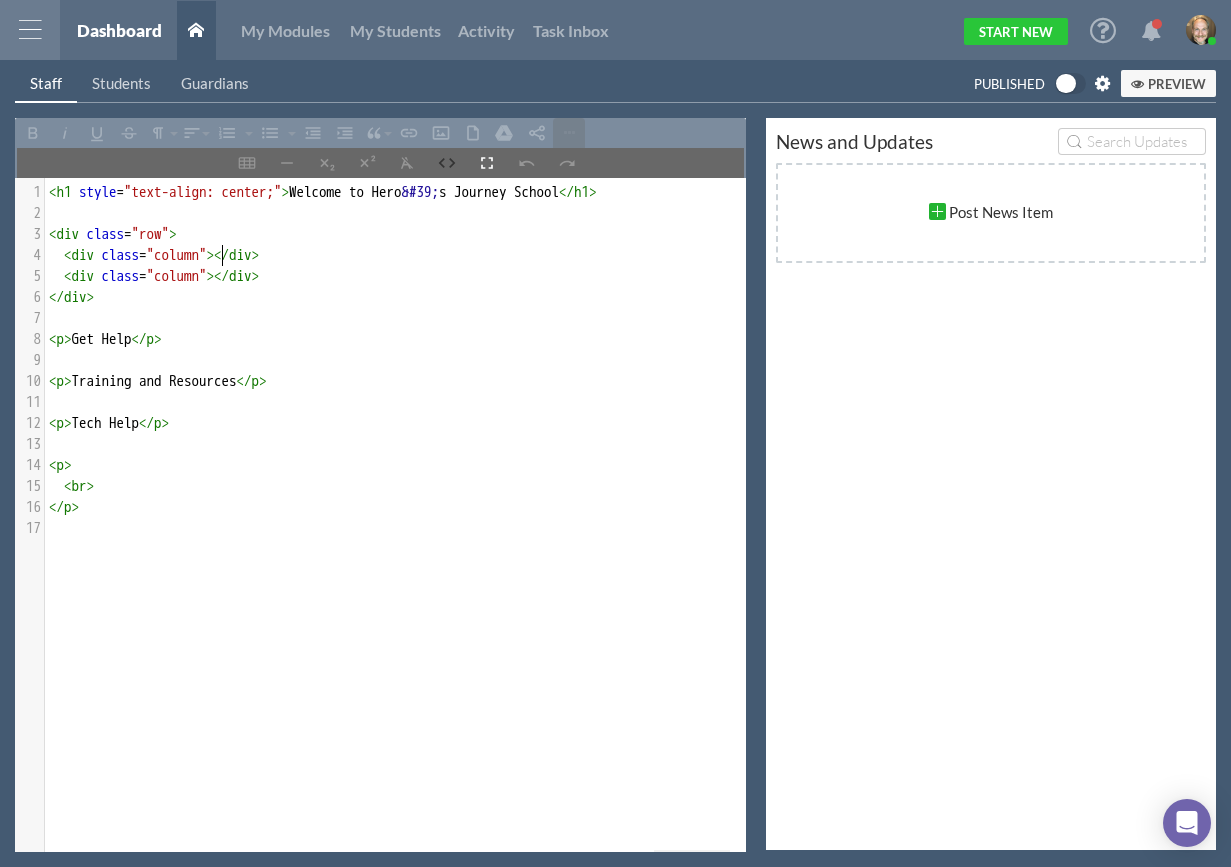 click on "x   1 < h1   style = "text-align: center;" > Welcome to Hero &#39; s Journey School </ h1 > 2 ​ 3 < div   class = "row" > 4    < div   class = "column" ></ div > 5    < div   class = "column" ></ div > 6 </ div > 7 ​ 8 < p > Get Help </ p > 9 ​ 10 < p > Training and Resources </ p > 11 ​ 12 < p > Tech Help </ p > 13 ​ 14 < p > 15    < br > 16 </ p > 17 ​" at bounding box center [403, 360] 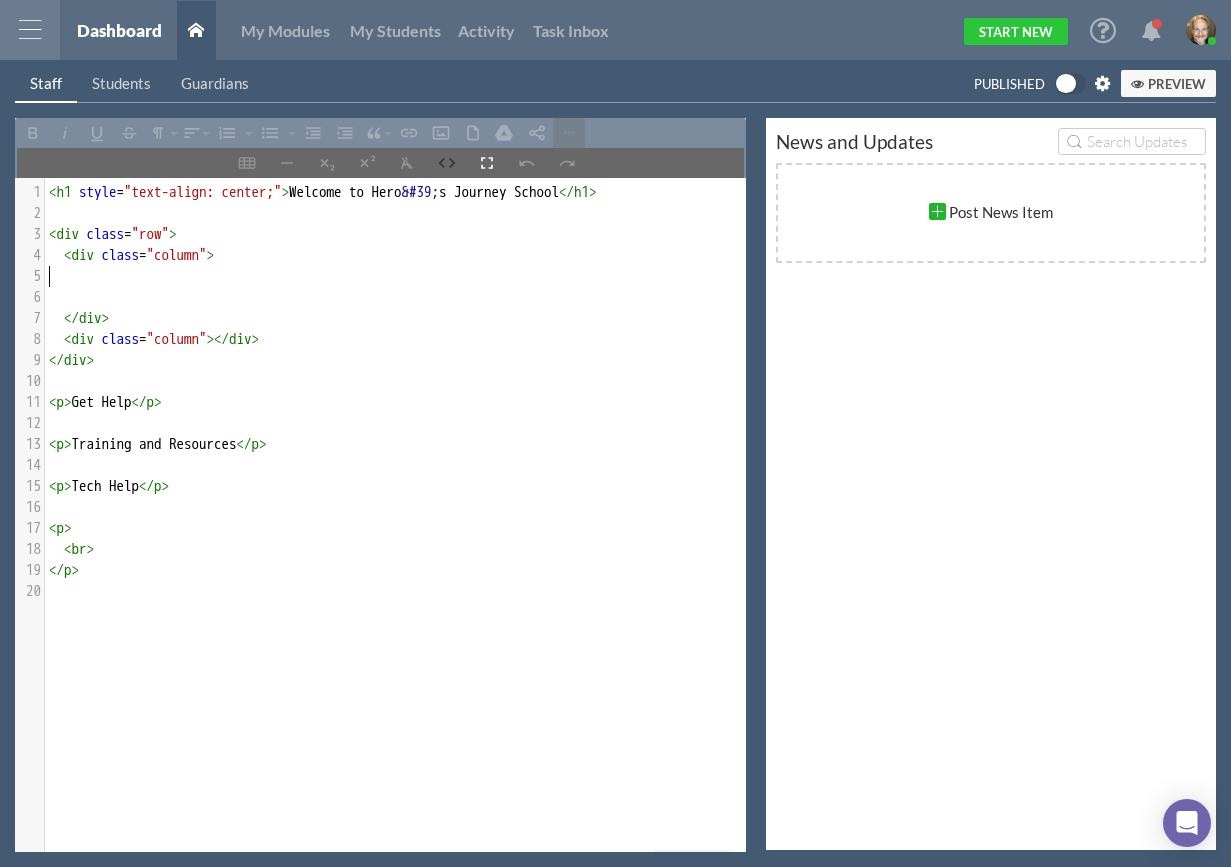 paste 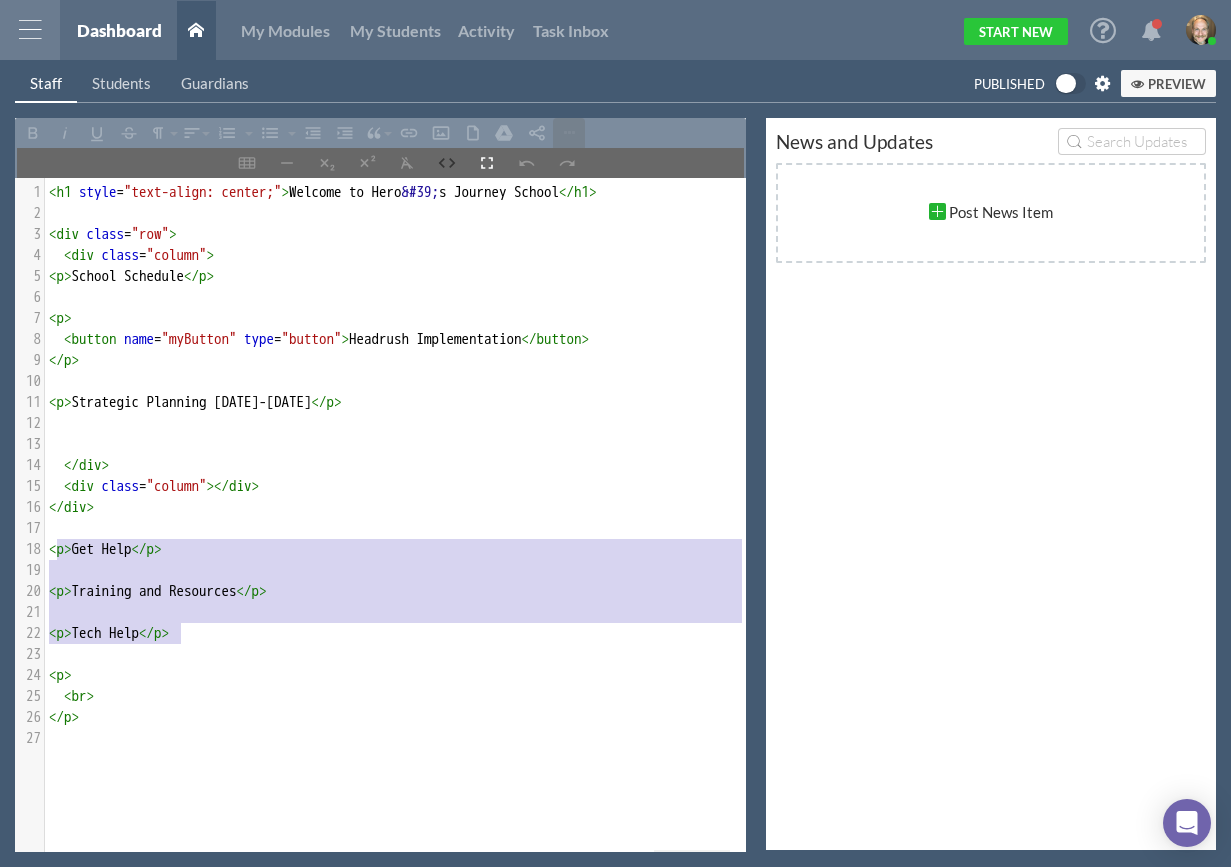 type on "<p>Get Help</p>
<p>Training and Resources</p>
<p>Tech Help</p>" 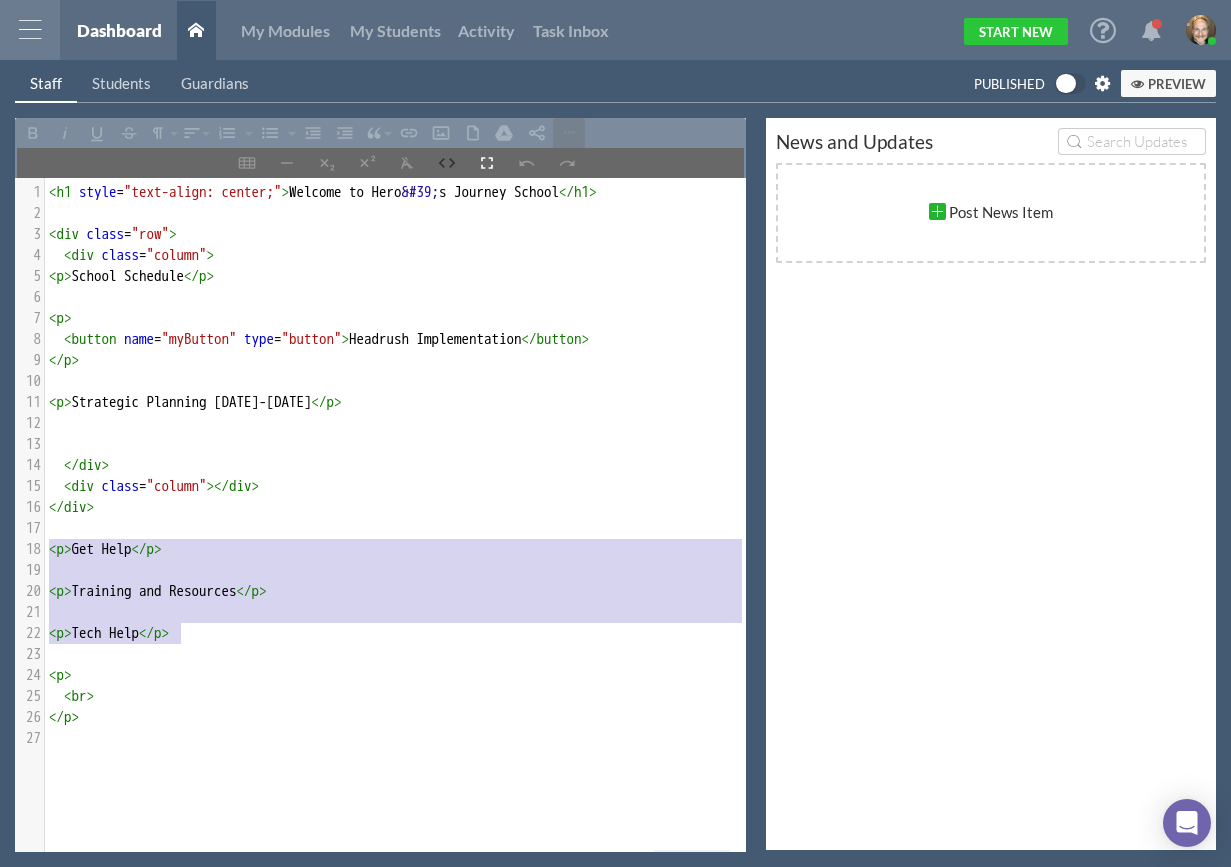 drag, startPoint x: 197, startPoint y: 643, endPoint x: 50, endPoint y: 547, distance: 175.5705 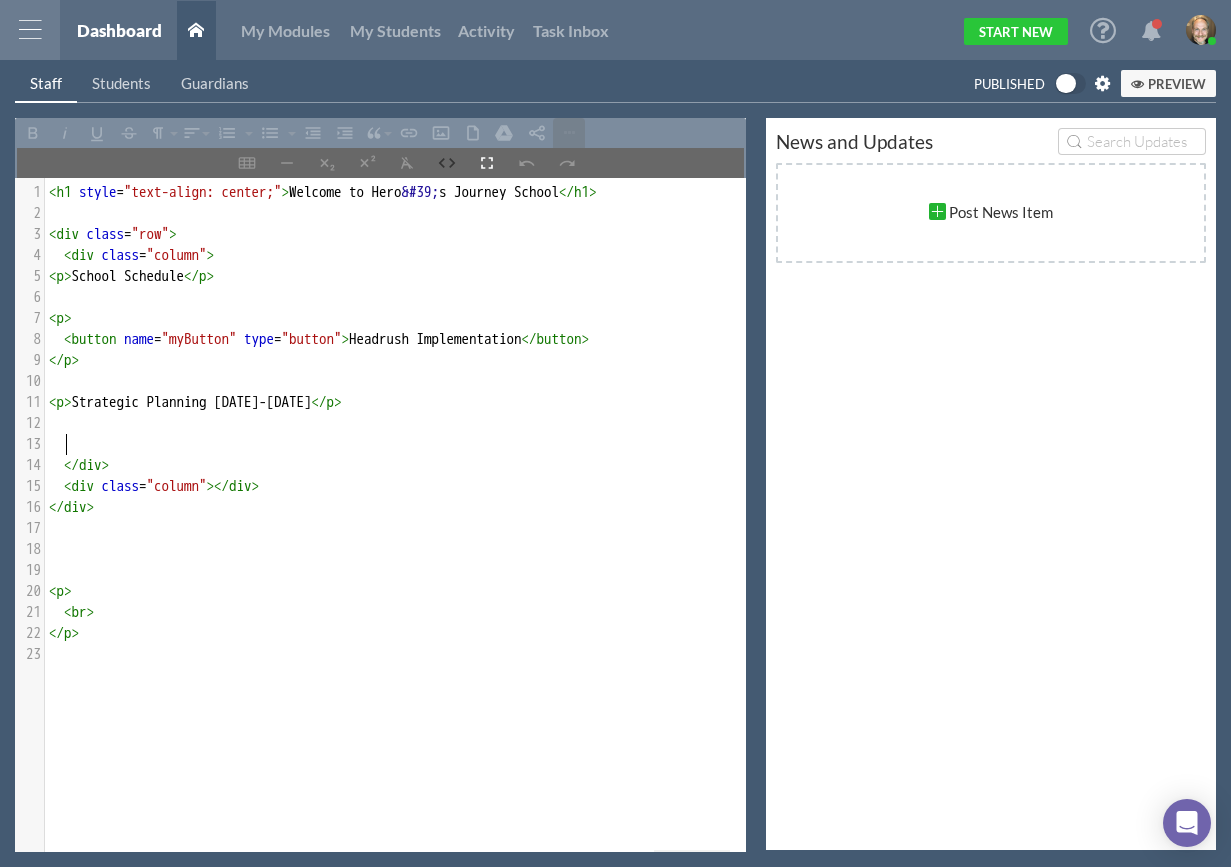 click at bounding box center [403, 444] 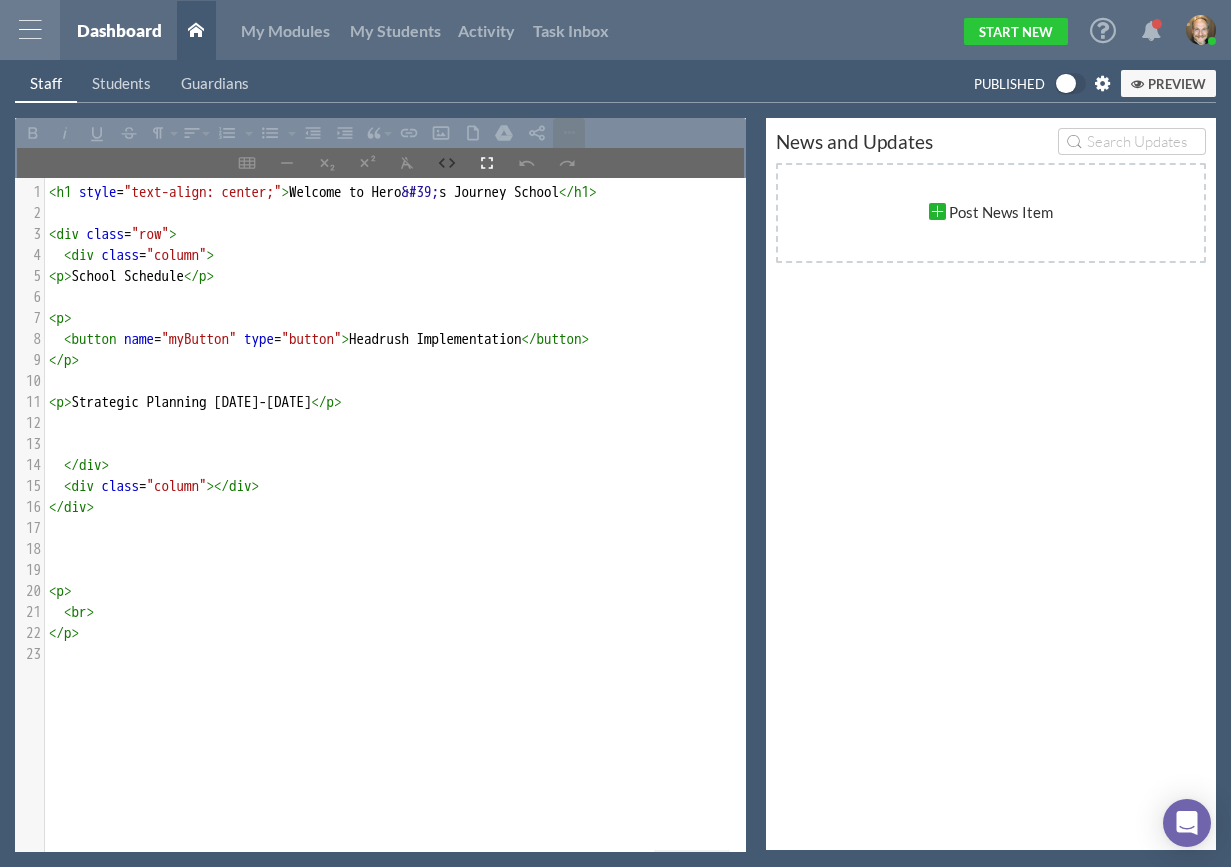 click on "></" at bounding box center (218, 486) 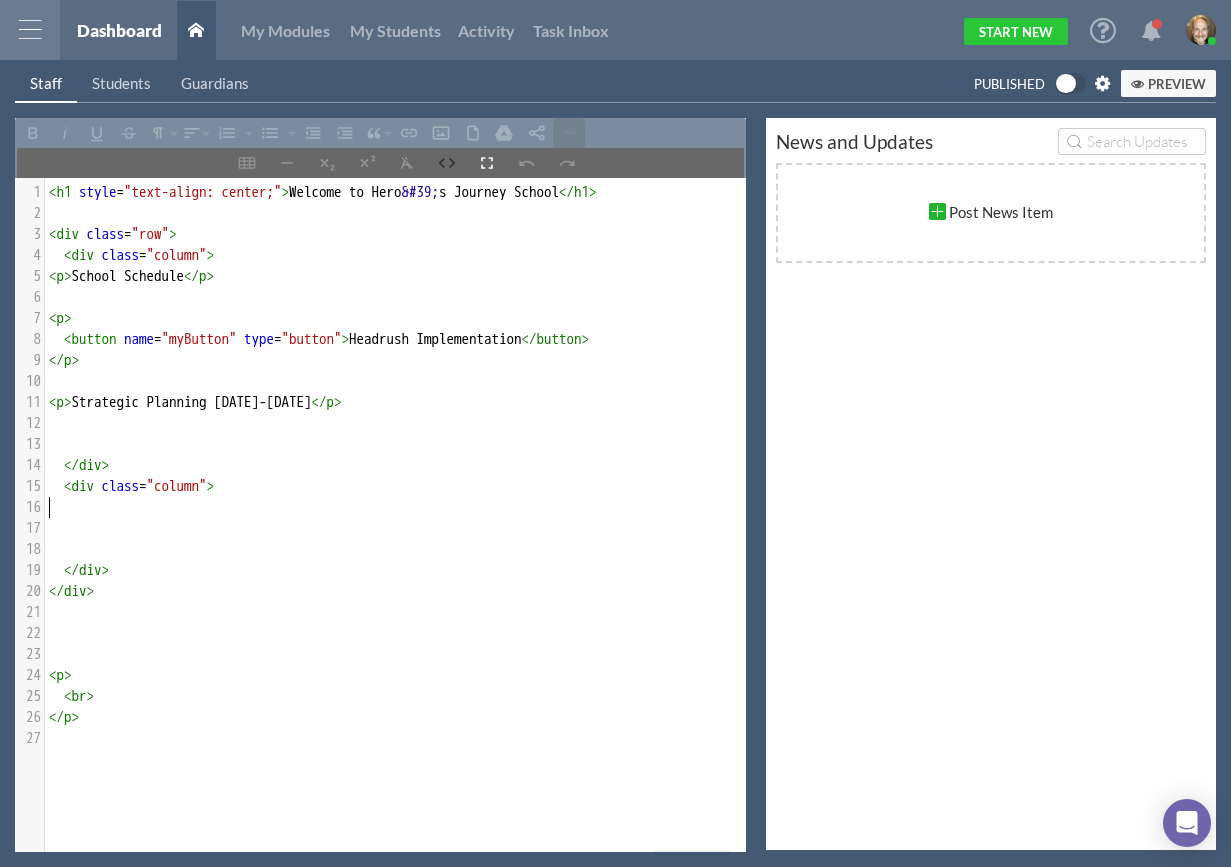 paste 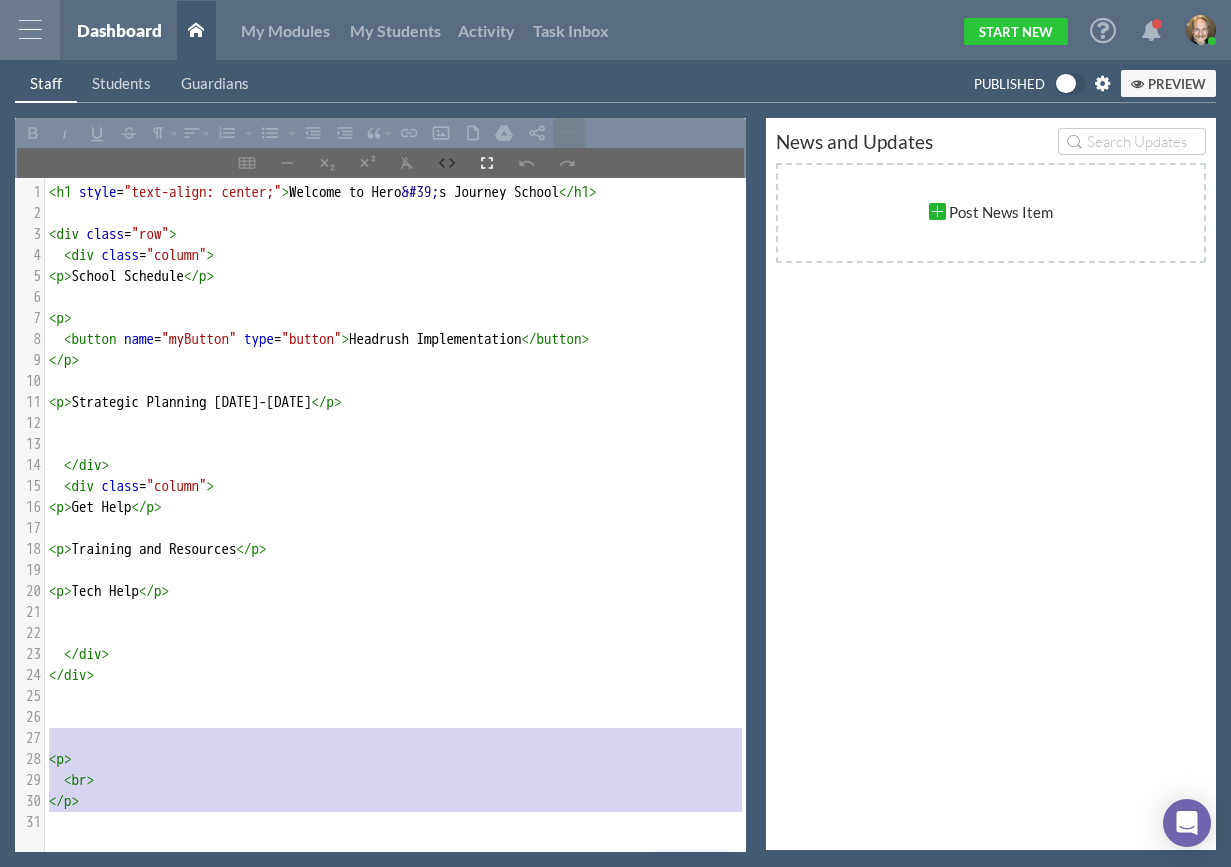 type on "<p>
<br>
</p>" 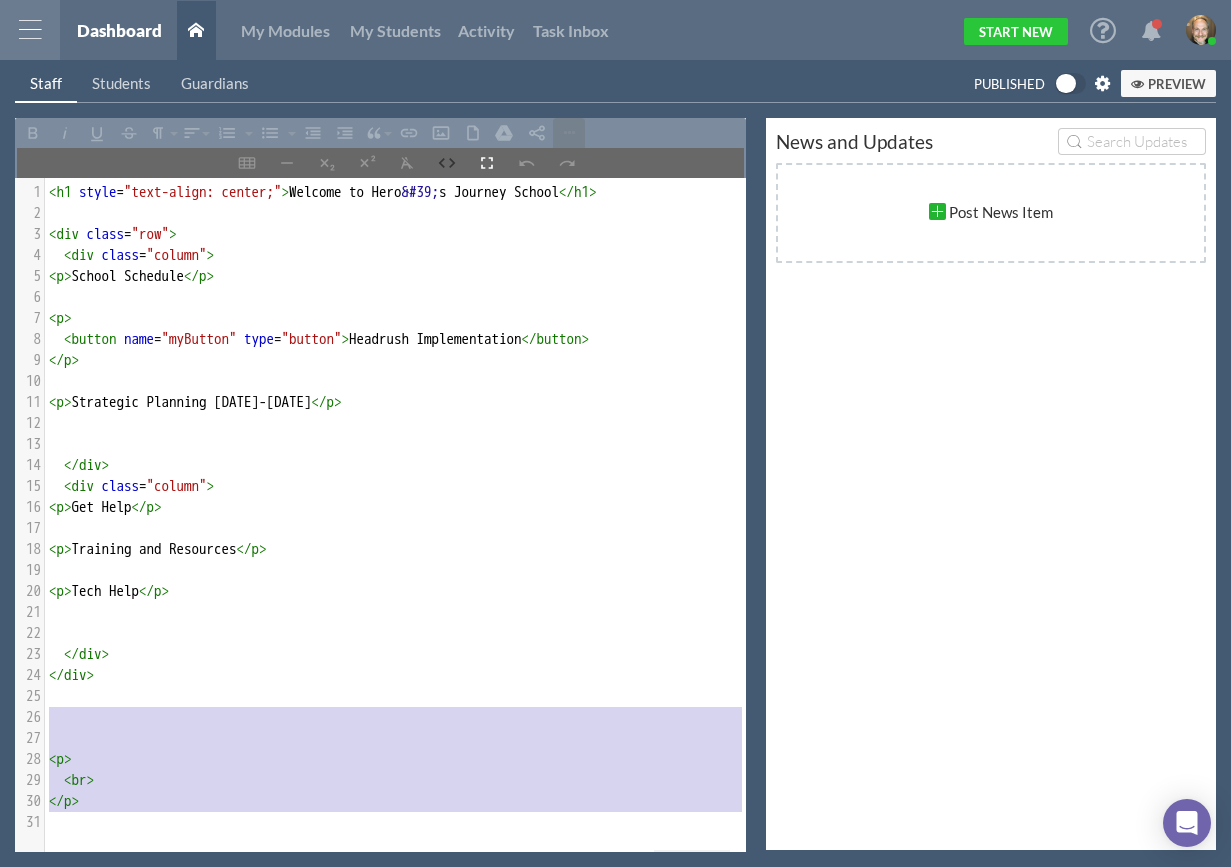 drag, startPoint x: 101, startPoint y: 826, endPoint x: 42, endPoint y: 711, distance: 129.2517 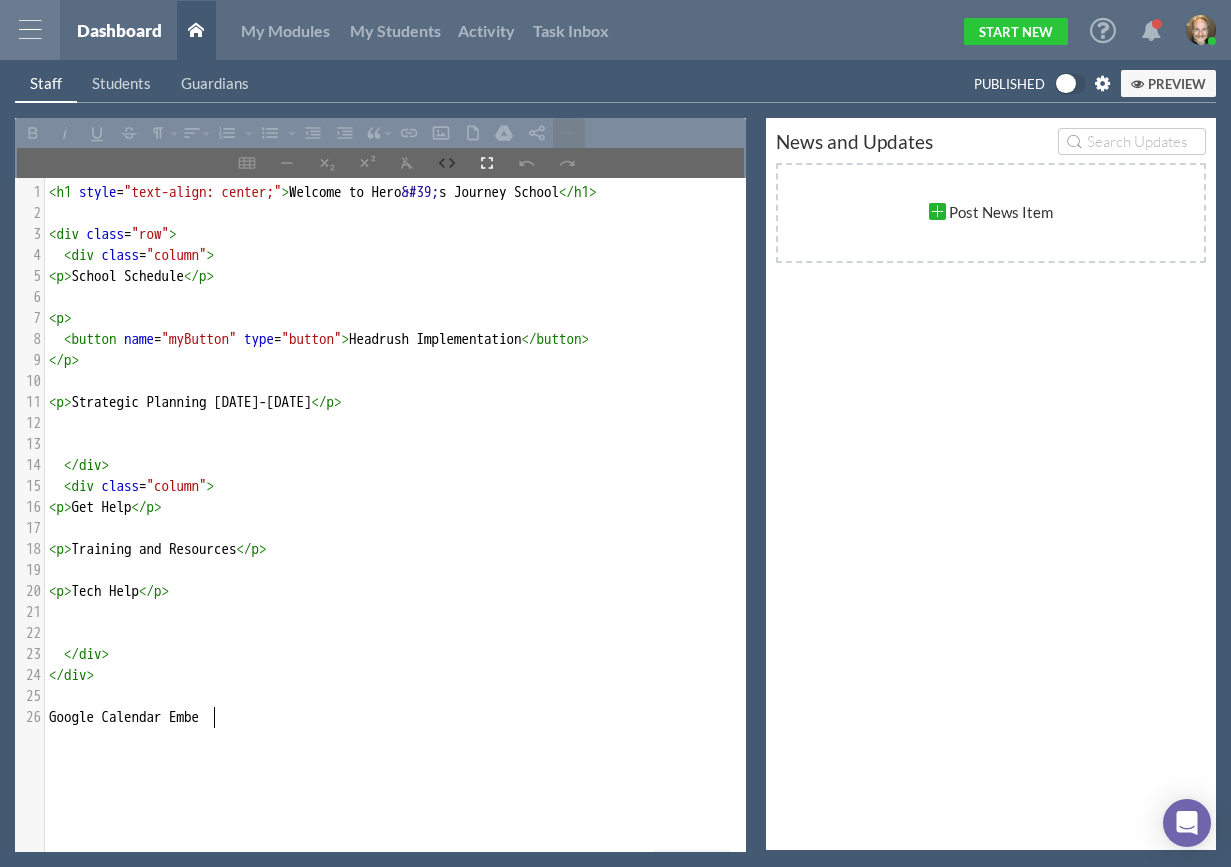 scroll, scrollTop: 7, scrollLeft: 165, axis: both 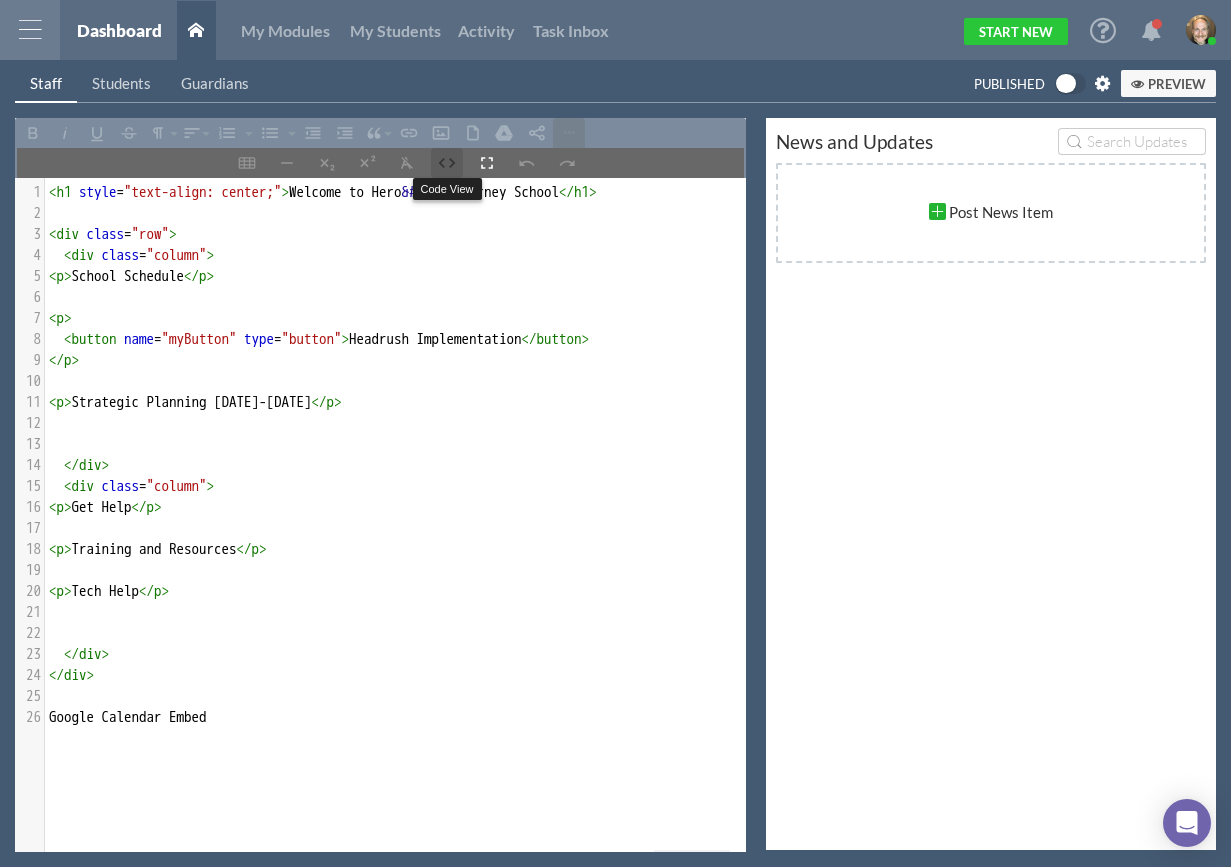 type on "Google Calendar Embed" 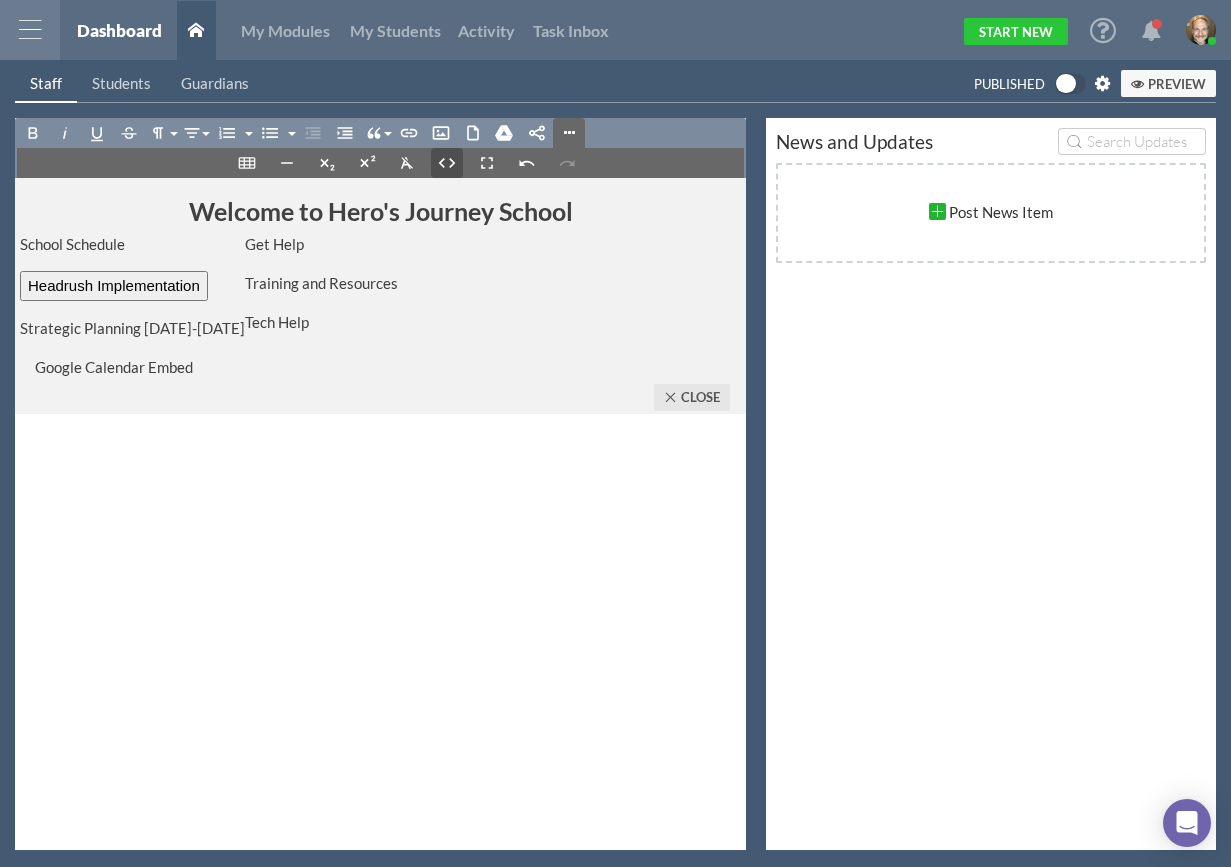 click 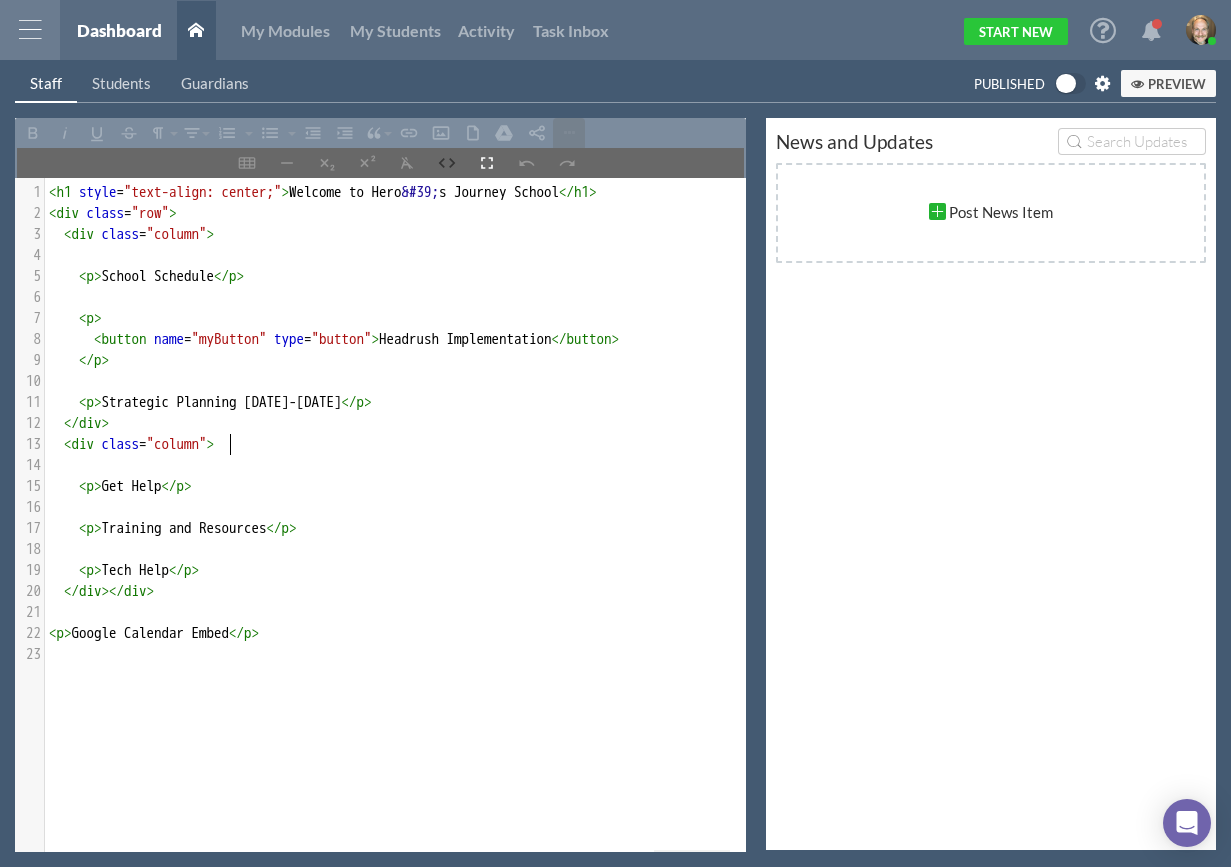 click on "< div   class = "column" >" at bounding box center (403, 444) 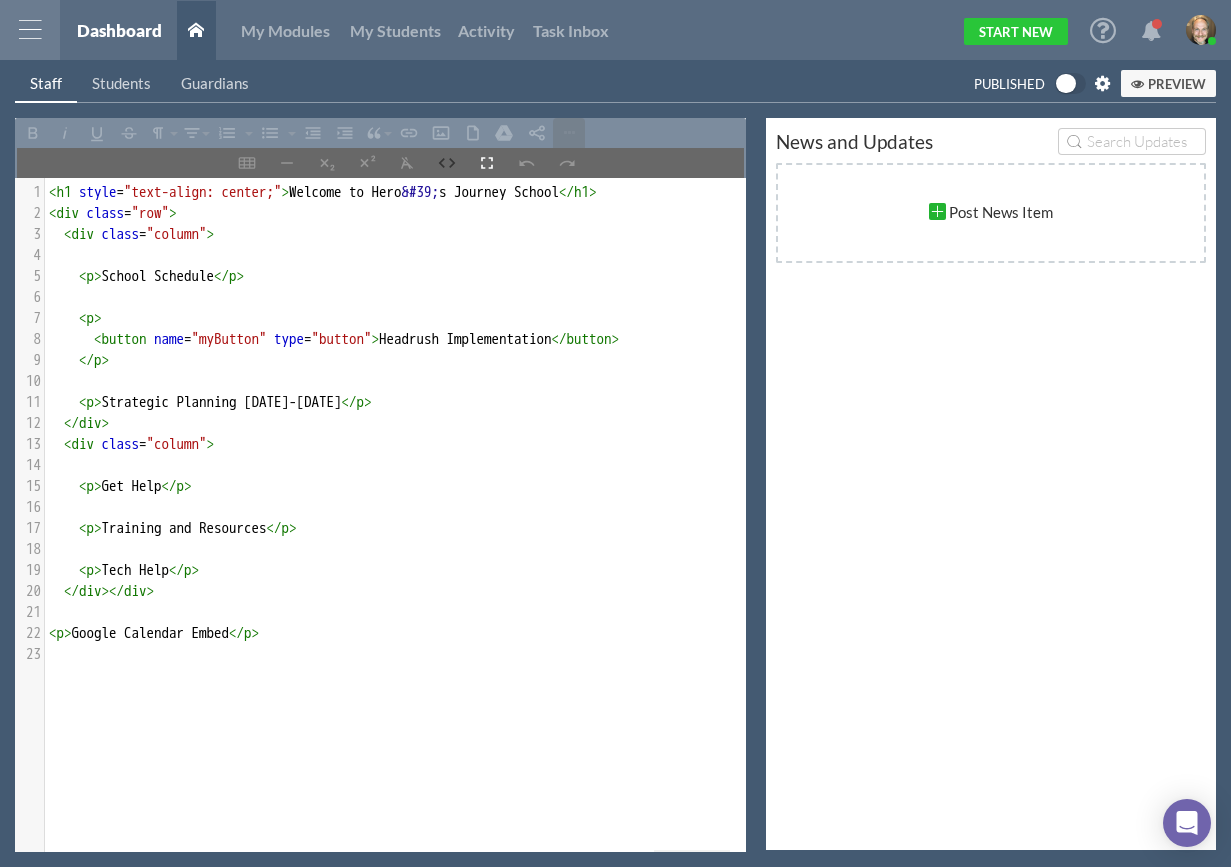 click on "23   1 < h1   style = "text-align: center;" > Welcome to Hero &#39; s Journey School </ h1 > 2 < div   class = "row" > 3    < div   class = "column" > 4 ​ 5       < p > School Schedule </ p > 6 ​ 7       < p > 8          < button   name = "myButton"   type = "button" > Headrush Implementation </ button > 9       </ p > 10 ​ 11       < p > Strategic Planning [DATE]-[DATE] </ p > 12    </ div > 13    < div   class = "column" > 14 ​ 15       < p > Get Help </ p > 16 ​ 17       < p > Training and Resources </ p > 18 ​ 19       < p > Tech Help </ p > 20    </ div ></ div > 21 ​ 22 < p > Google Calendar Embed </ p > 23 ​" at bounding box center [403, 423] 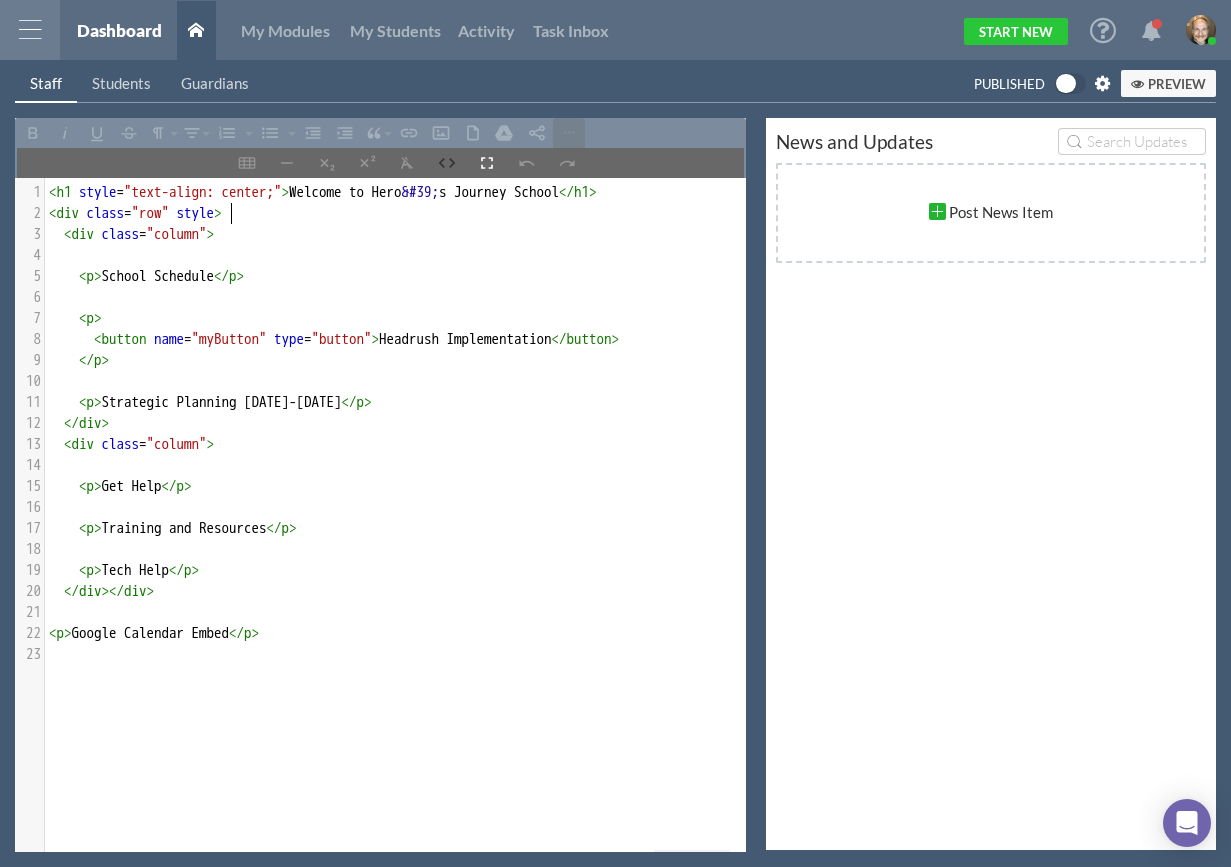 type on "style=-" 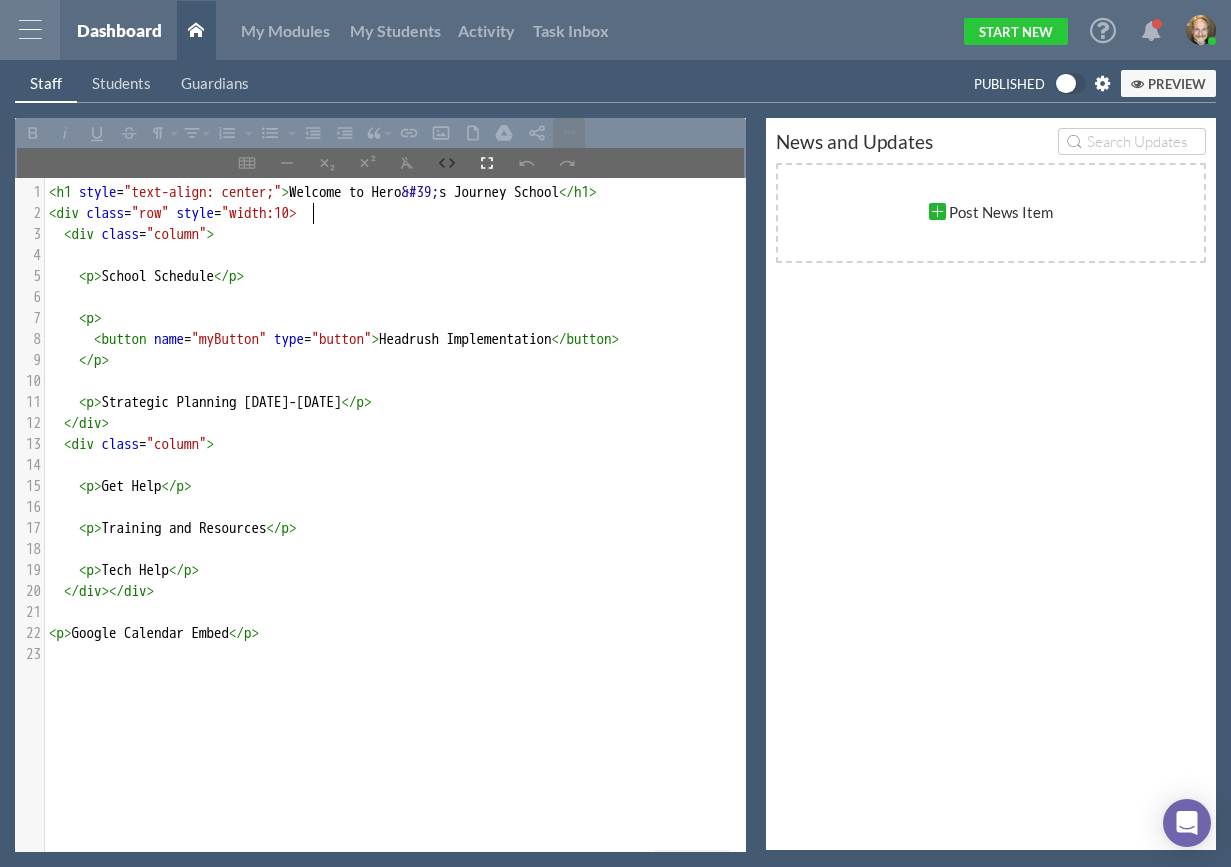type on ""width:1005" 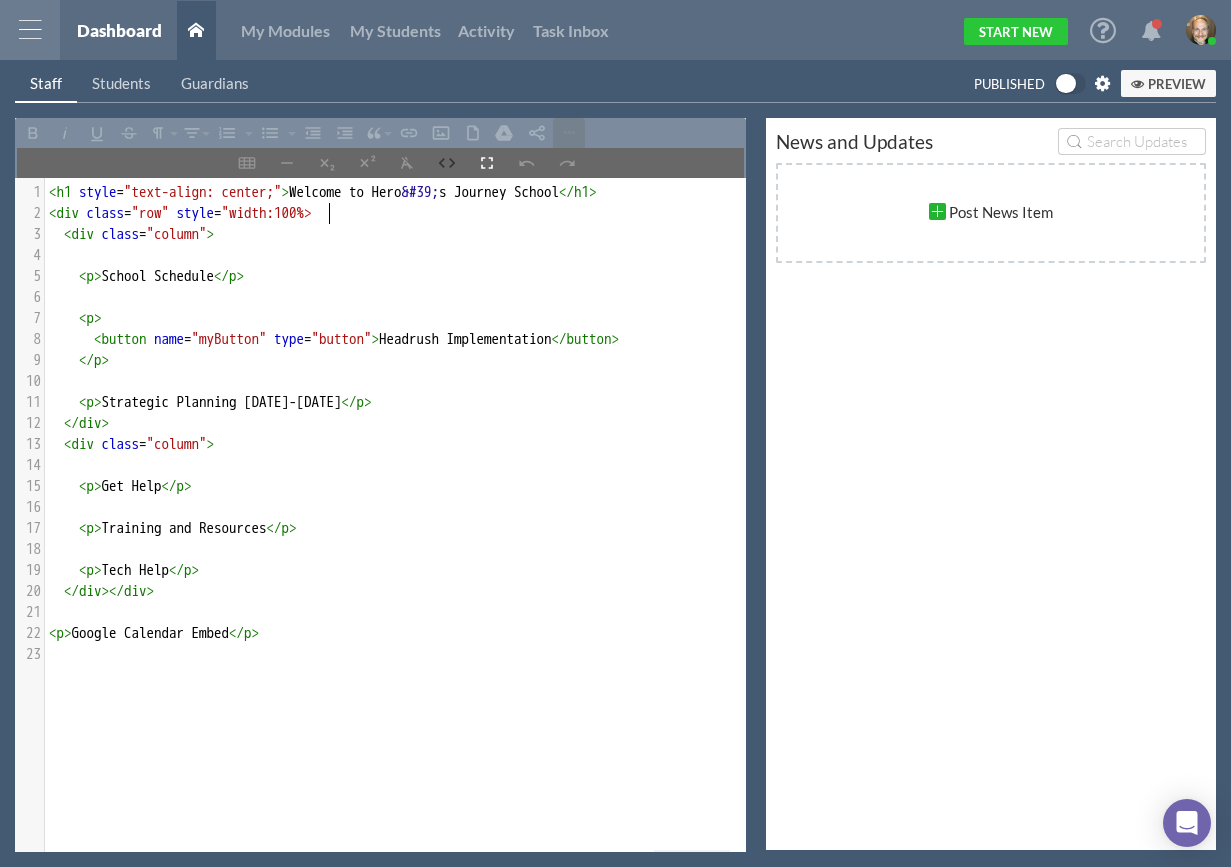 type on "%"" 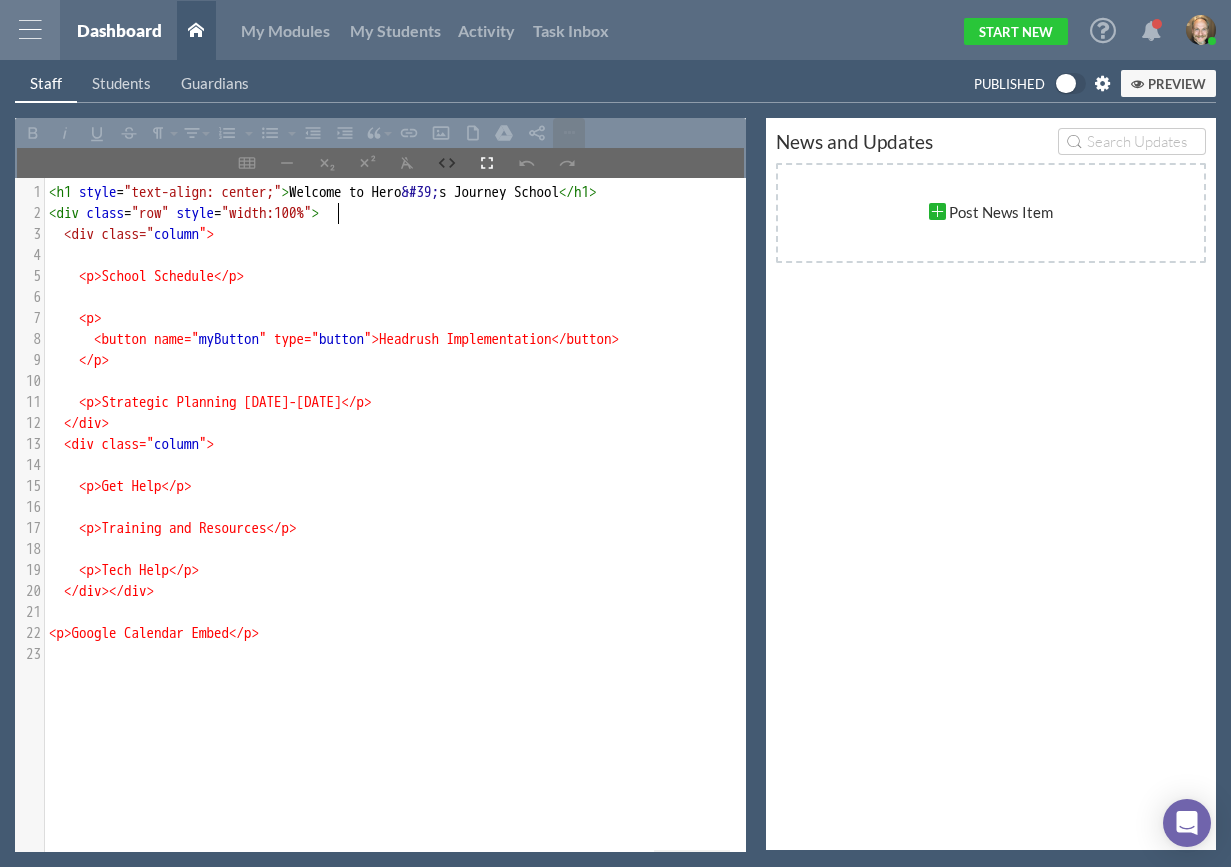 scroll, scrollTop: 7, scrollLeft: 17, axis: both 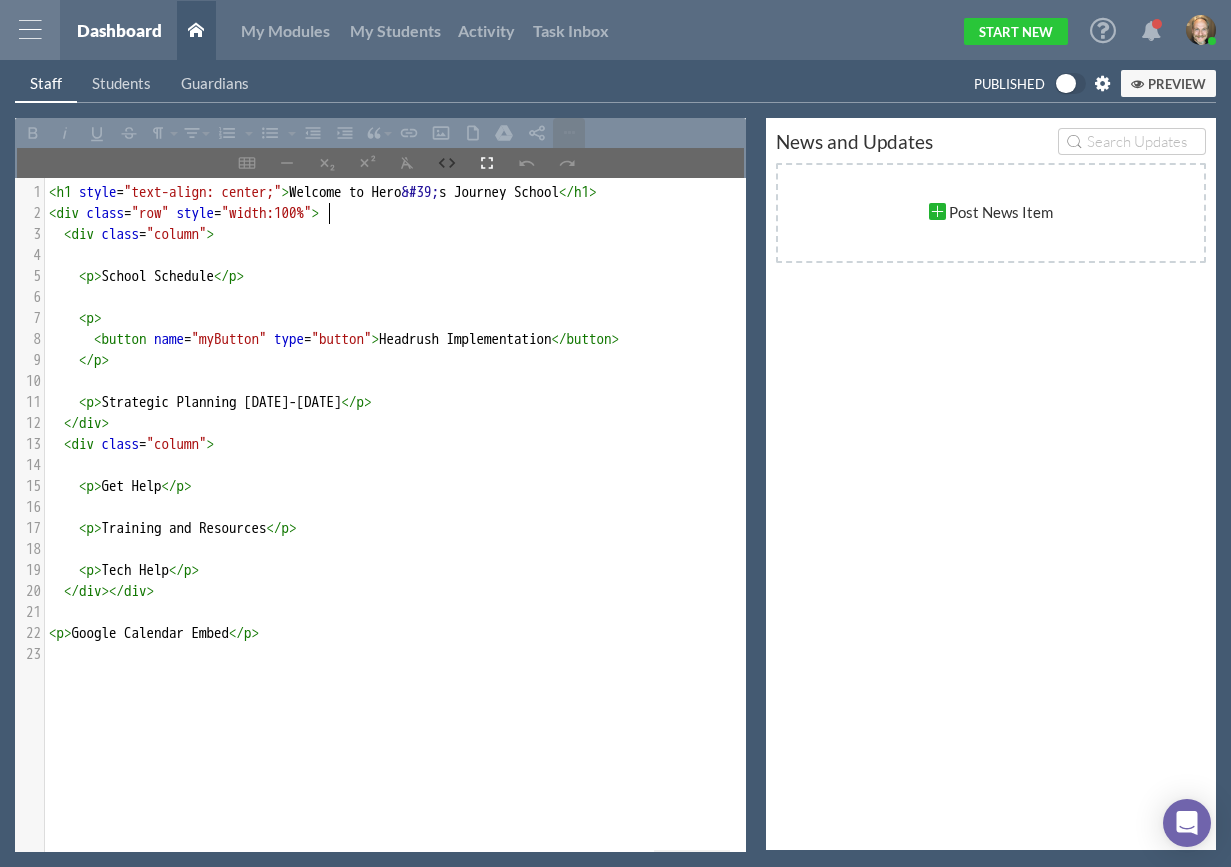 type on "l" 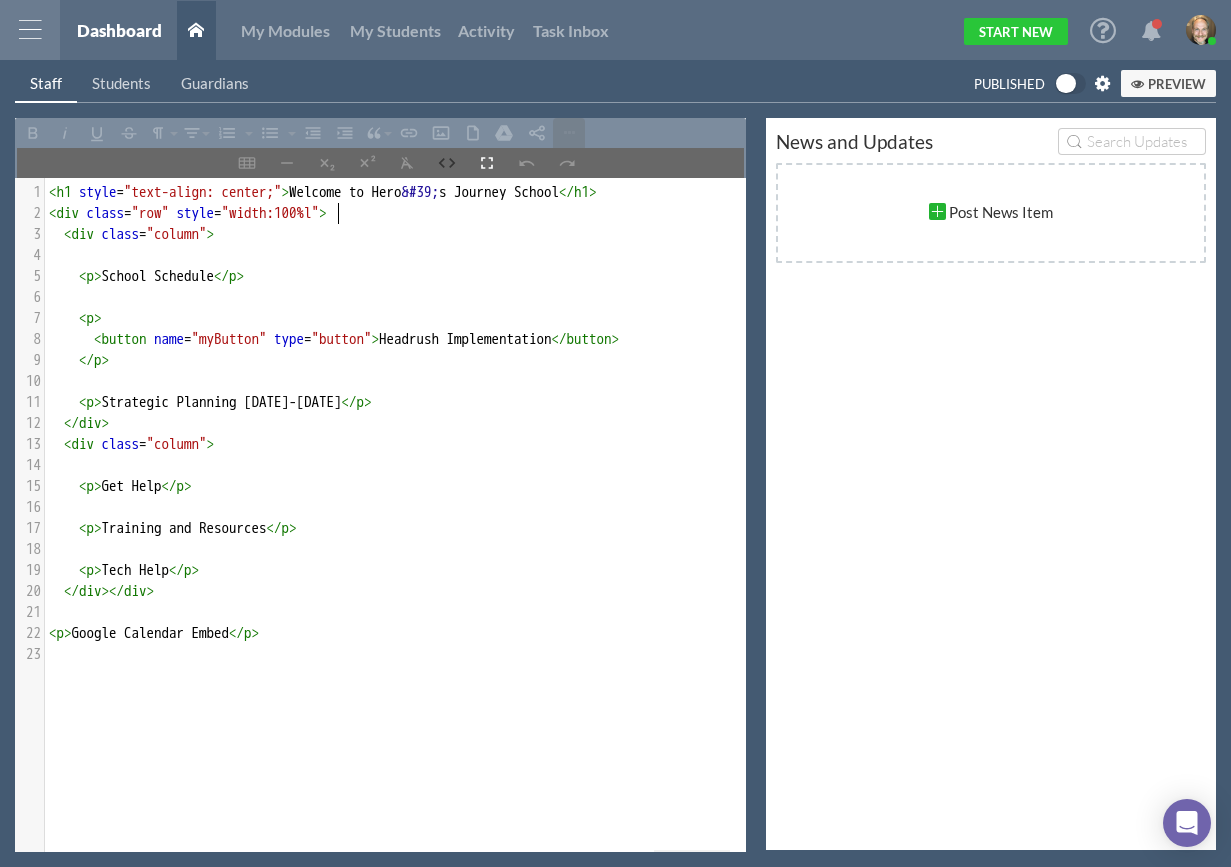 type on ";" 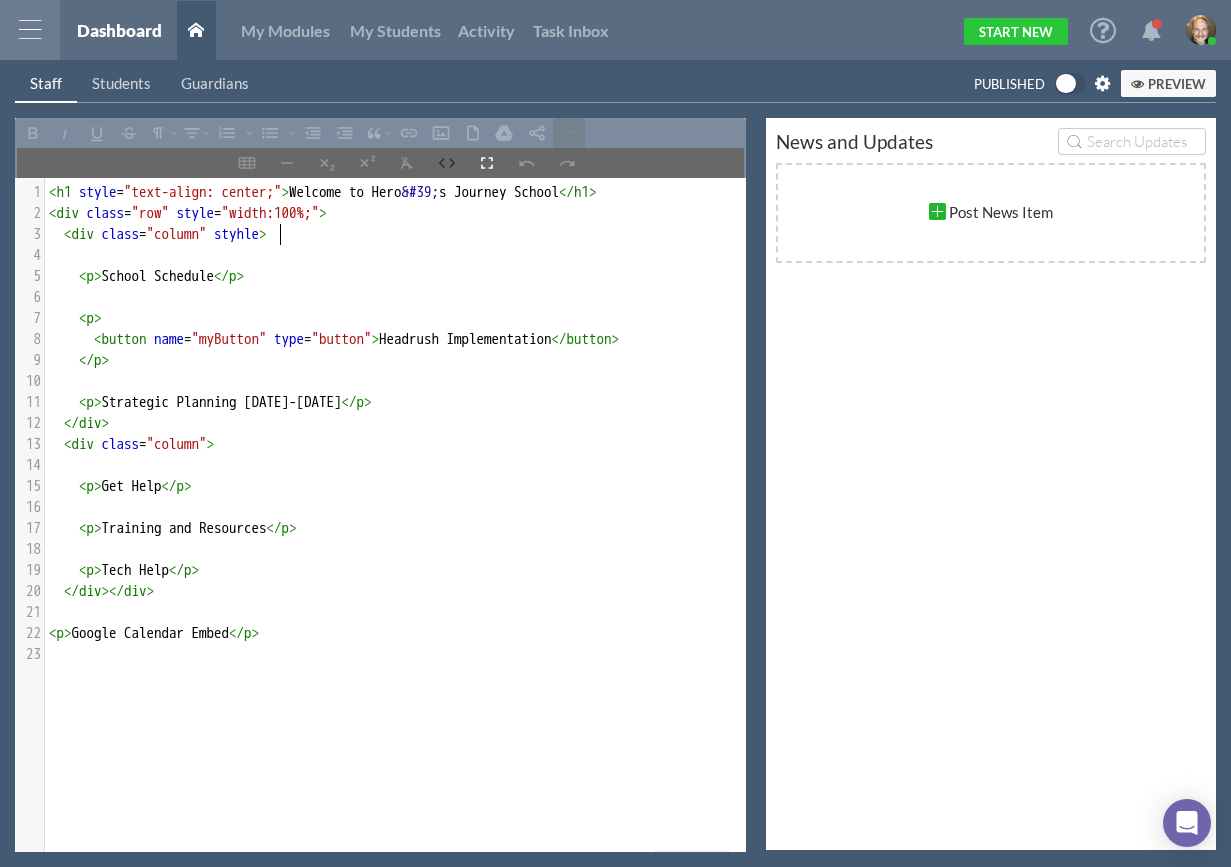 scroll, scrollTop: 7, scrollLeft: 52, axis: both 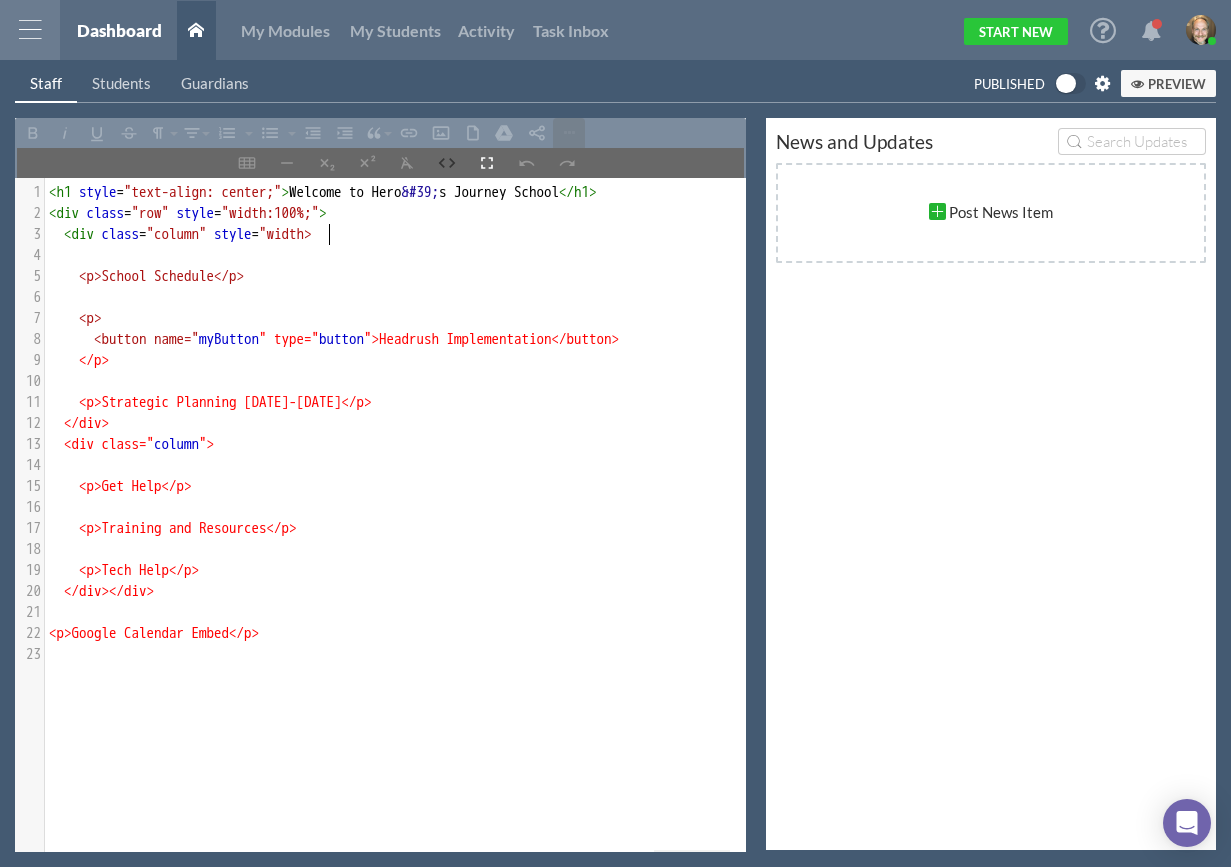 type on "yle="width:" 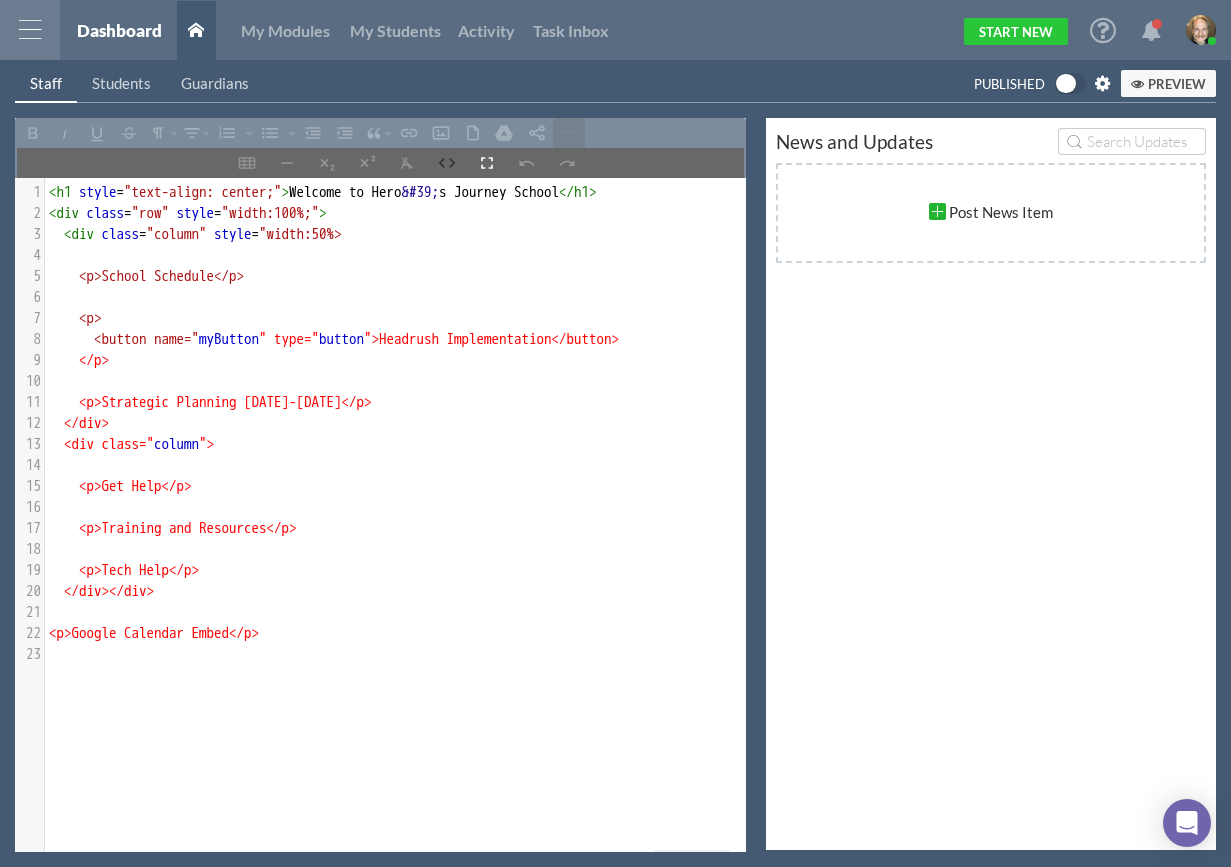 type on "50%"" 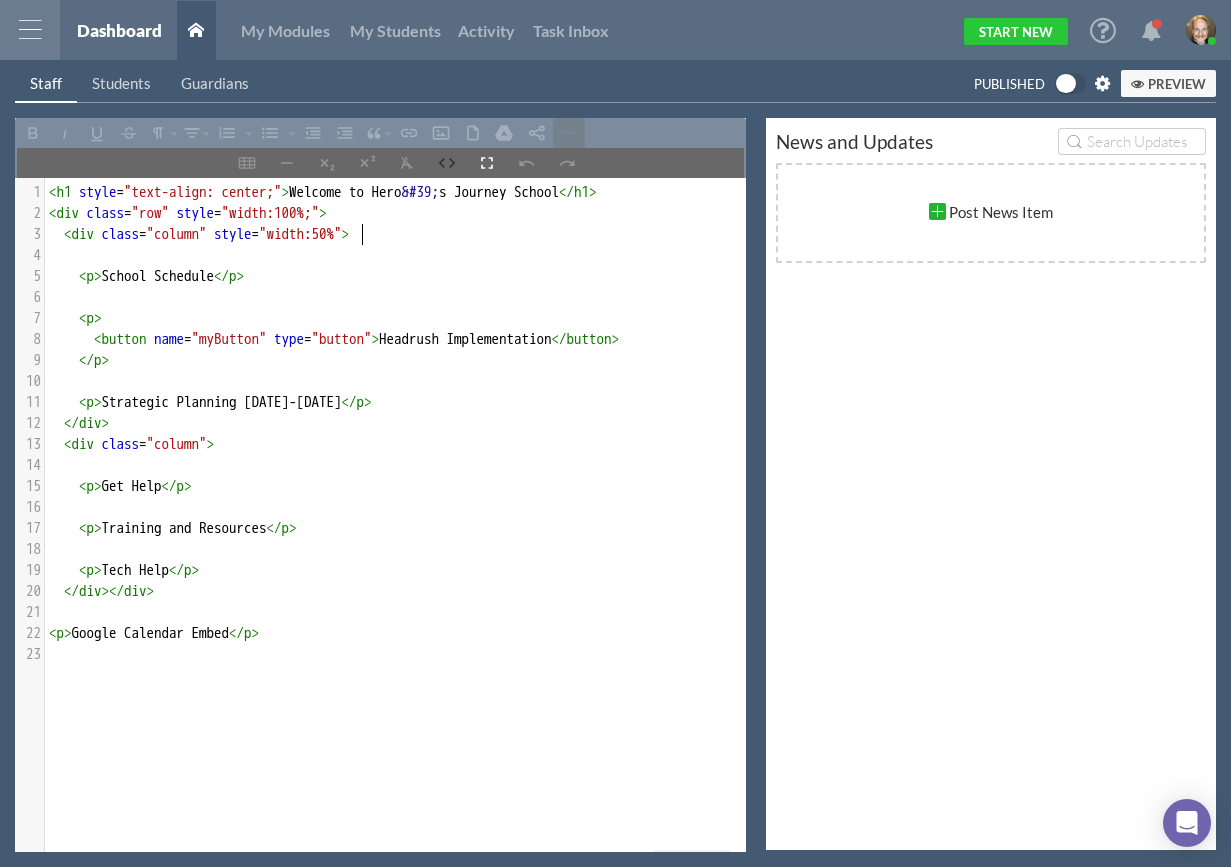 type on ";" 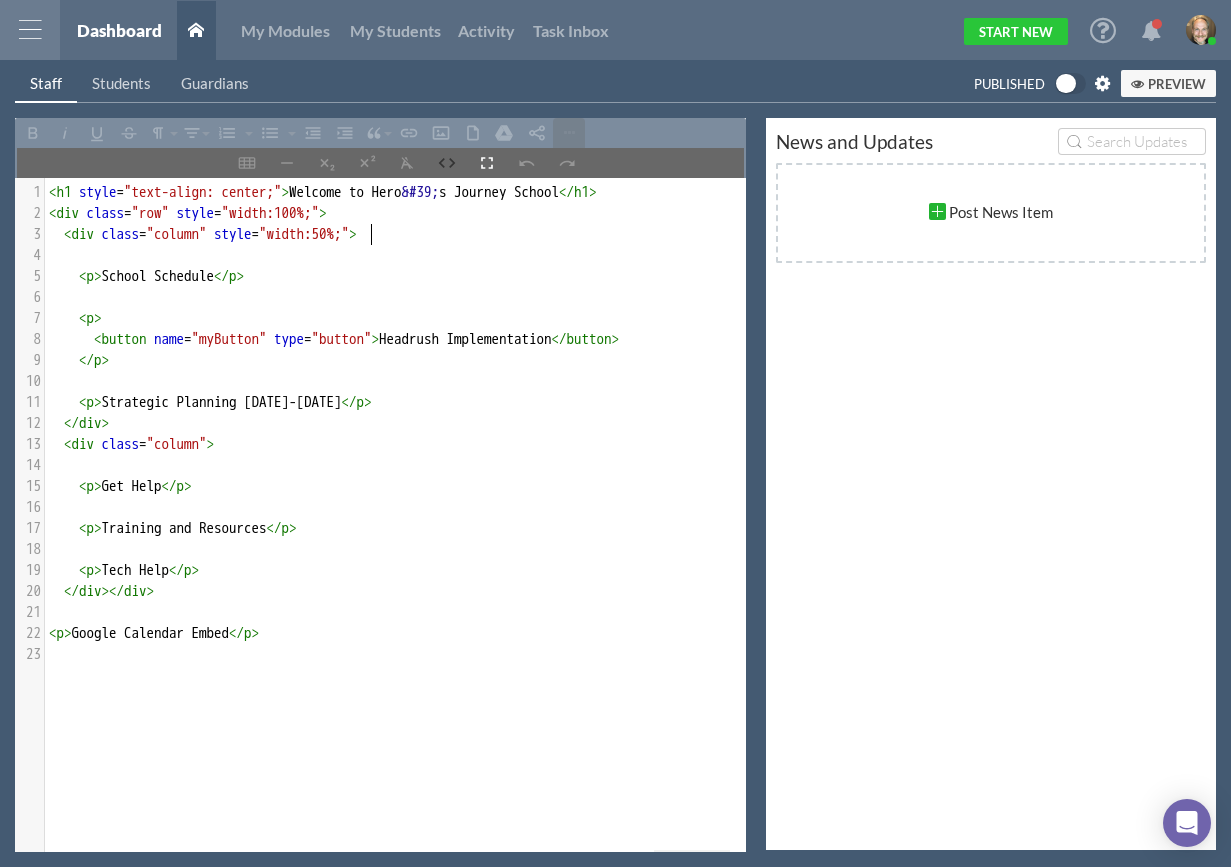 scroll, scrollTop: 7, scrollLeft: 4, axis: both 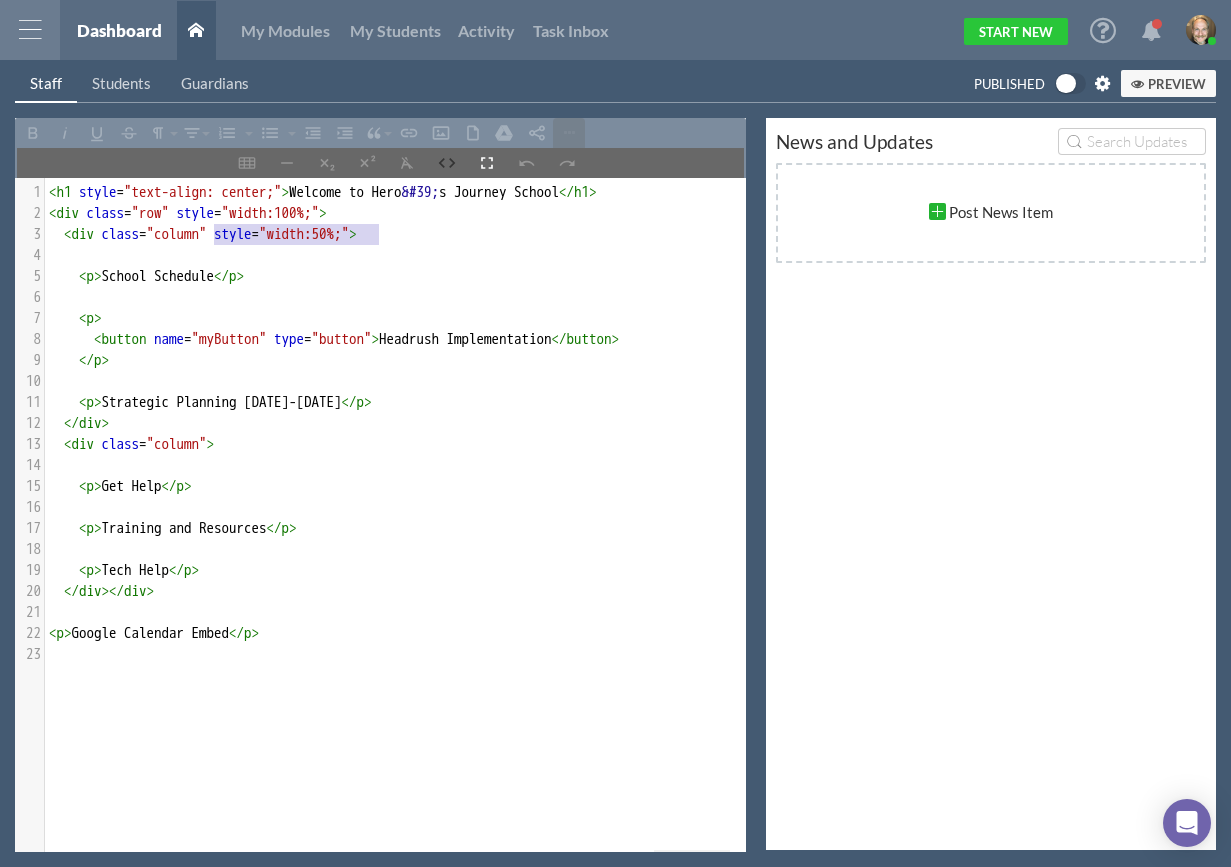type on "style="width:50%;"" 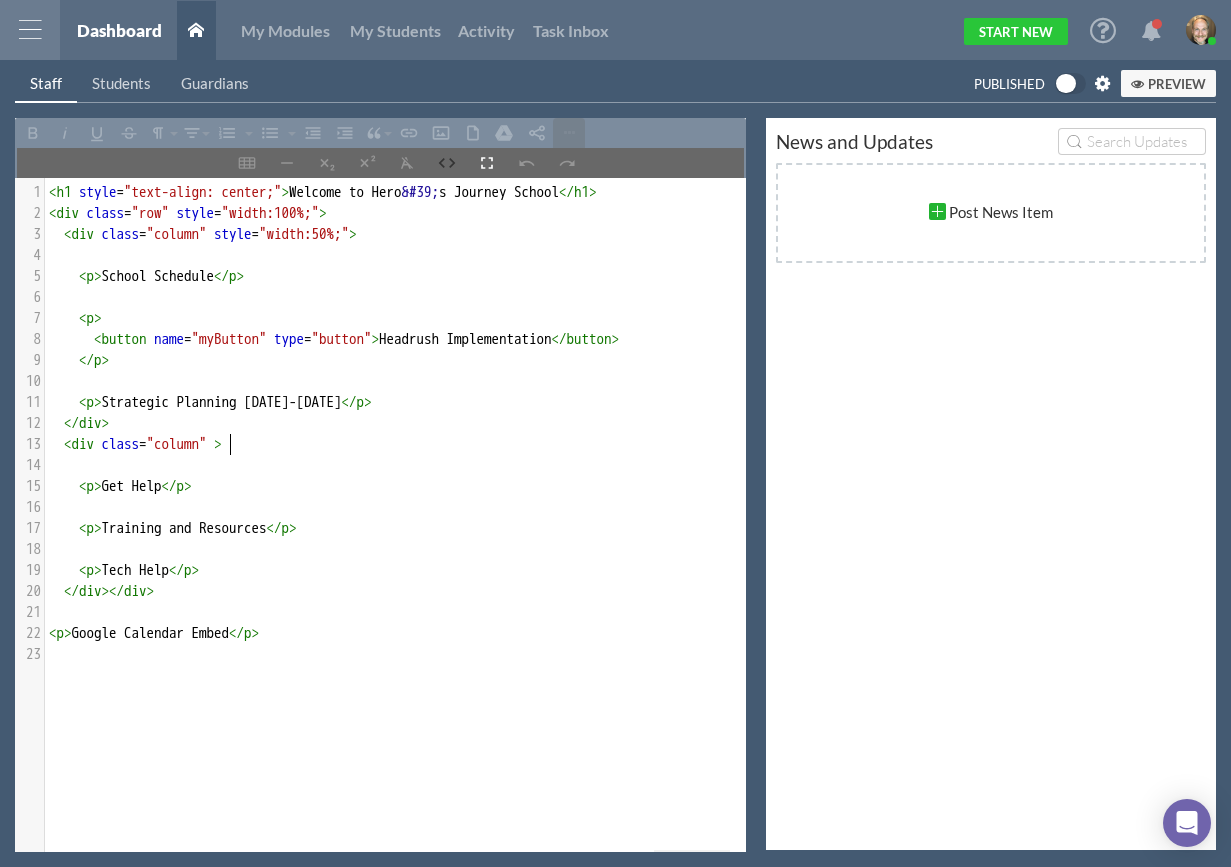 paste on "style="width:50%;"" 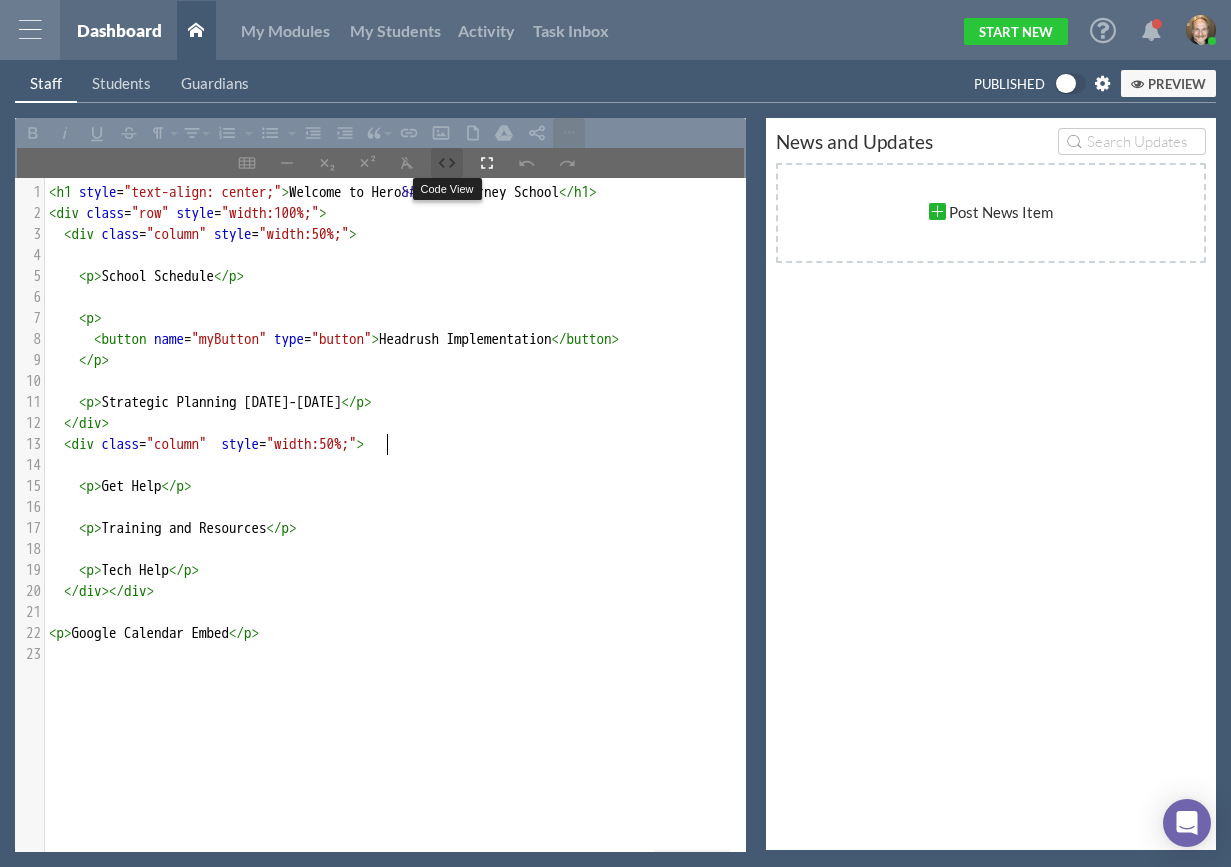 click 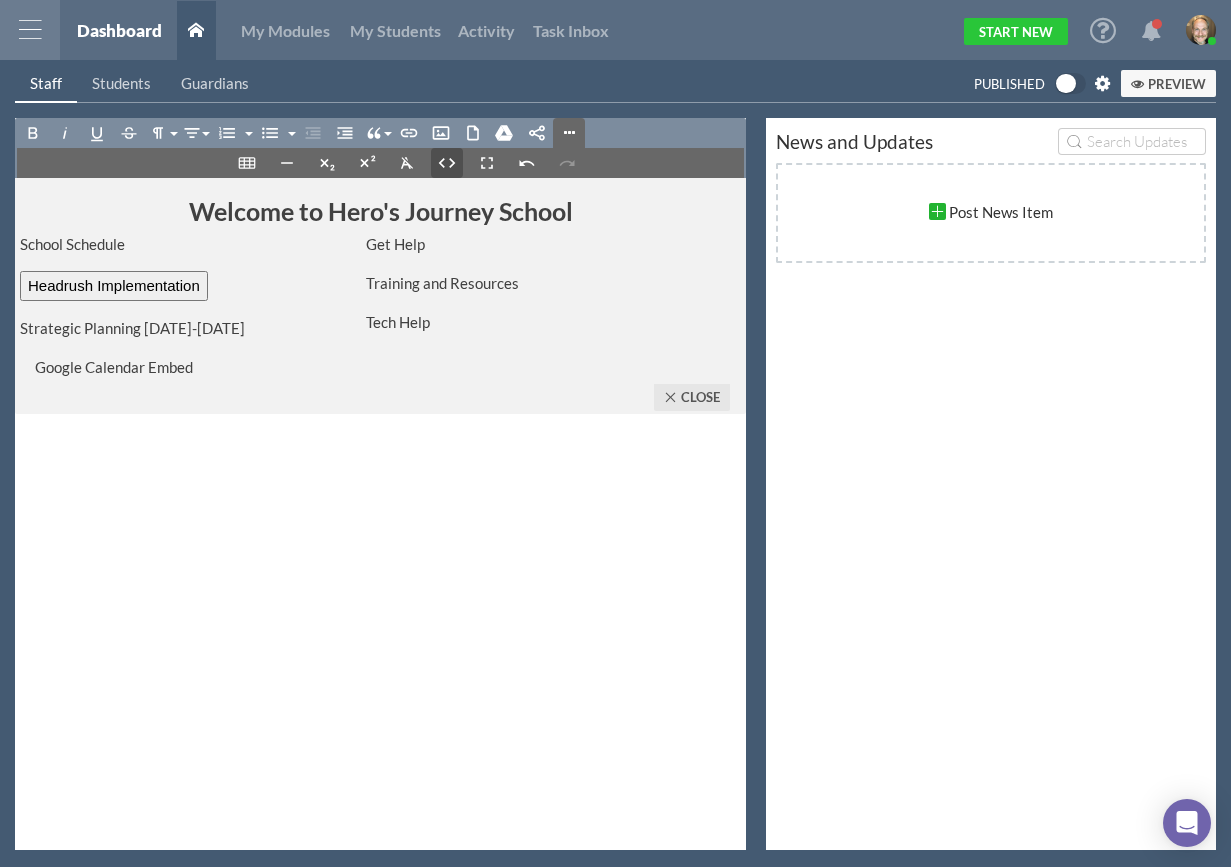 click 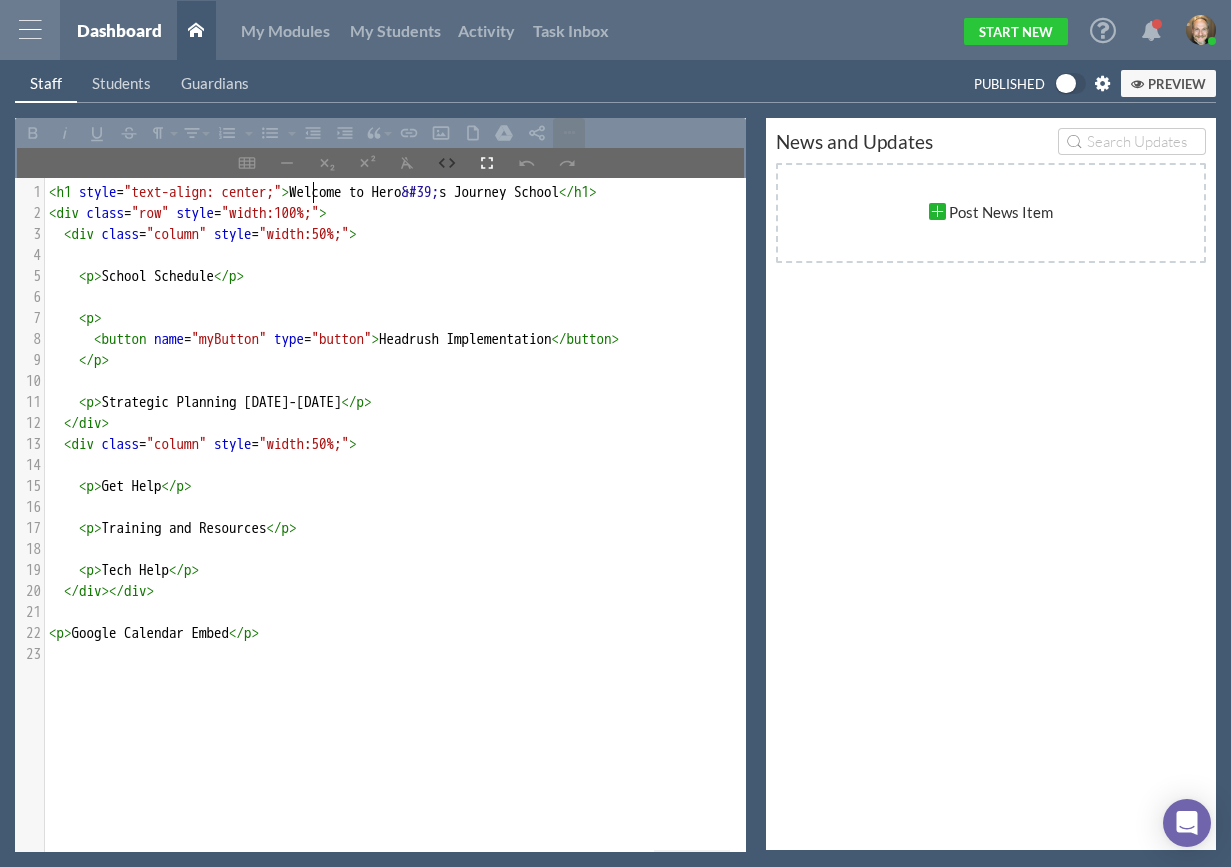 click on "23   1 < h1   style = "text-align: center;" > Welcome to Hero &#39; s Journey School </ h1 > 2 < div   class = "row"   style = "width:100%;" > 3    < div   class = "column"   style = "width:50%;" > 4 ​ 5       < p > School Schedule </ p > 6 ​ 7       < p > 8          < button   name = "myButton"   type = "button" > Headrush Implementation </ button > 9       </ p > 10 ​ 11       < p > Strategic Planning [DATE]-[DATE] </ p > 12    </ div > 13    < div   class = "column"   style = "width:50%;" > 14 ​ 15       < p > Get Help </ p > 16 ​ 17       < p > Training and Resources </ p > 18 ​ 19       < p > Tech Help </ p > 20    </ div ></ div > 21 ​ 22 < p > Google Calendar Embed </ p > 23 ​" at bounding box center [403, 423] 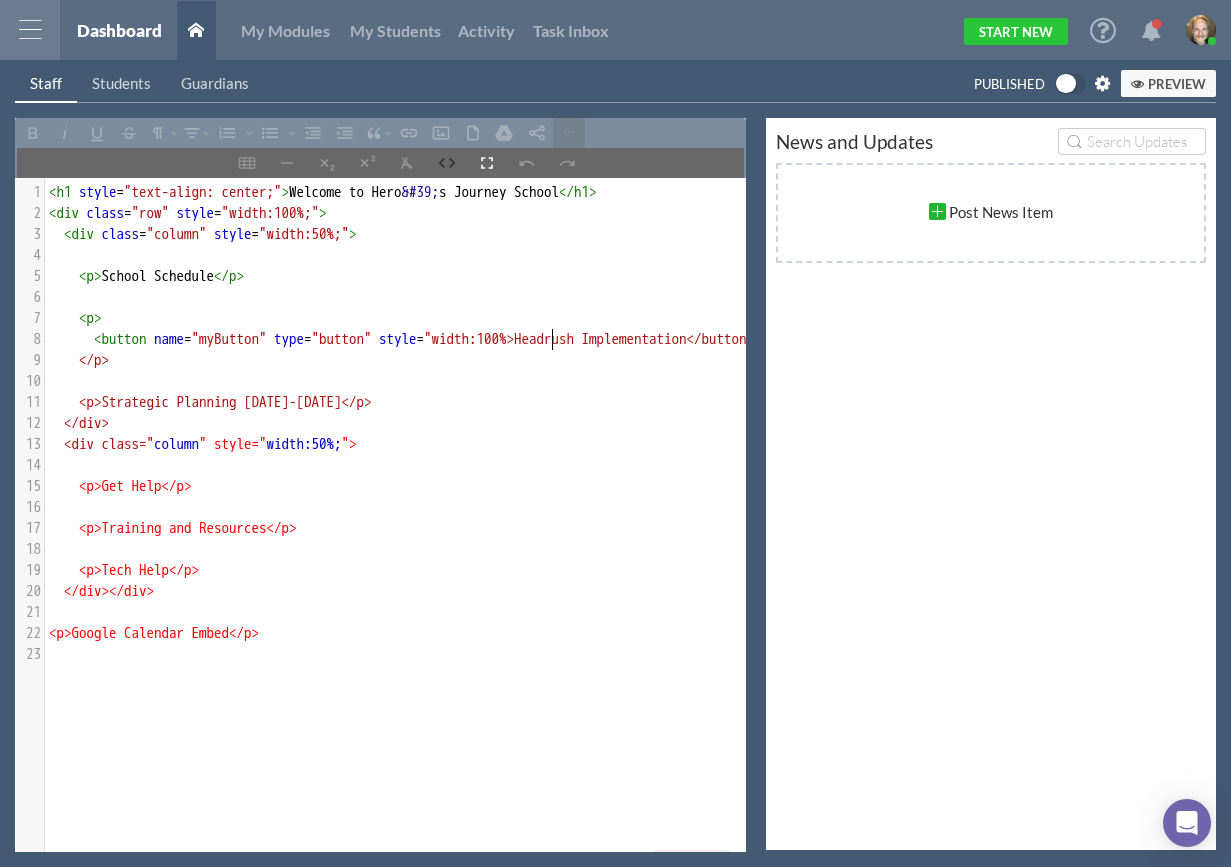 type on "style="width:100%"" 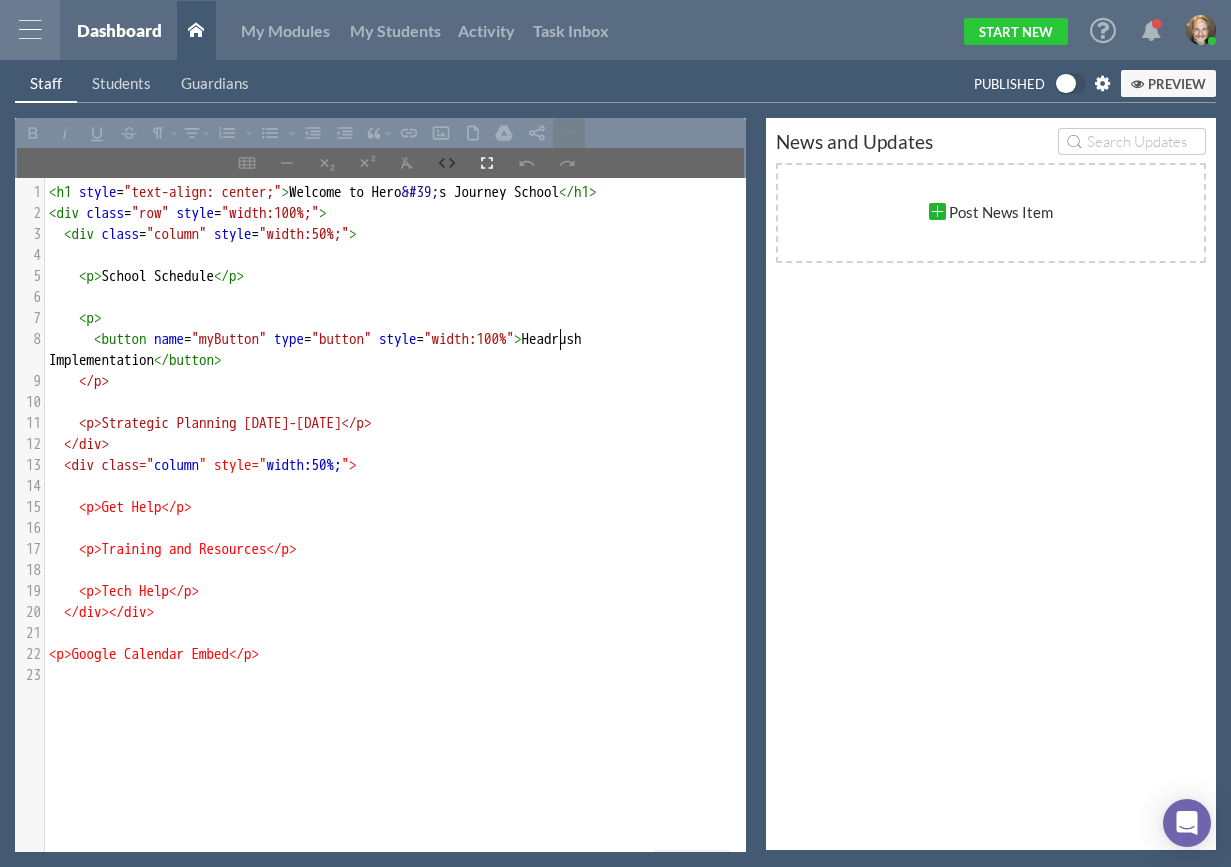 scroll, scrollTop: 7, scrollLeft: 131, axis: both 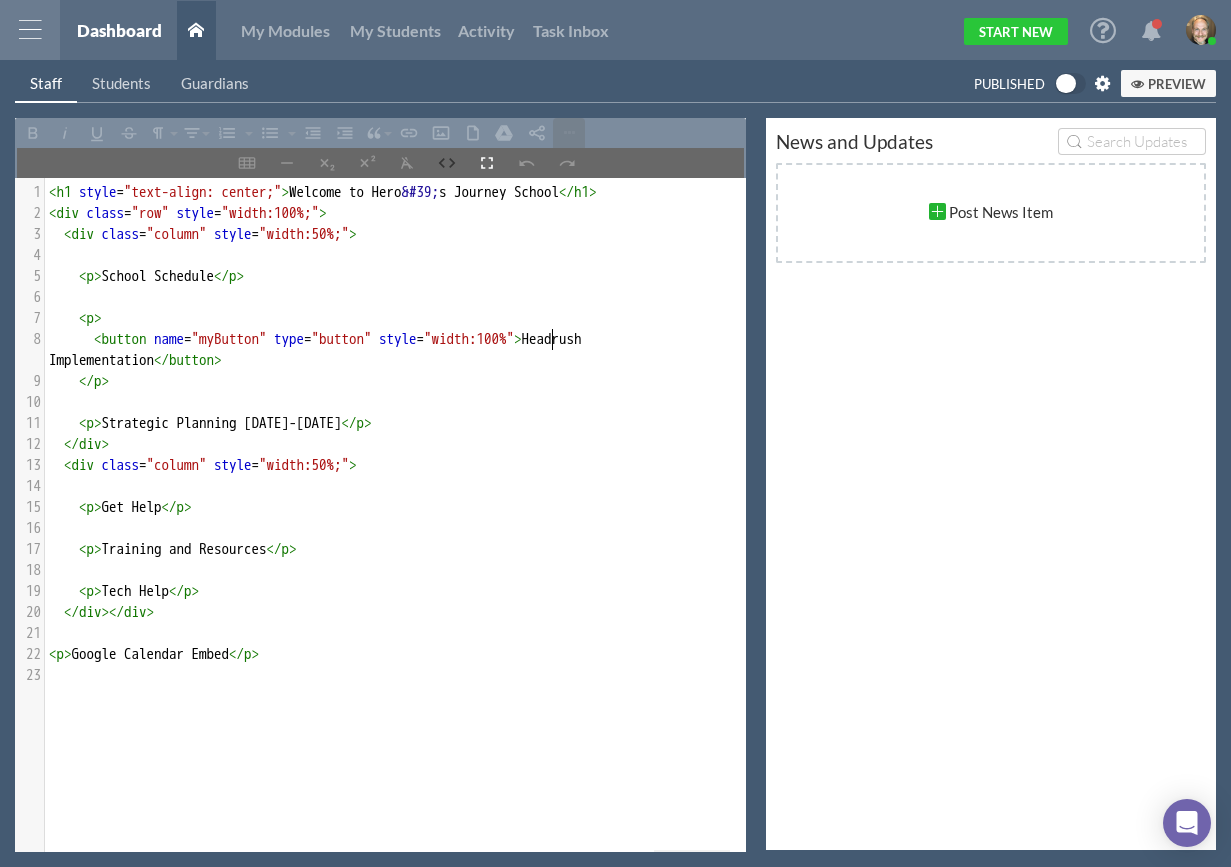 type on ";" 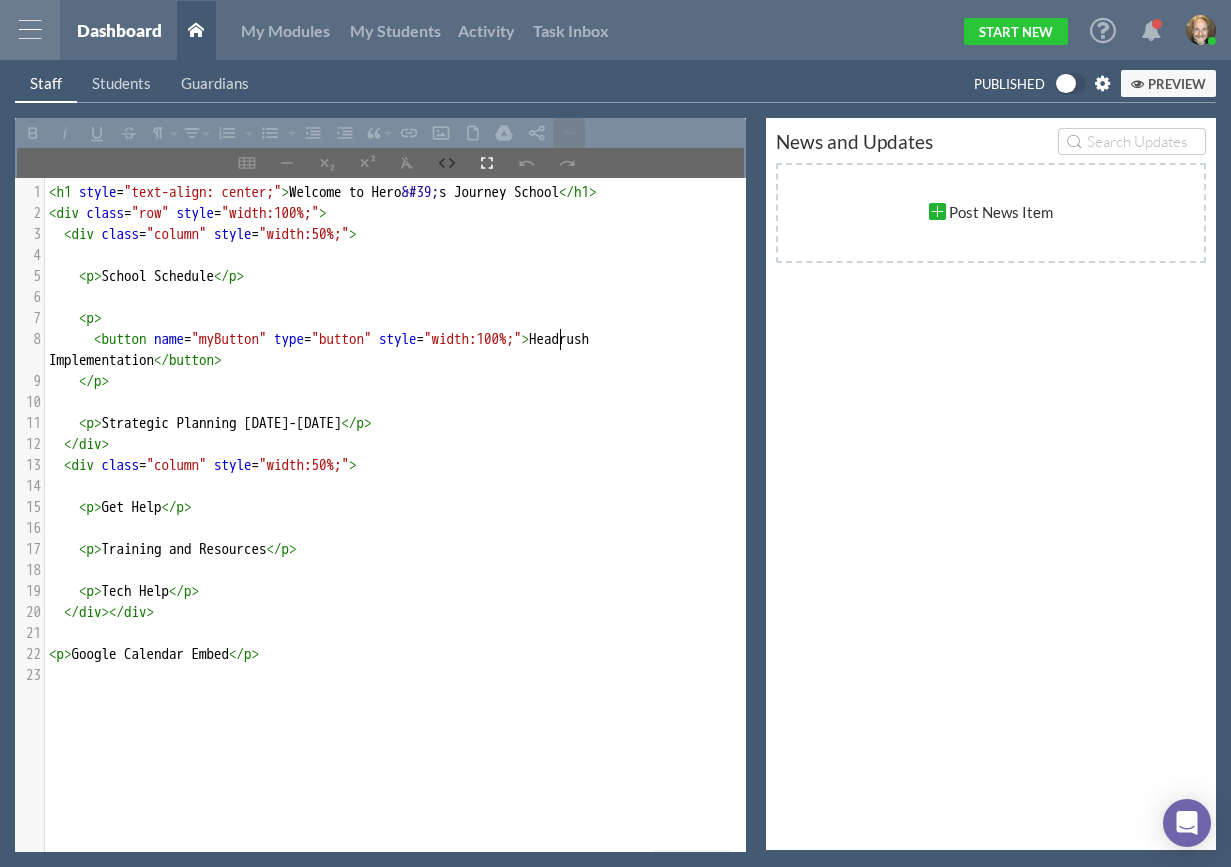scroll, scrollTop: 7, scrollLeft: 5, axis: both 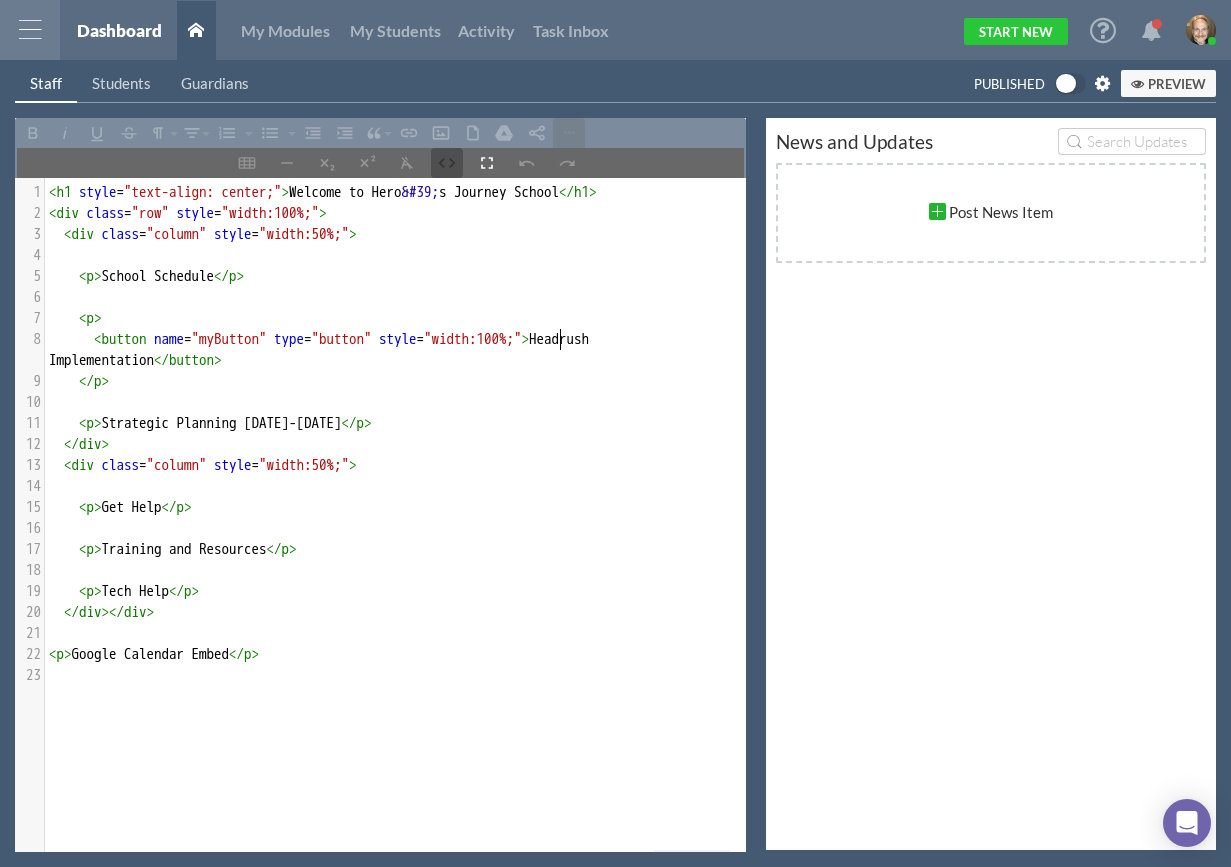 click 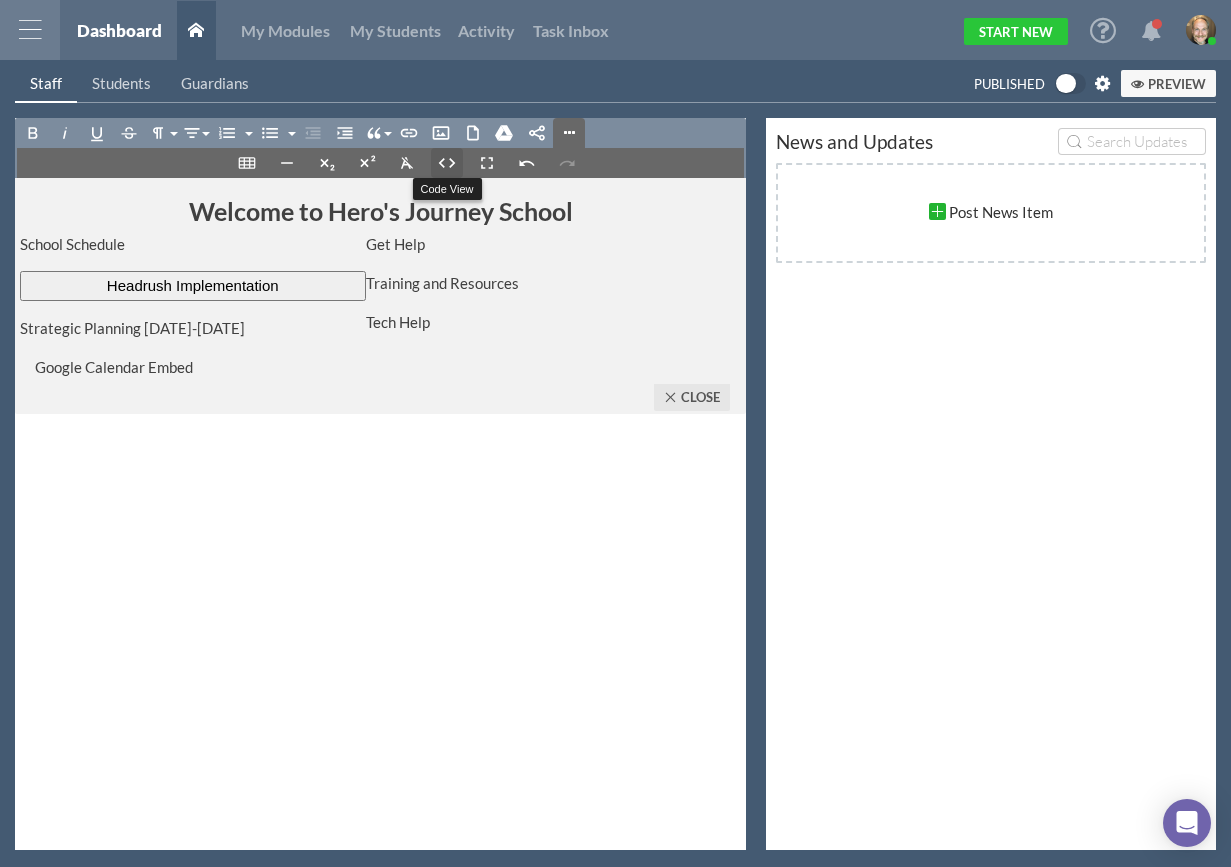 click 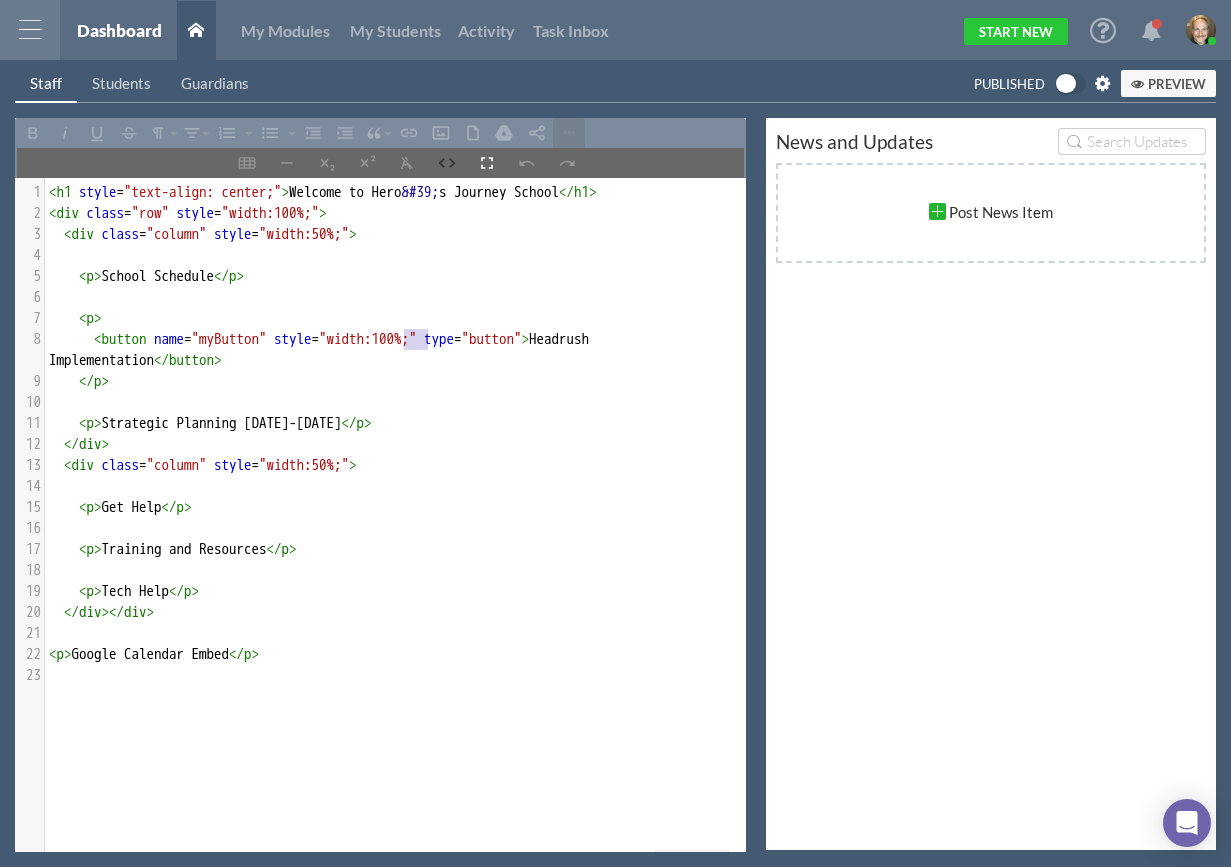 drag, startPoint x: 404, startPoint y: 338, endPoint x: 428, endPoint y: 337, distance: 24.020824 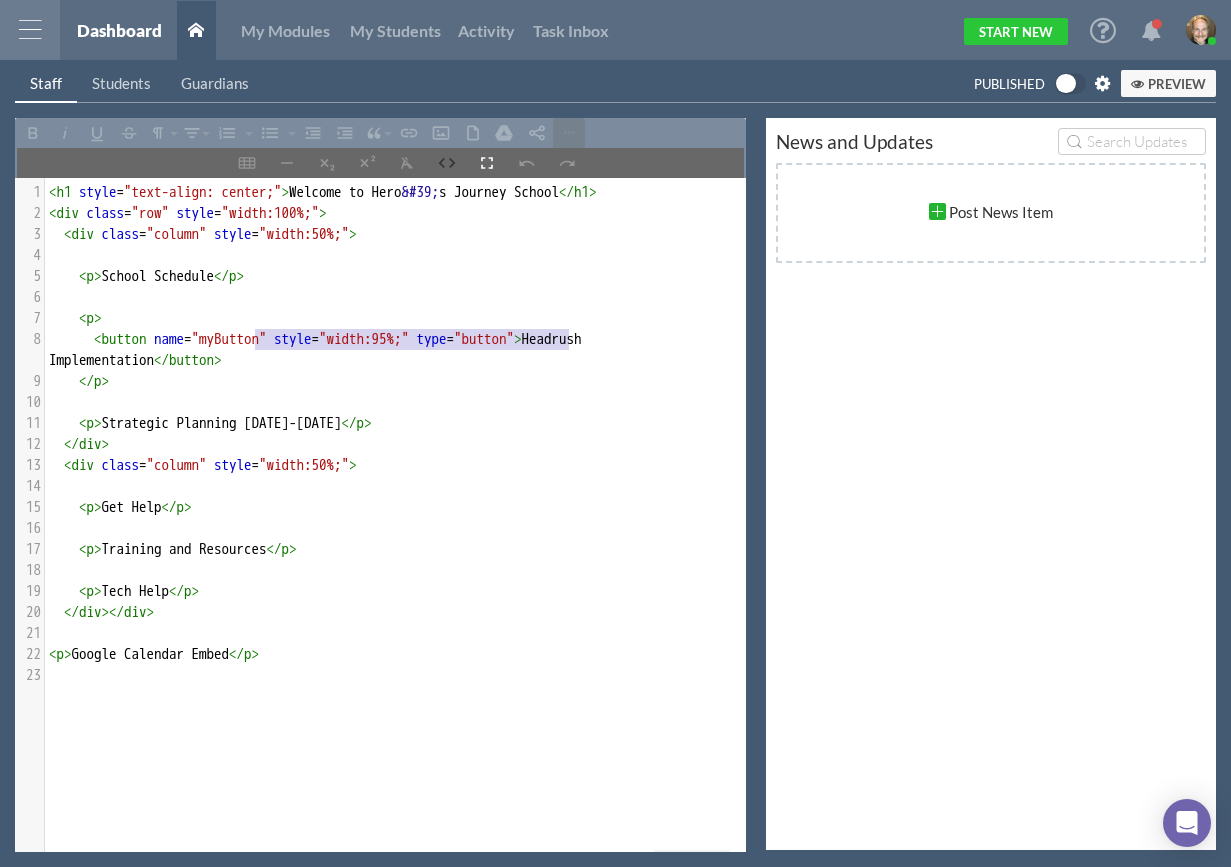 type on "<button name="myButton" style="width:95%;" type="button">" 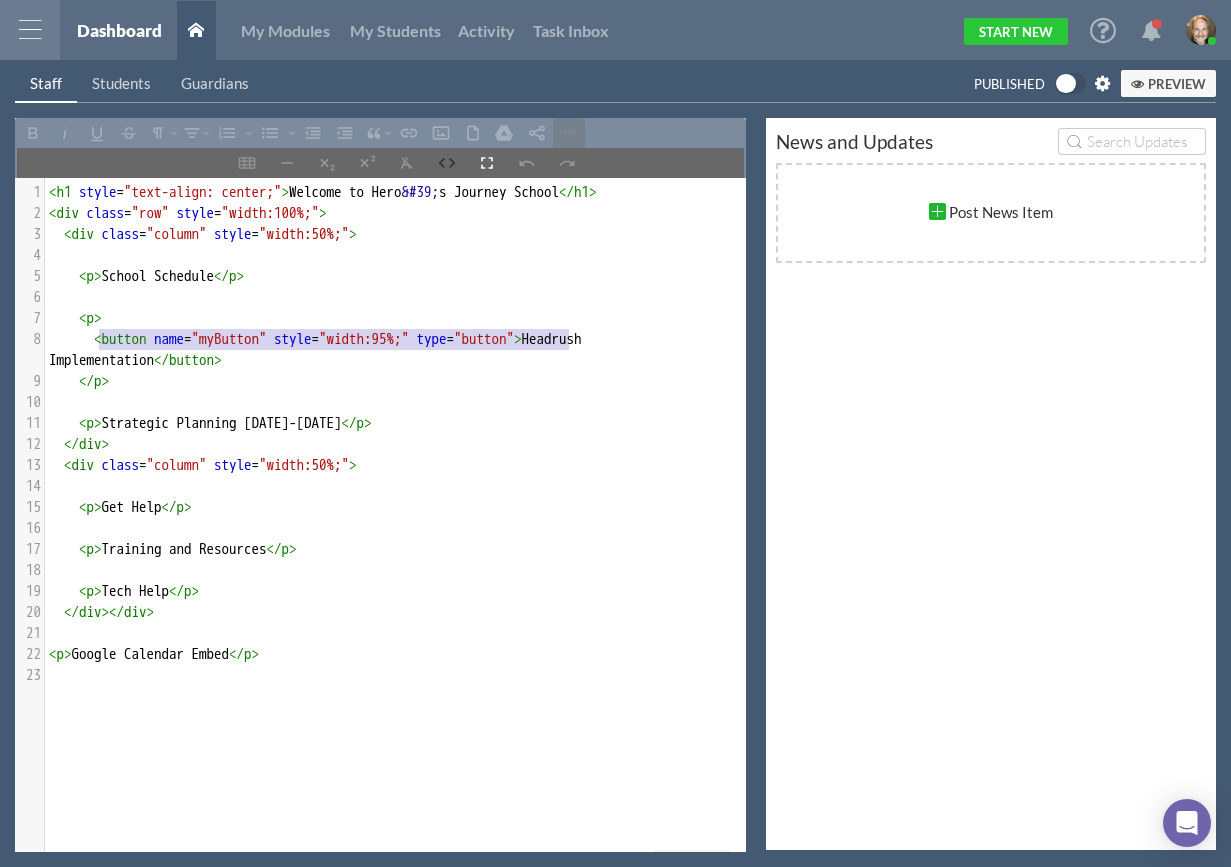 drag, startPoint x: 569, startPoint y: 335, endPoint x: 92, endPoint y: 345, distance: 477.1048 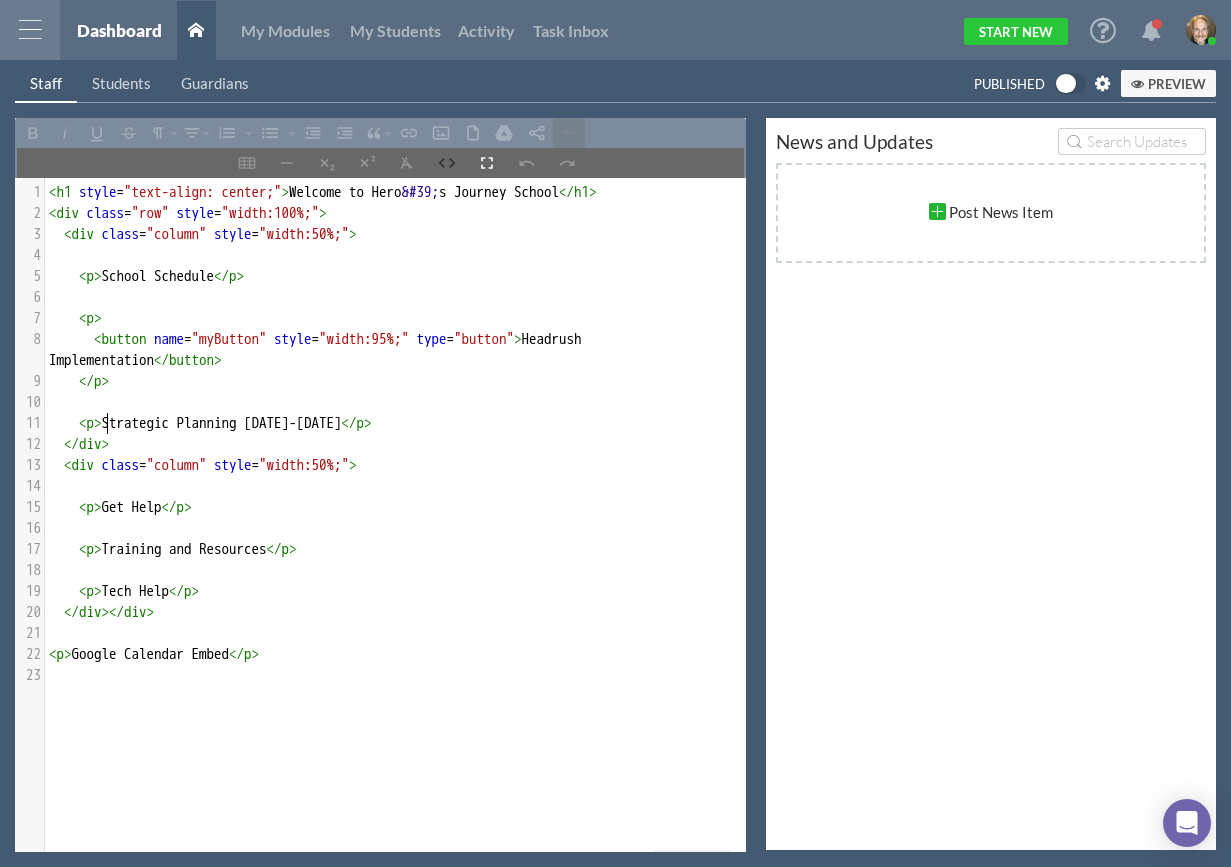 paste on "<button name="myButton" style="width:95%;" type="button">" 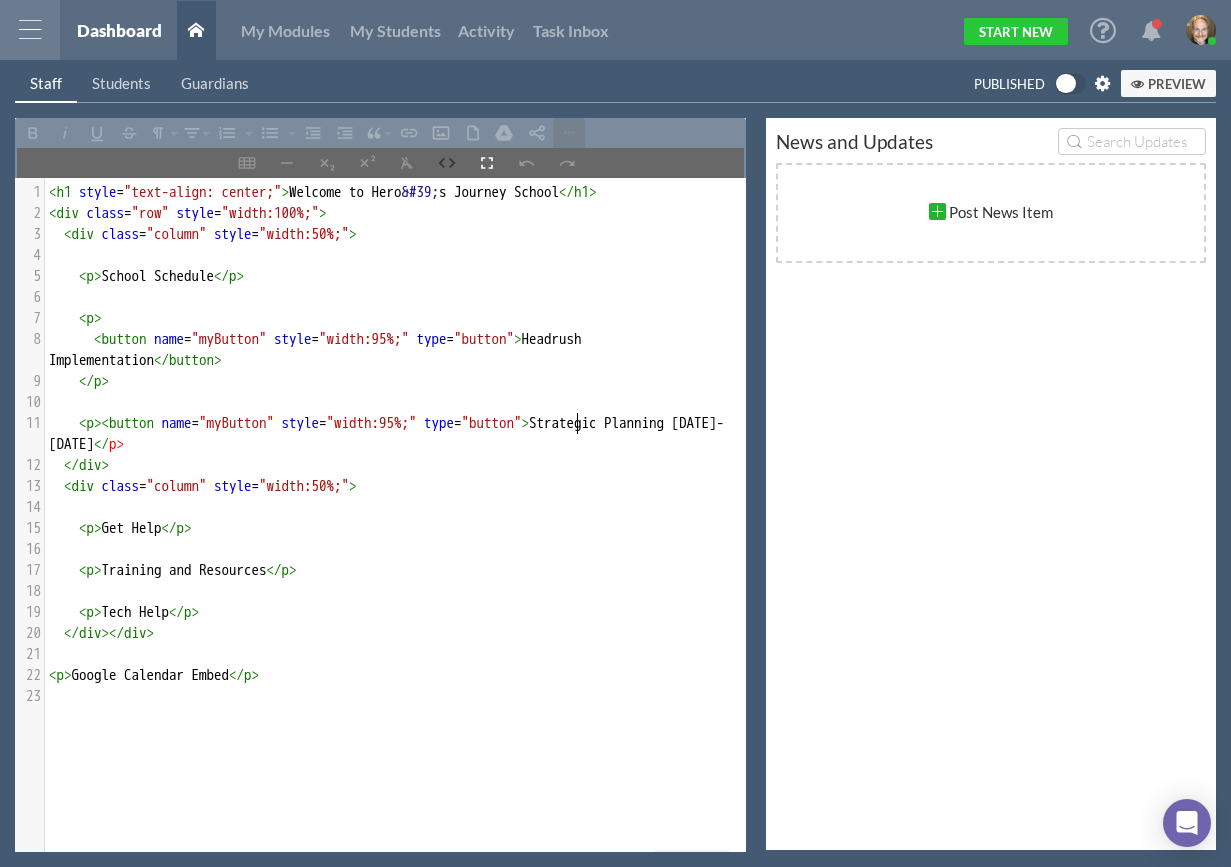 click on "xxxxxxxxxx   1 < h1   style = "text-align: center;" > Welcome to Hero &#39; s Journey School </ h1 > 2 < div   class = "row"   style = "width:100%;" > 3    < div   class = "column"   style = "width:50%;" > 4 ​ 5       < p > School Schedule </ p > 6 ​ 7       < p > 8          < button   name = "myButton"   style = "width:95%;"   type = "button" > Headrush Implementation </ button > 9       </ p > 10 ​ 11       < p >< button   name = "myButton"   style = "width:95%;"   type = "button" > Strategic Planning [DATE]-[DATE] </ p > 12    </ div > 13    < div   class = "column"   style = "width:50%;" > 14 ​ 15       < p > Get Help </ p > 16 ​ 17       < p > Training and Resources </ p > 18 ​ 19       < p > Tech Help </ p > 20    </ div ></ div > 21 ​ 22 < p > Google Calendar Embed </ p > 23 ​" at bounding box center [403, 444] 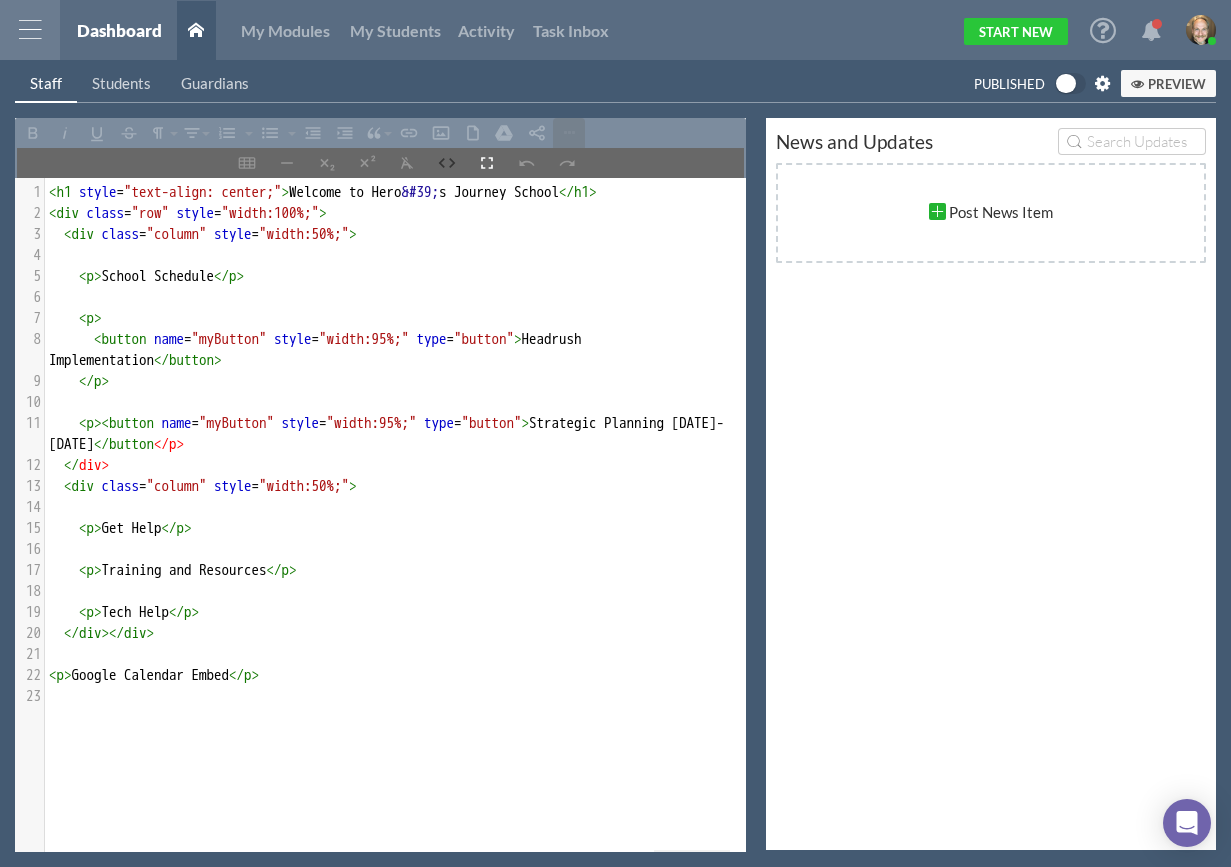 type on "</button<>" 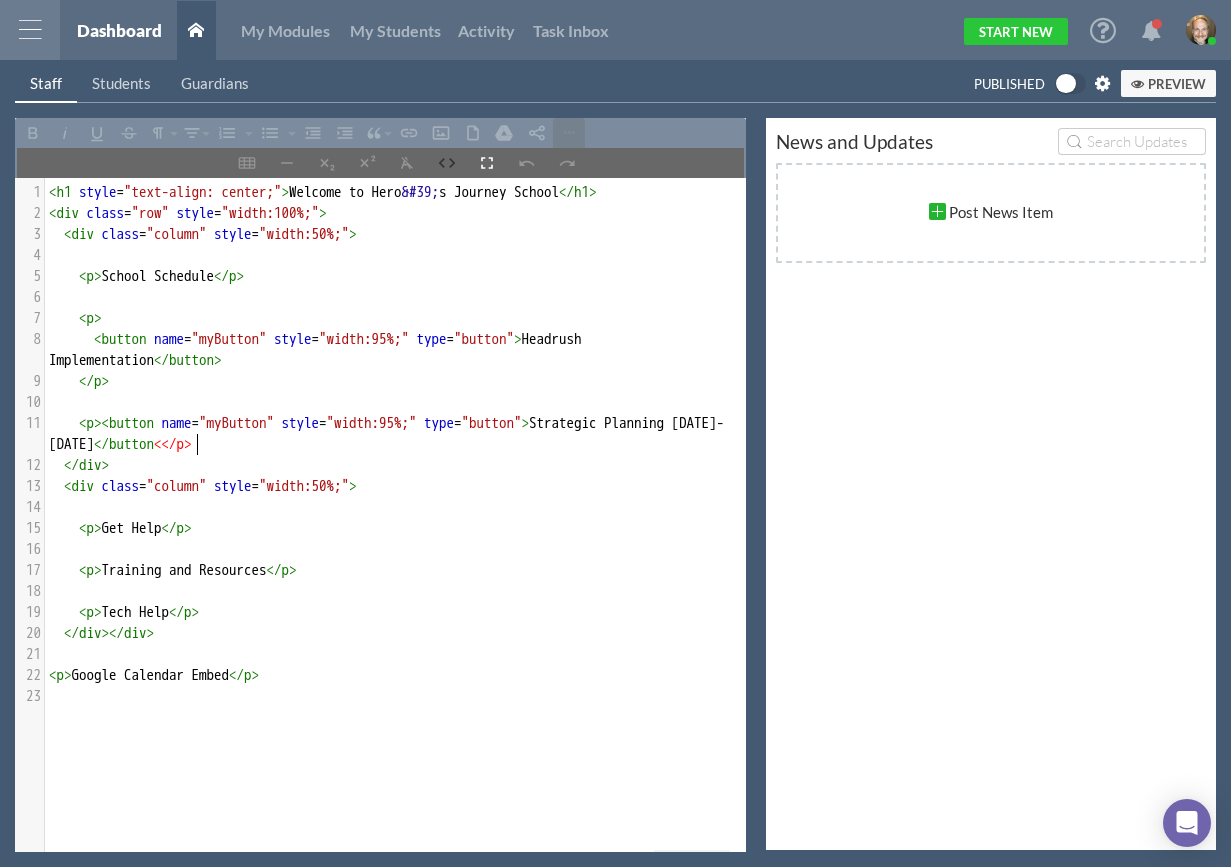 type on ">" 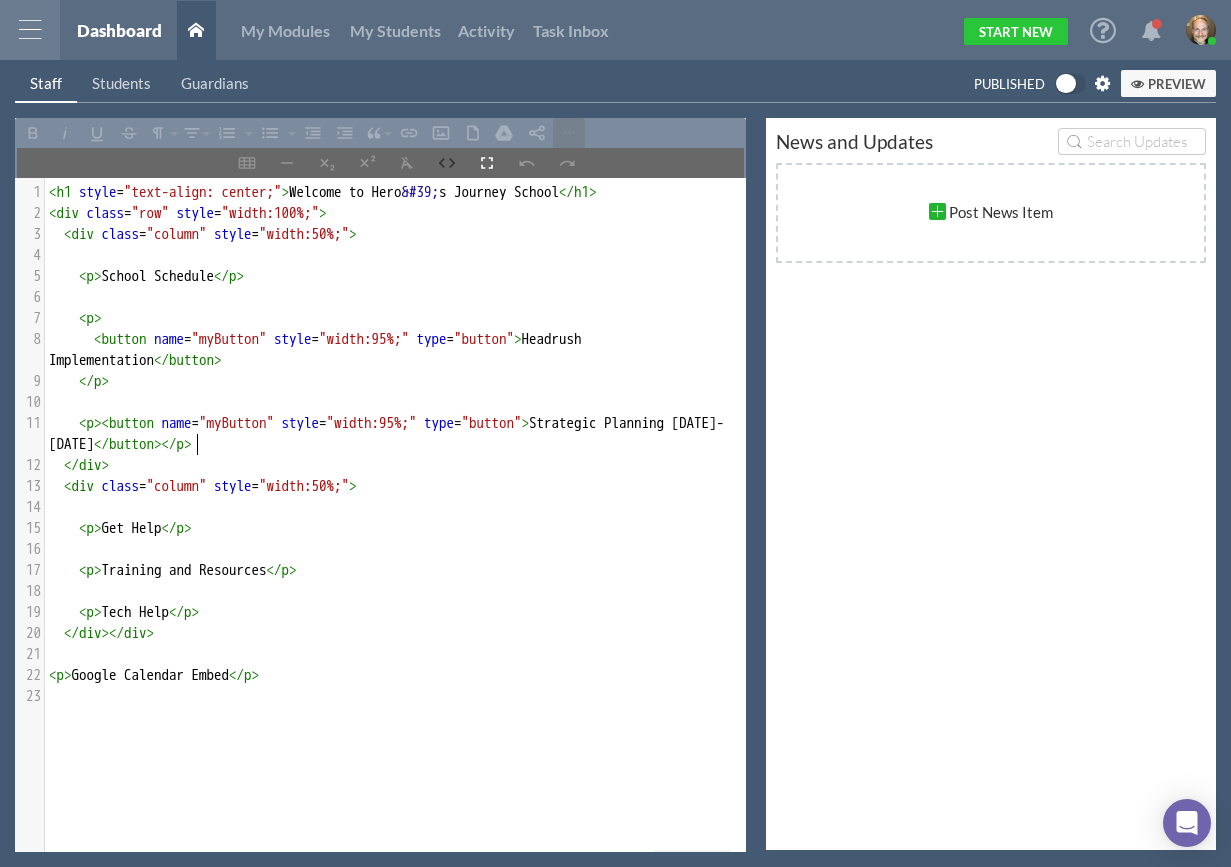 scroll, scrollTop: 7, scrollLeft: 9, axis: both 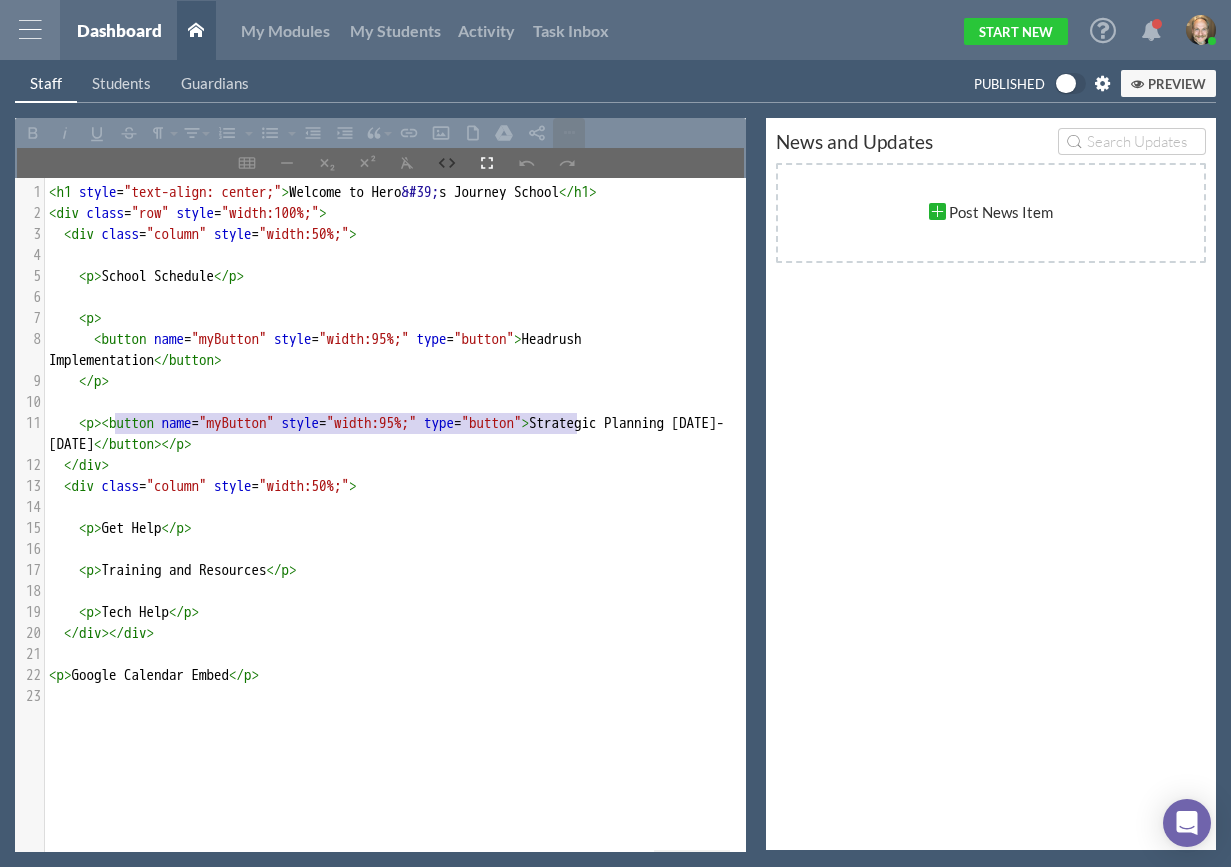 type on "<button name="myButton" style="width:95%;" type="button">" 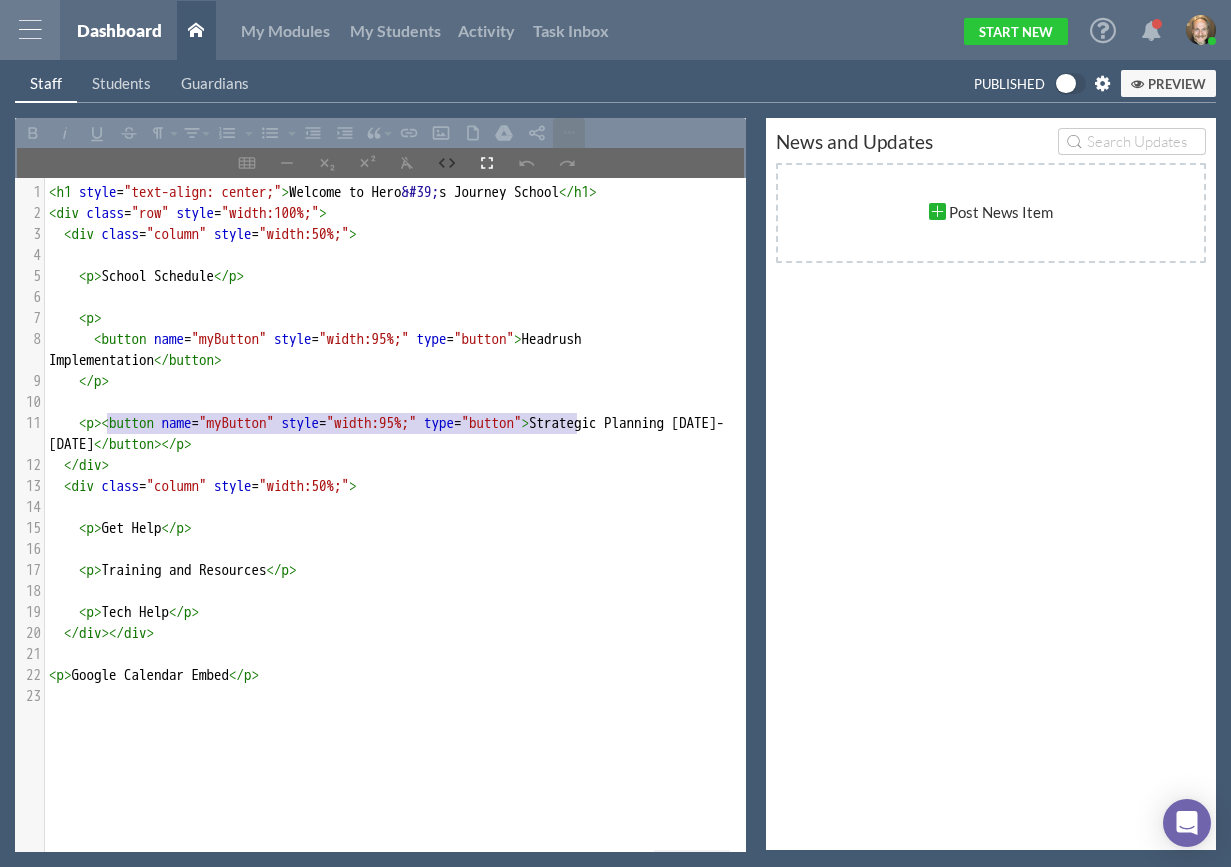 drag, startPoint x: 576, startPoint y: 419, endPoint x: 106, endPoint y: 422, distance: 470.00958 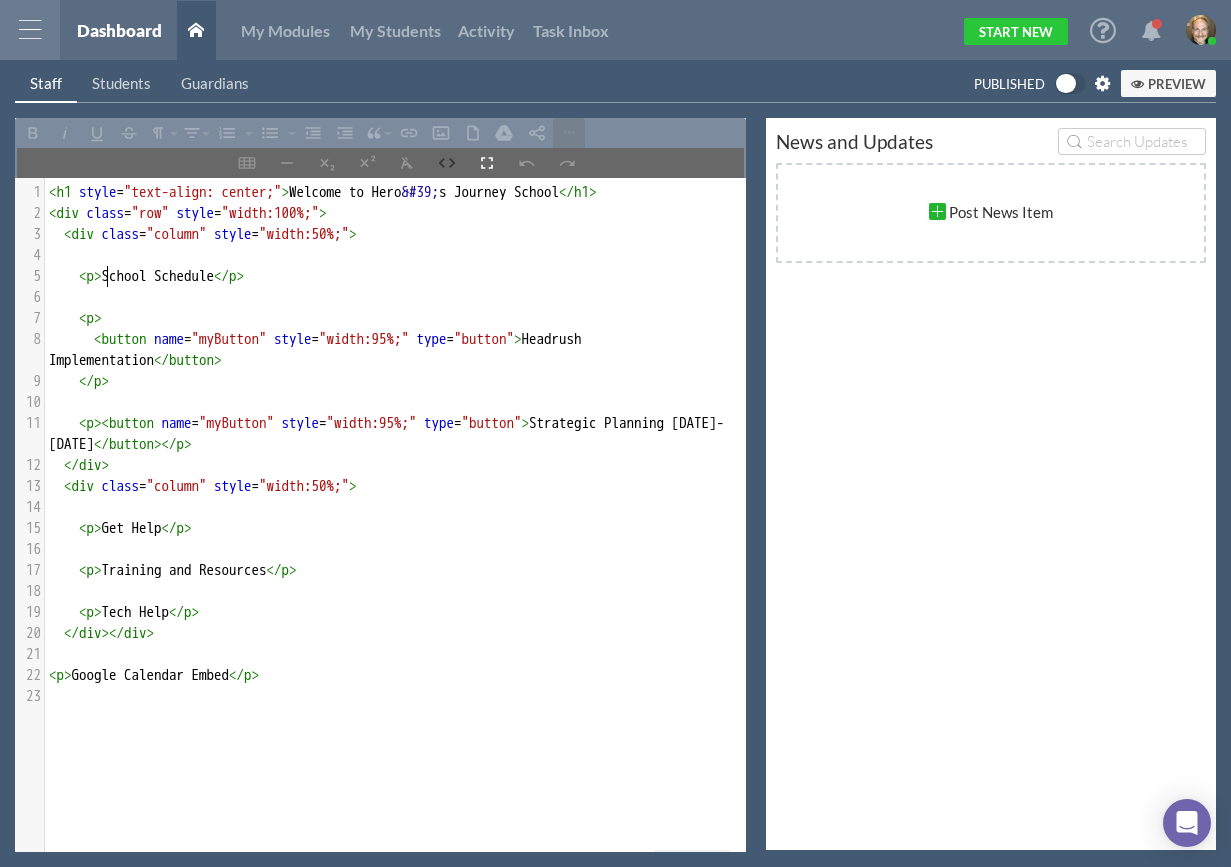 click on "xxxxxxxxxx   1 < h1   style = "text-align: center;" > Welcome to Hero &#39; s Journey School </ h1 > 2 < div   class = "row"   style = "width:100%;" > 3    < div   class = "column"   style = "width:50%;" > 4 ​ 5       < p > School Schedule </ p > 6 ​ 7       < p > 8          < button   name = "myButton"   style = "width:95%;"   type = "button" > Headrush Implementation </ button > 9       </ p > 10 ​ 11       < p >< button   name = "myButton"   style = "width:95%;"   type = "button" > Strategic Planning [DATE]-[DATE] </ button ></ p > 12    </ div > 13    < div   class = "column"   style = "width:50%;" > 14 ​ 15       < p > Get Help </ p > 16 ​ 17       < p > Training and Resources </ p > 18 ​ 19       < p > Tech Help </ p > 20    </ div ></ div > 21 ​ 22 < p > Google Calendar Embed </ p > 23 ​" at bounding box center [403, 444] 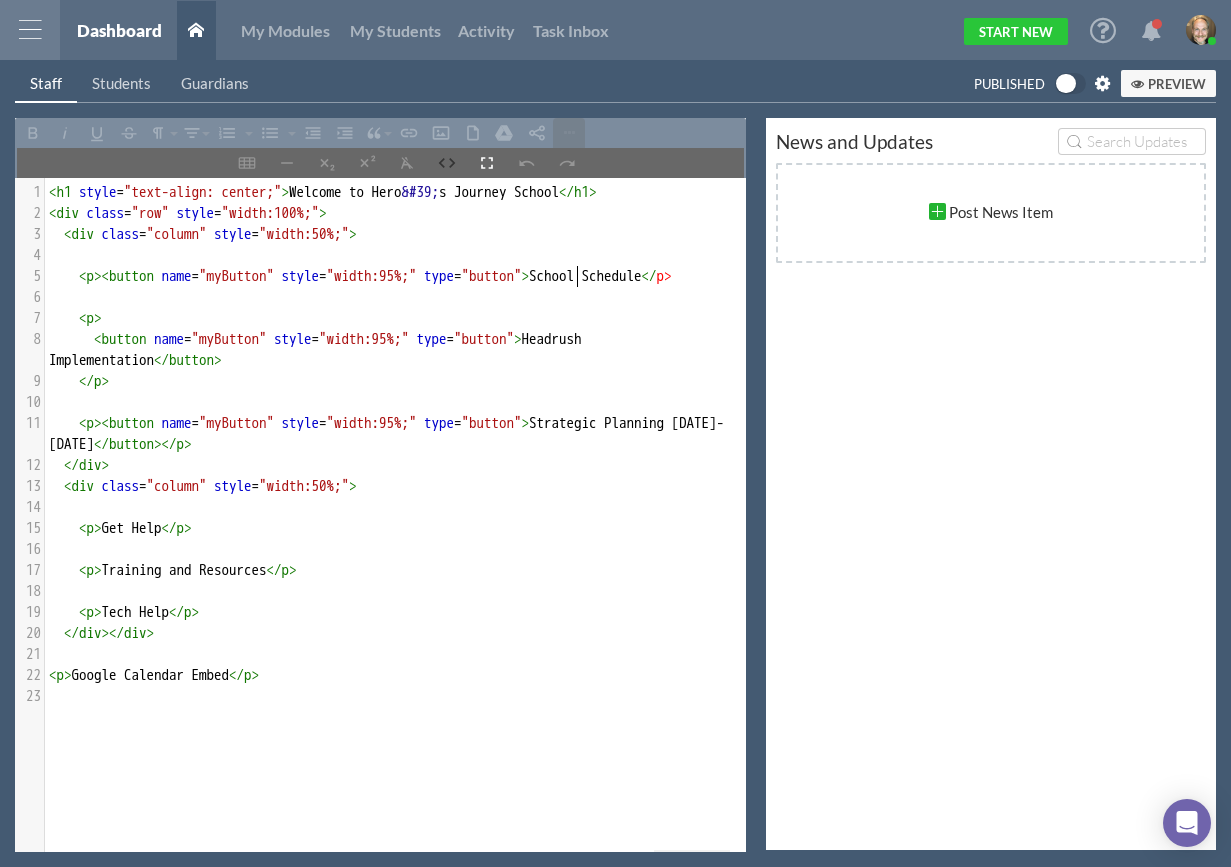 scroll, scrollTop: 7, scrollLeft: 404, axis: both 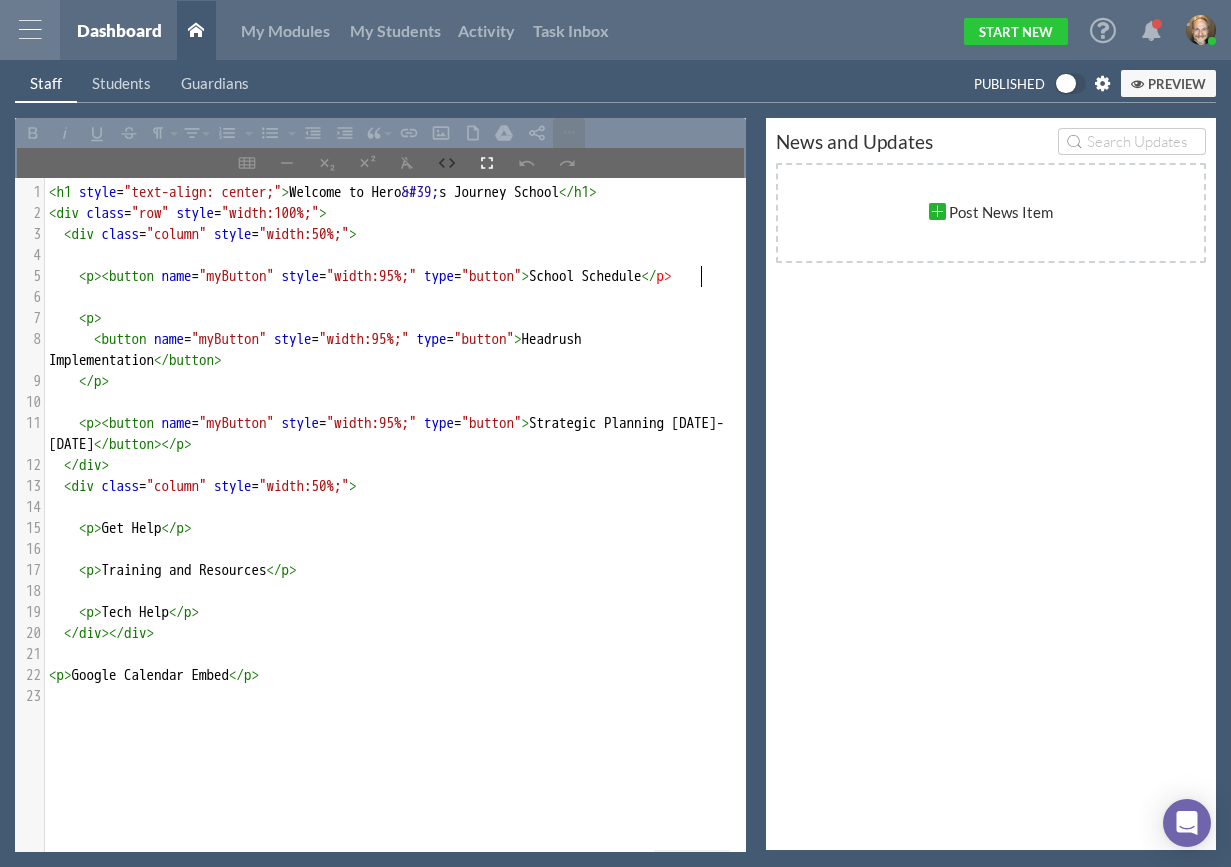 click on "< p >< button   name = "myButton"   style = "width:95%;"   type = "button" > School Schedule </ p >" at bounding box center [360, 276] 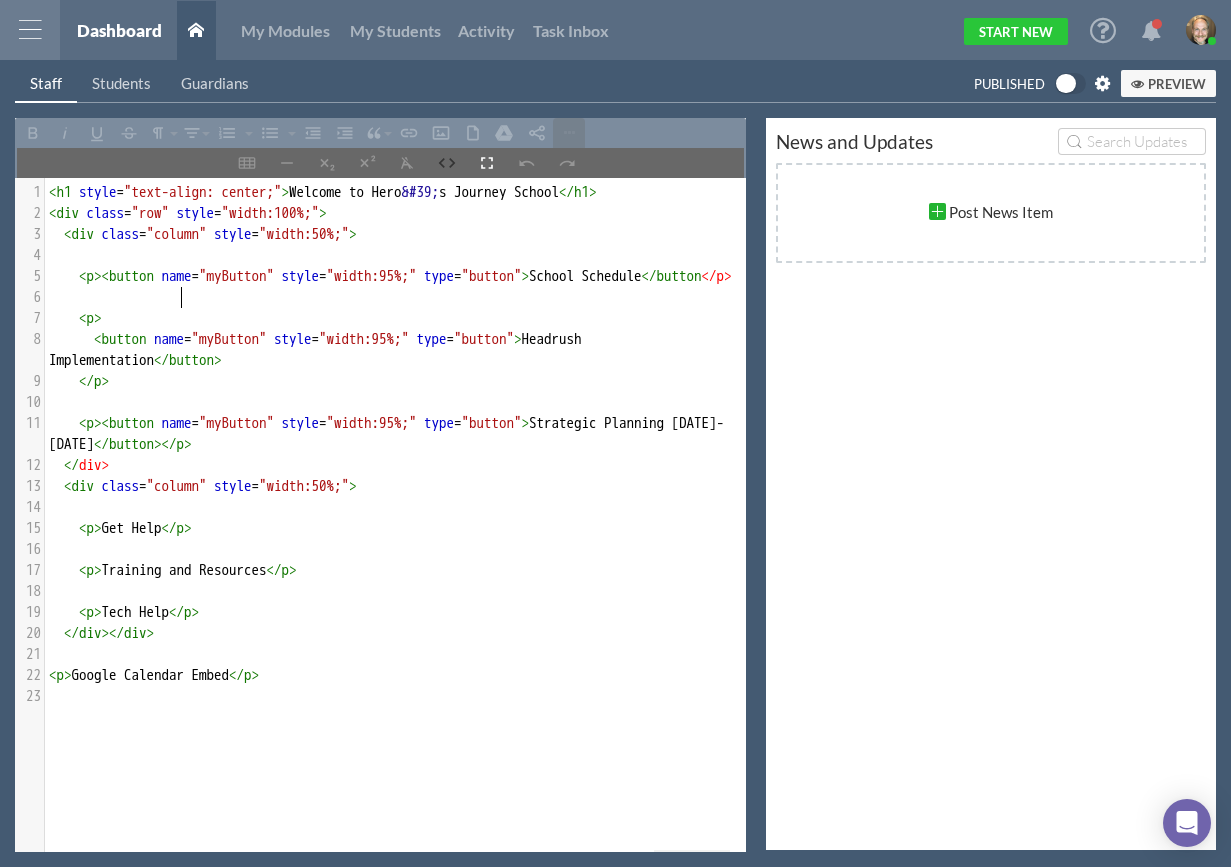 type on "</button>" 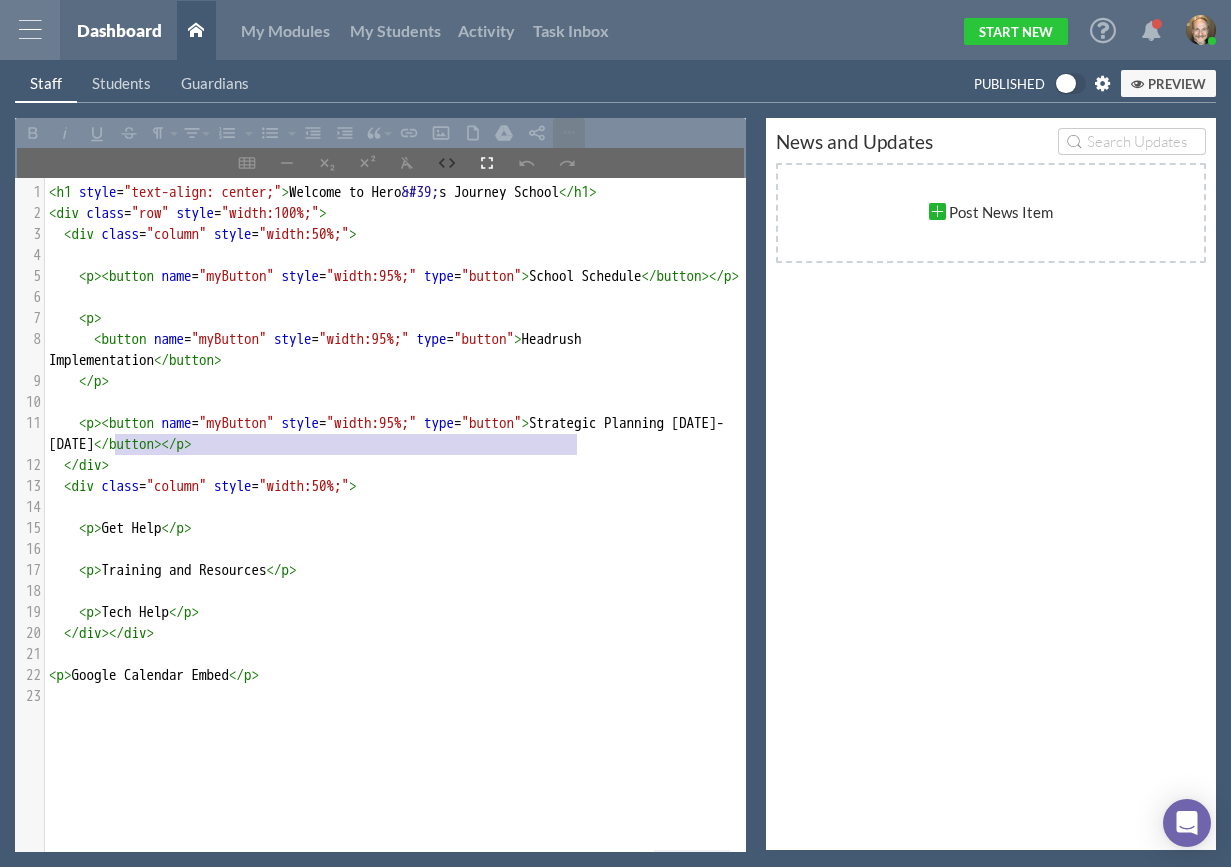 type on "<button name="myButton" style="width:95%;" type="button">" 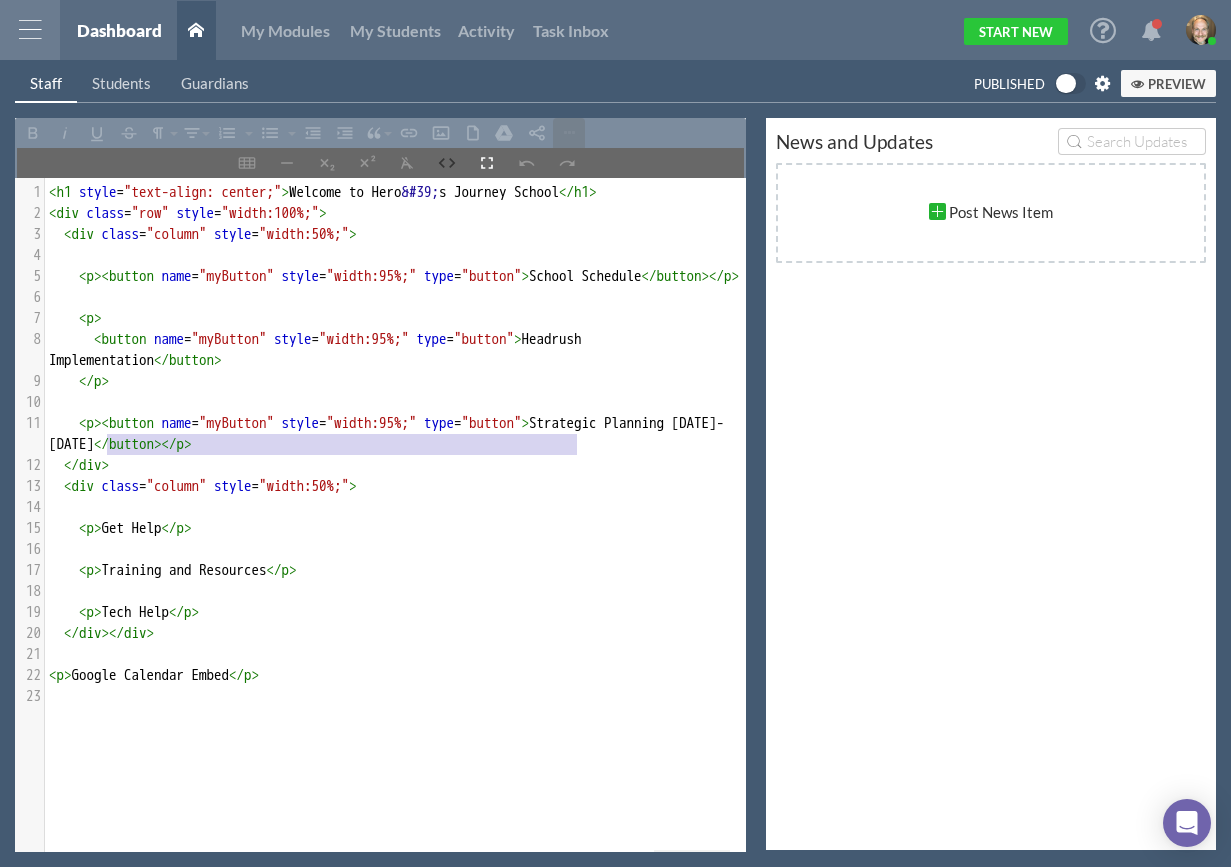 drag, startPoint x: 578, startPoint y: 445, endPoint x: 109, endPoint y: 443, distance: 469.00427 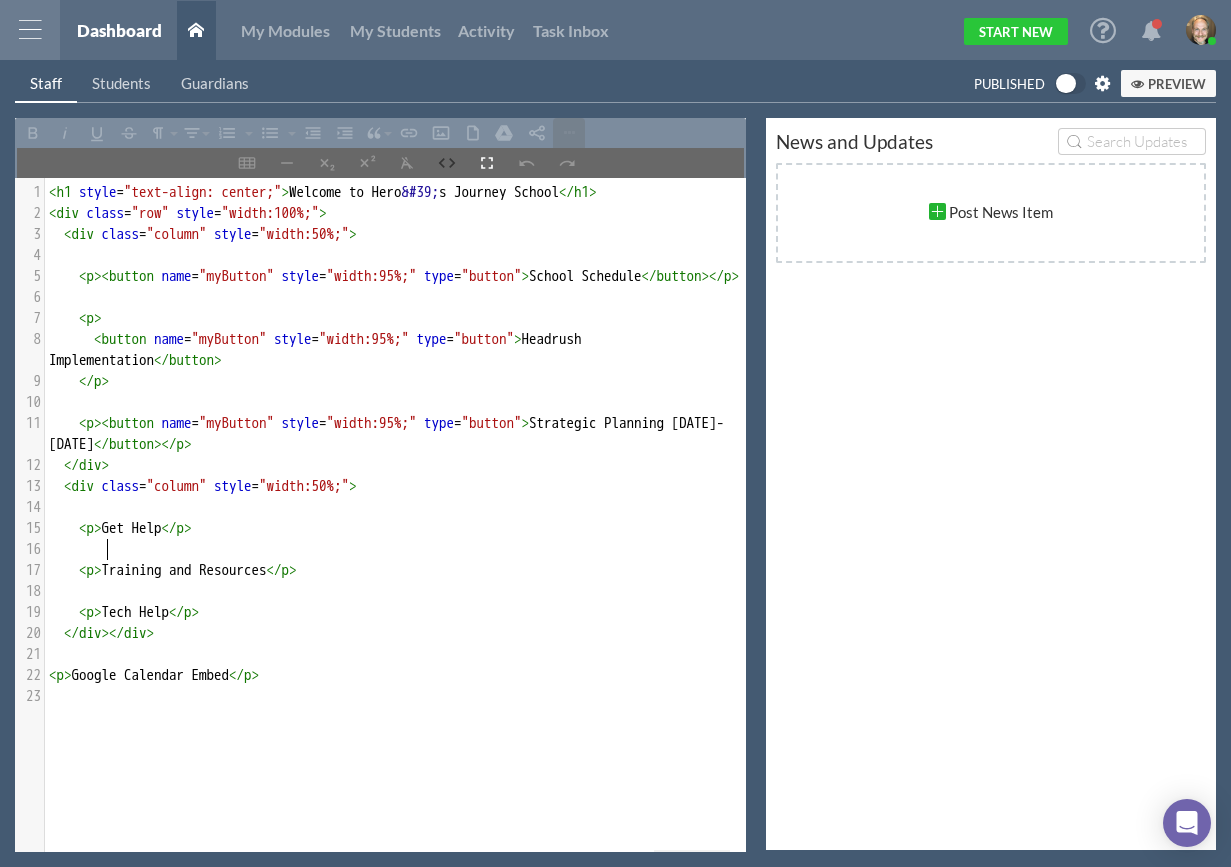 paste on "<button name="myButton" style="width:95%;" type="button">" 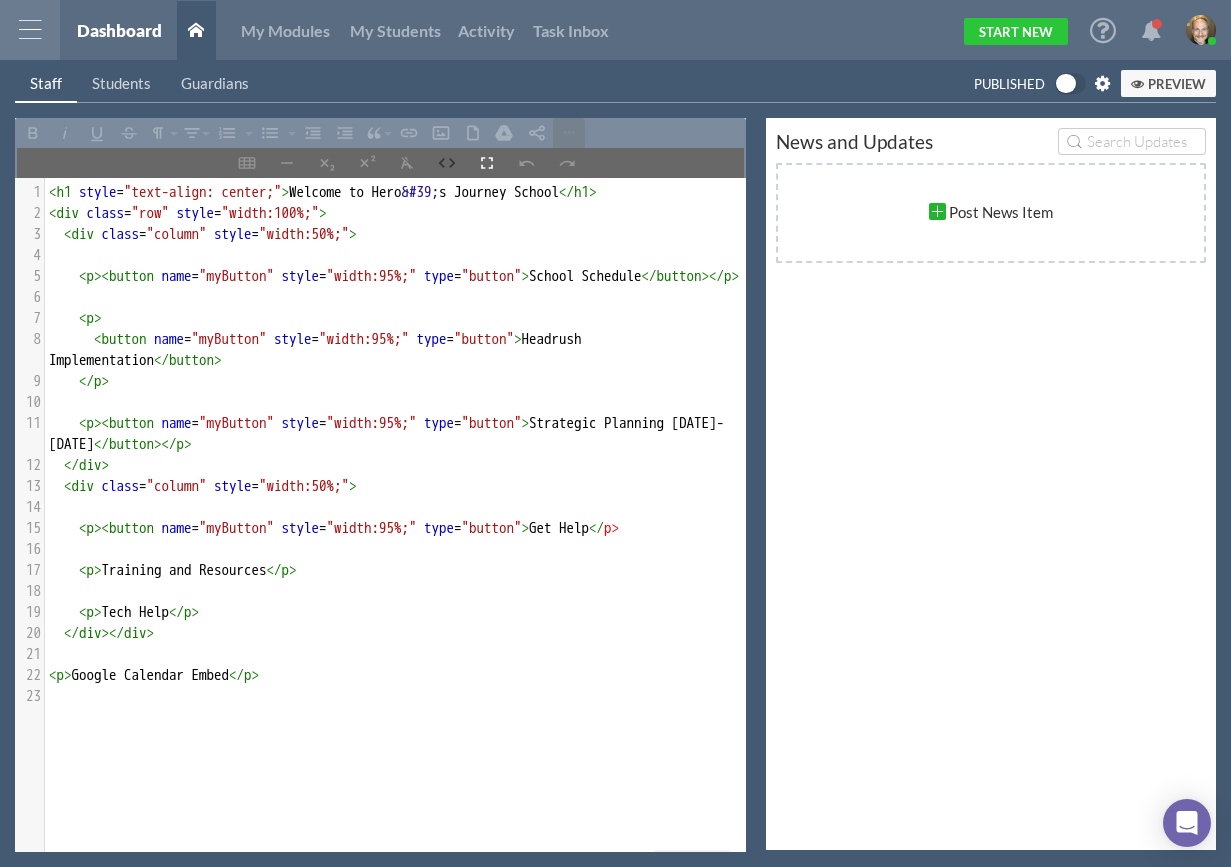 click on "xxxxxxxxxx   1 < h1   style = "text-align: center;" > Welcome to Hero &#39; s Journey School </ h1 > 2 < div   class = "row"   style = "width:100%;" > 3    < div   class = "column"   style = "width:50%;" > 4 ​ 5       < p >< button   name = "myButton"   style = "width:95%;"   type = "button" > School Schedule </ button ></ p > 6 ​ 7       < p > 8          < button   name = "myButton"   style = "width:95%;"   type = "button" > Headrush Implementation </ button > 9       </ p > 10 ​ 11       < p >< button   name = "myButton"   style = "width:95%;"   type = "button" > Strategic Planning [DATE]-[DATE] </ button ></ p > 12    </ div > 13    < div   class = "column"   style = "width:50%;" > 14 ​ 15       < p >< button   name = "myButton"   style = "width:95%;"   type = "button" > Get Help </ p > 16 ​ 17       < p > Training and Resources </ p > 18 ​ 19       < p > Tech Help </ p > 20    </ div ></ div > 21 ​ 22 < p > Google Calendar Embed </ p > 23 ​" at bounding box center [403, 444] 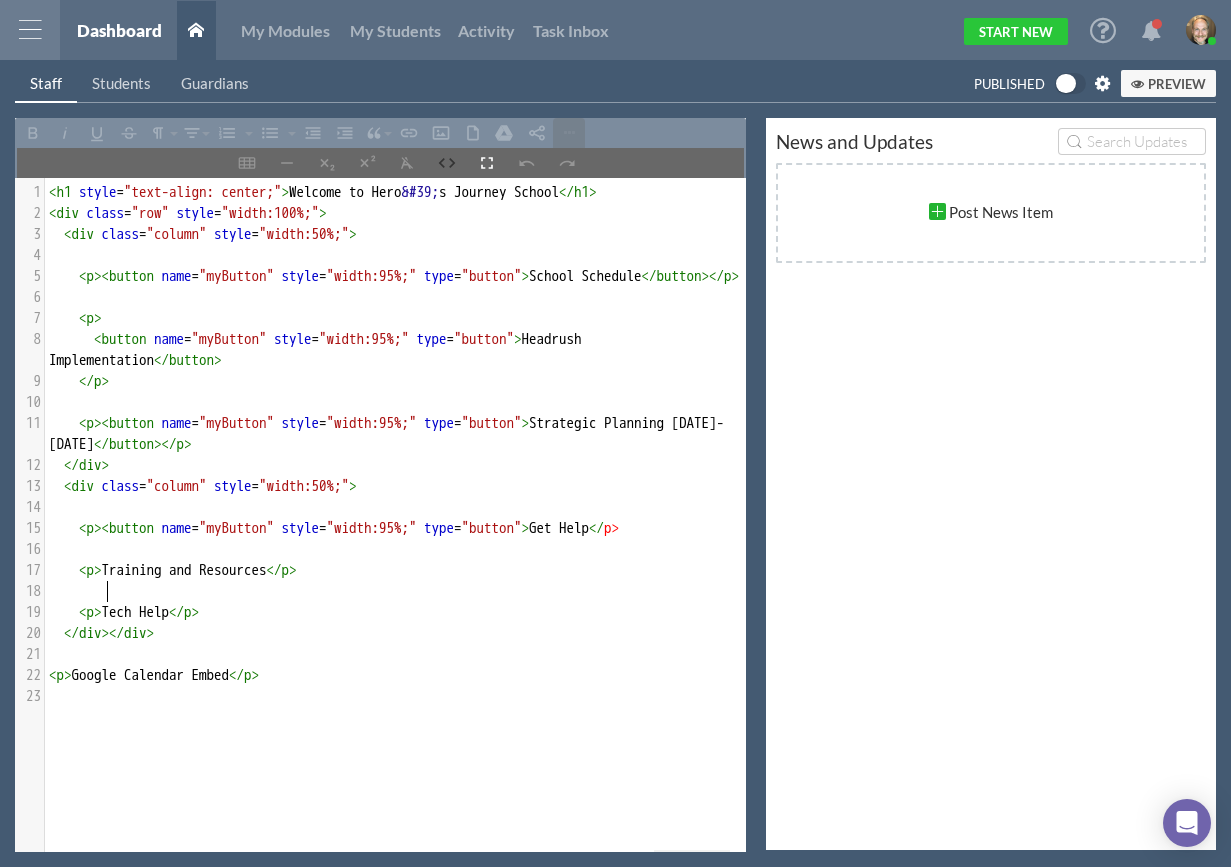 paste on "<button name="myButton" style="width:95%;" type="button">" 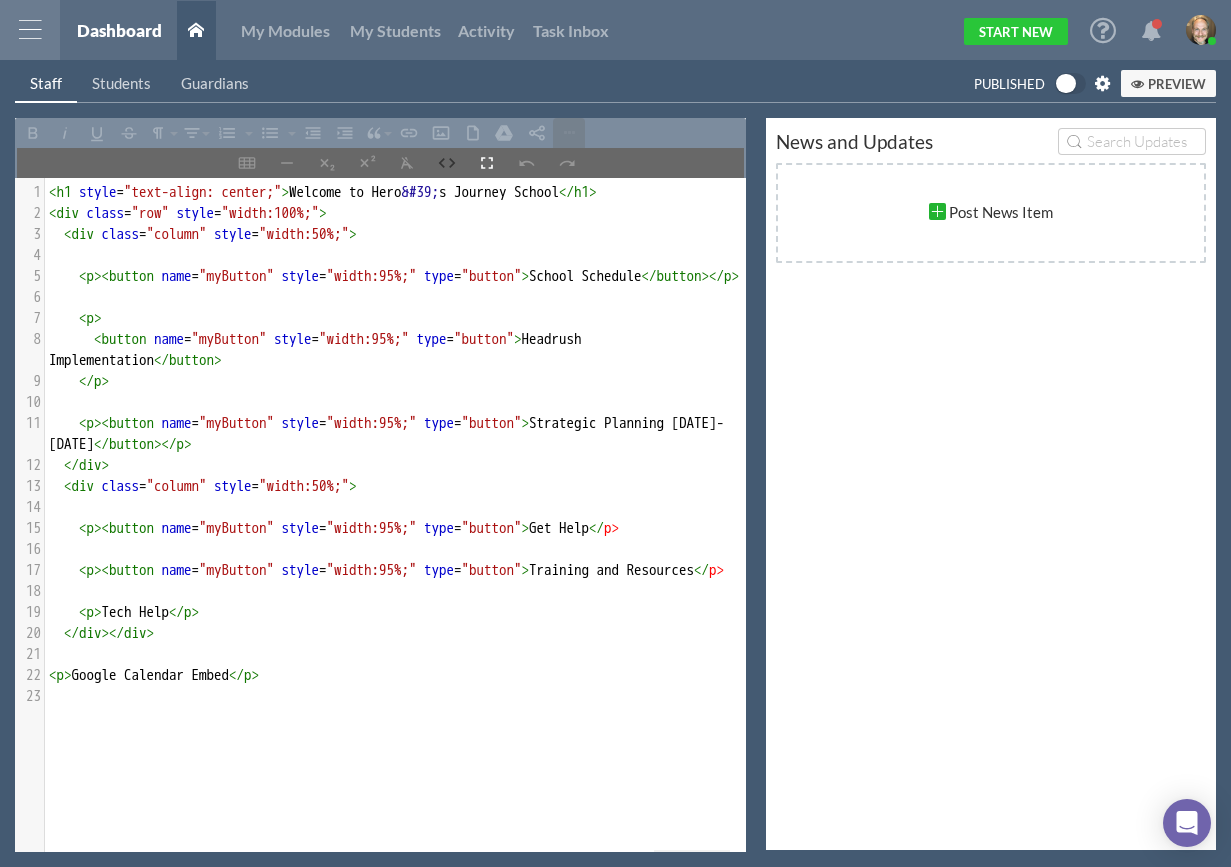 click on "xxxxxxxxxx   1 < h1   style = "text-align: center;" > Welcome to Hero &#39; s Journey School </ h1 > 2 < div   class = "row"   style = "width:100%;" > 3    < div   class = "column"   style = "width:50%;" > 4 ​ 5       < p >< button   name = "myButton"   style = "width:95%;"   type = "button" > School Schedule </ button ></ p > 6 ​ 7       < p > 8          < button   name = "myButton"   style = "width:95%;"   type = "button" > Headrush Implementation </ button > 9       </ p > 10 ​ 11       < p >< button   name = "myButton"   style = "width:95%;"   type = "button" > Strategic Planning [DATE]-[DATE] </ button ></ p > 12    </ div > 13    < div   class = "column"   style = "width:50%;" > 14 ​ 15       < p >< button   name = "myButton"   style = "width:95%;"   type = "button" > Get Help </ p > 16 ​ 17       < p >< button   name = "myButton"   style = "width:95%;"   type = "button" > Training and Resources </ p > 18 ​ 19       < p > Tech Help </ p > 20    </ div ></ div > 21 ​ 22 < p > </ p > 23 ​" at bounding box center (403, 444) 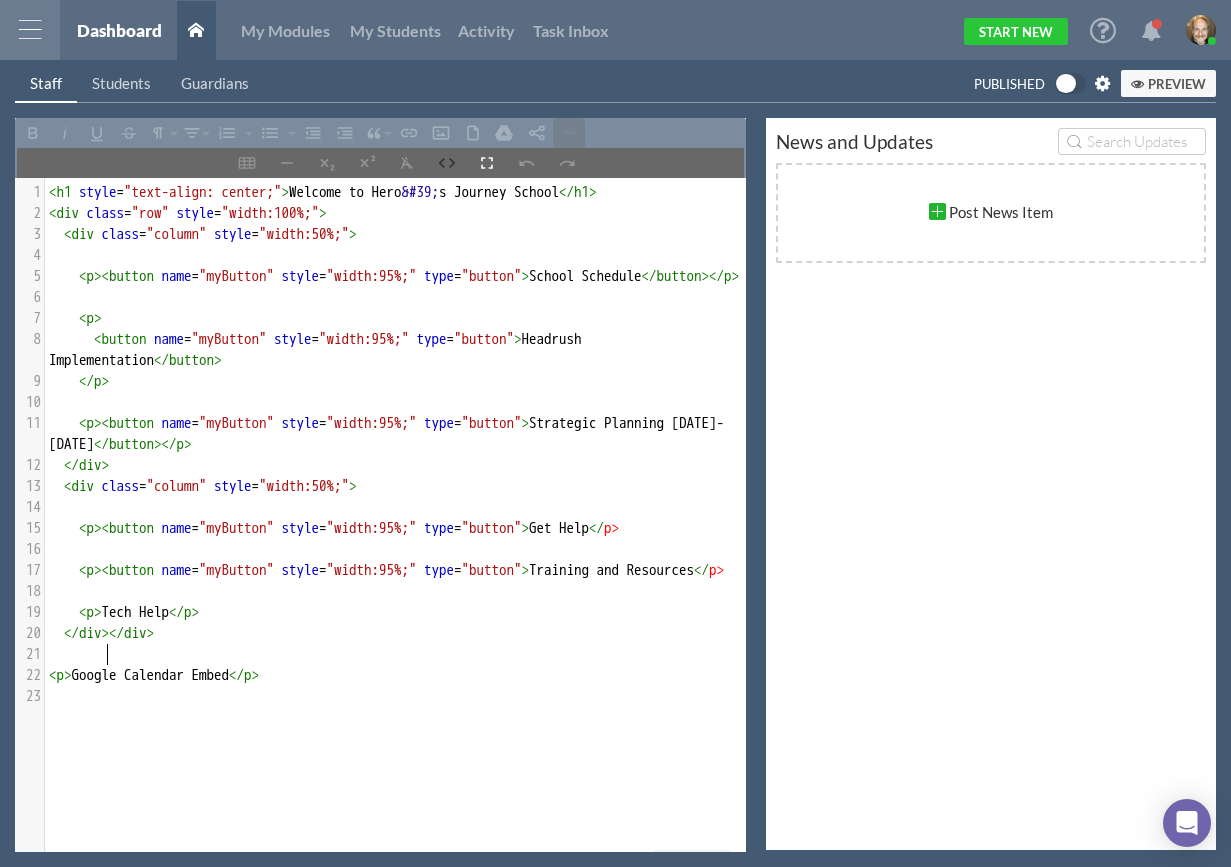 paste on "<button name="myButton" style="width:95%;" type="button">" 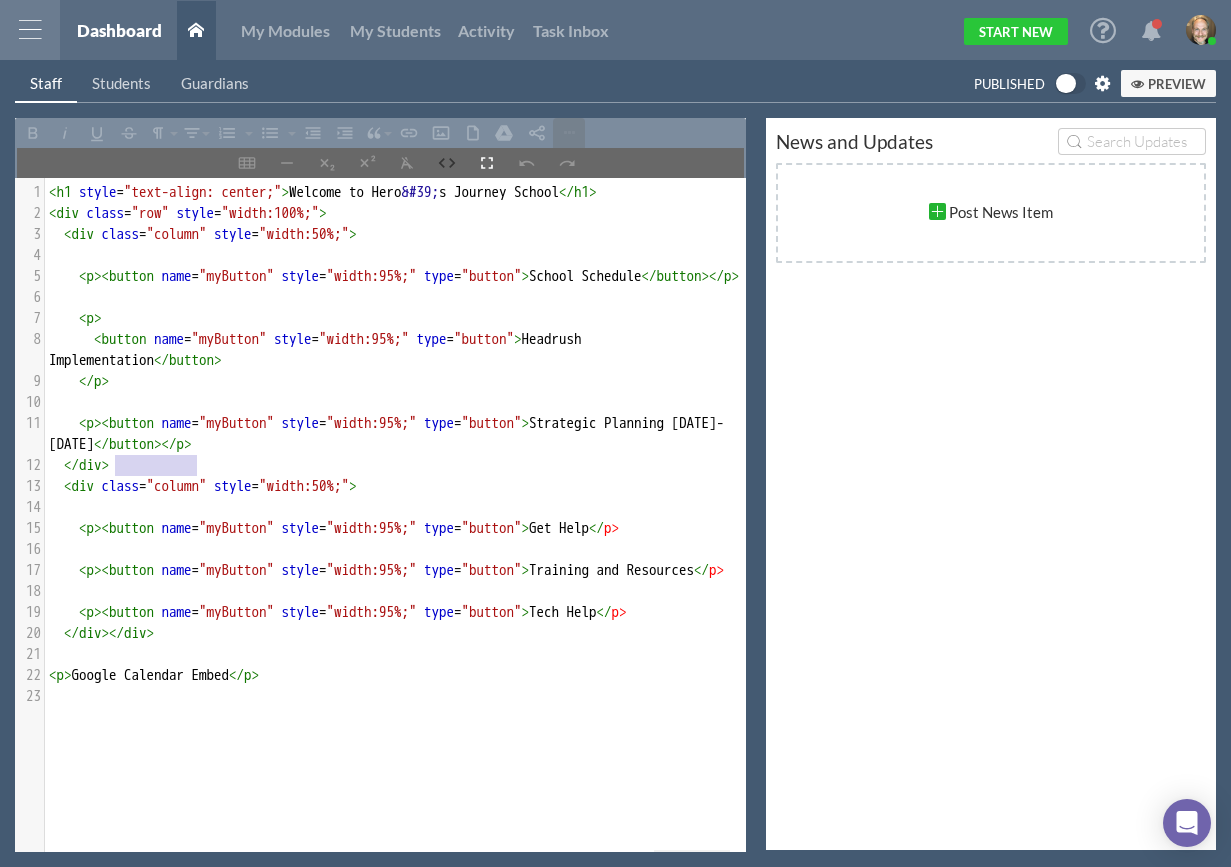 type on "</button>" 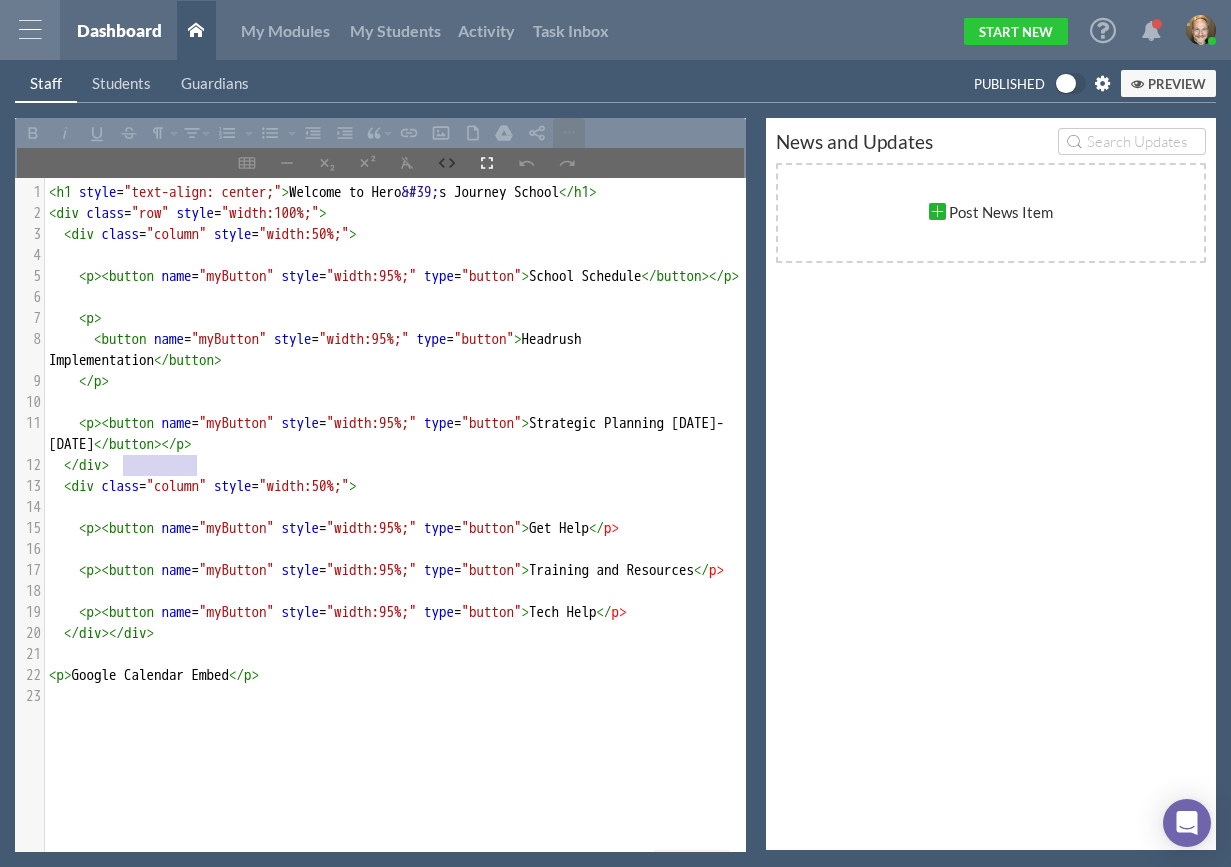 drag, startPoint x: 197, startPoint y: 463, endPoint x: 121, endPoint y: 468, distance: 76.1643 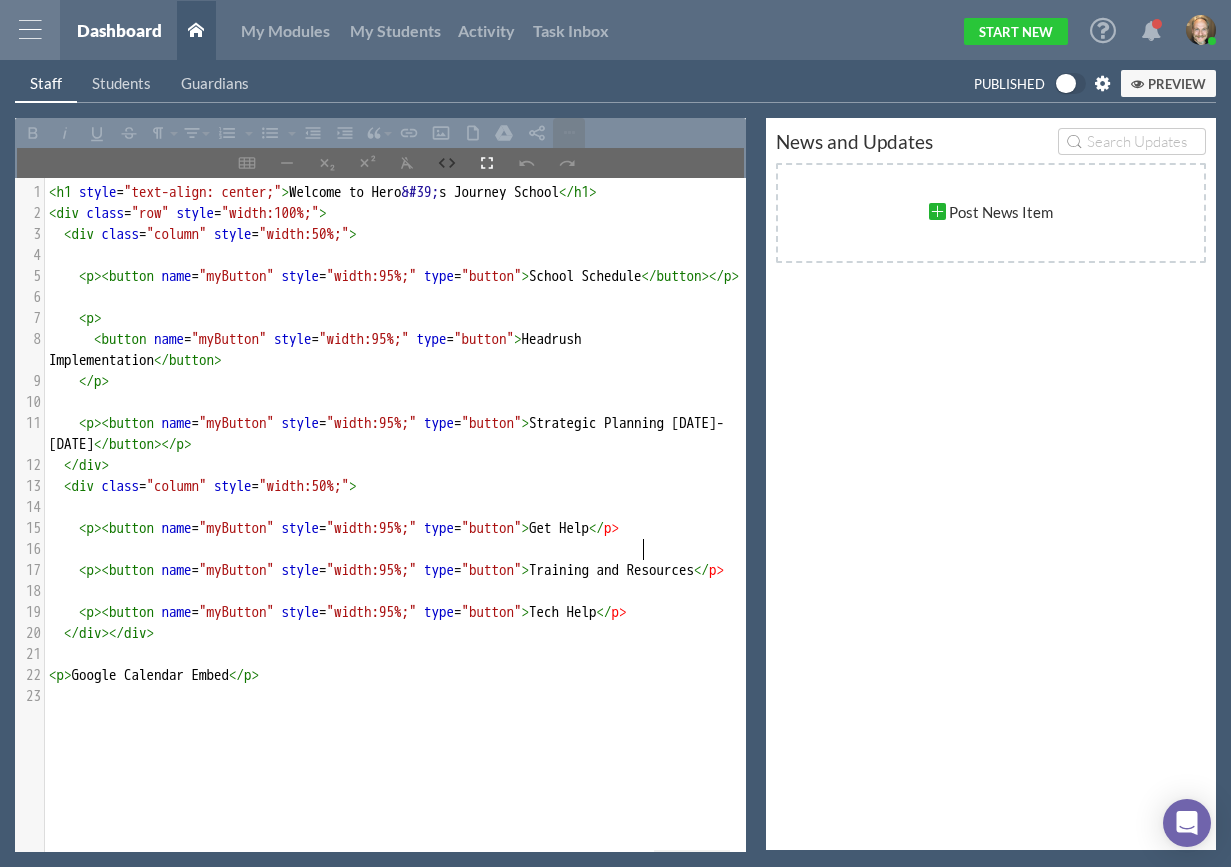 click on "< p >< button   name = "myButton"   style = "width:95%;"   type = "button" > Get Help </ p >" at bounding box center [334, 528] 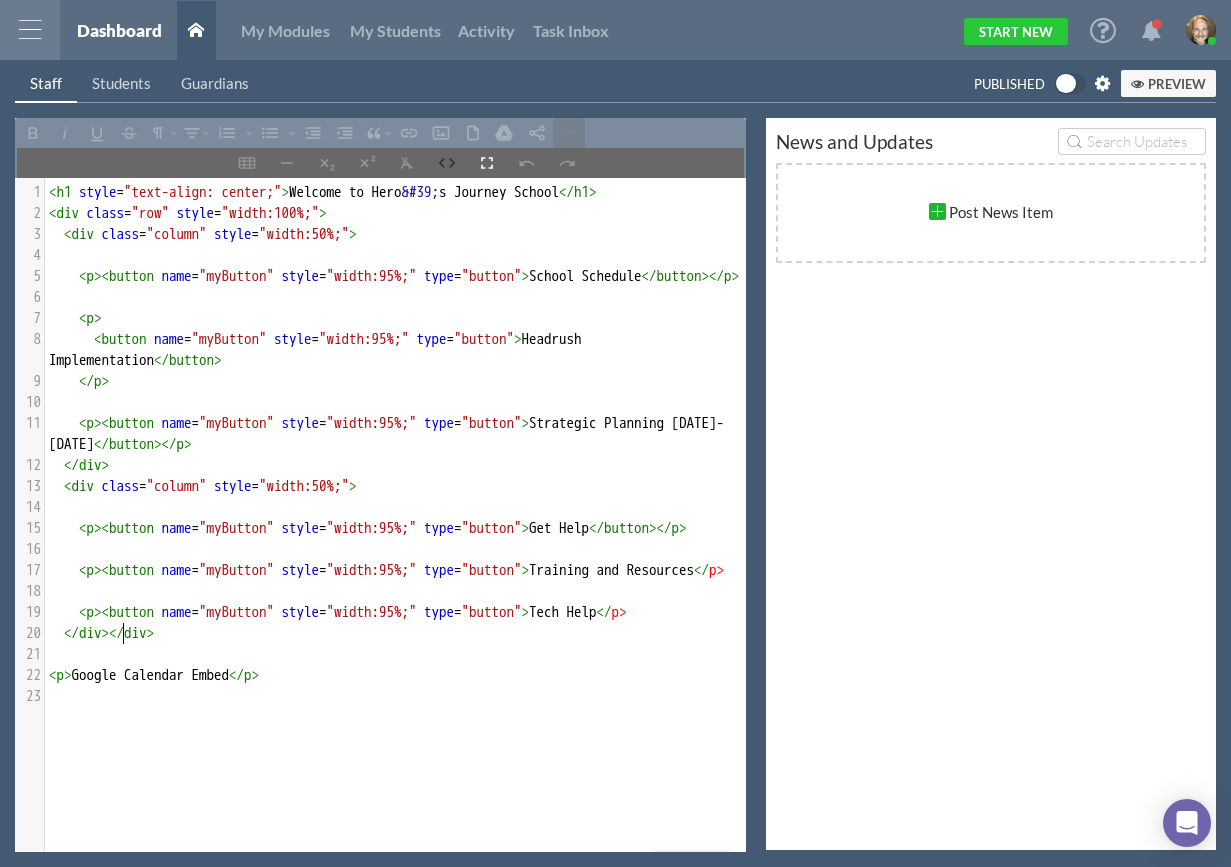 click on "< p >< button   name = "myButton"   style = "width:95%;"   type = "button" > Training and Resources </ p >" at bounding box center [386, 570] 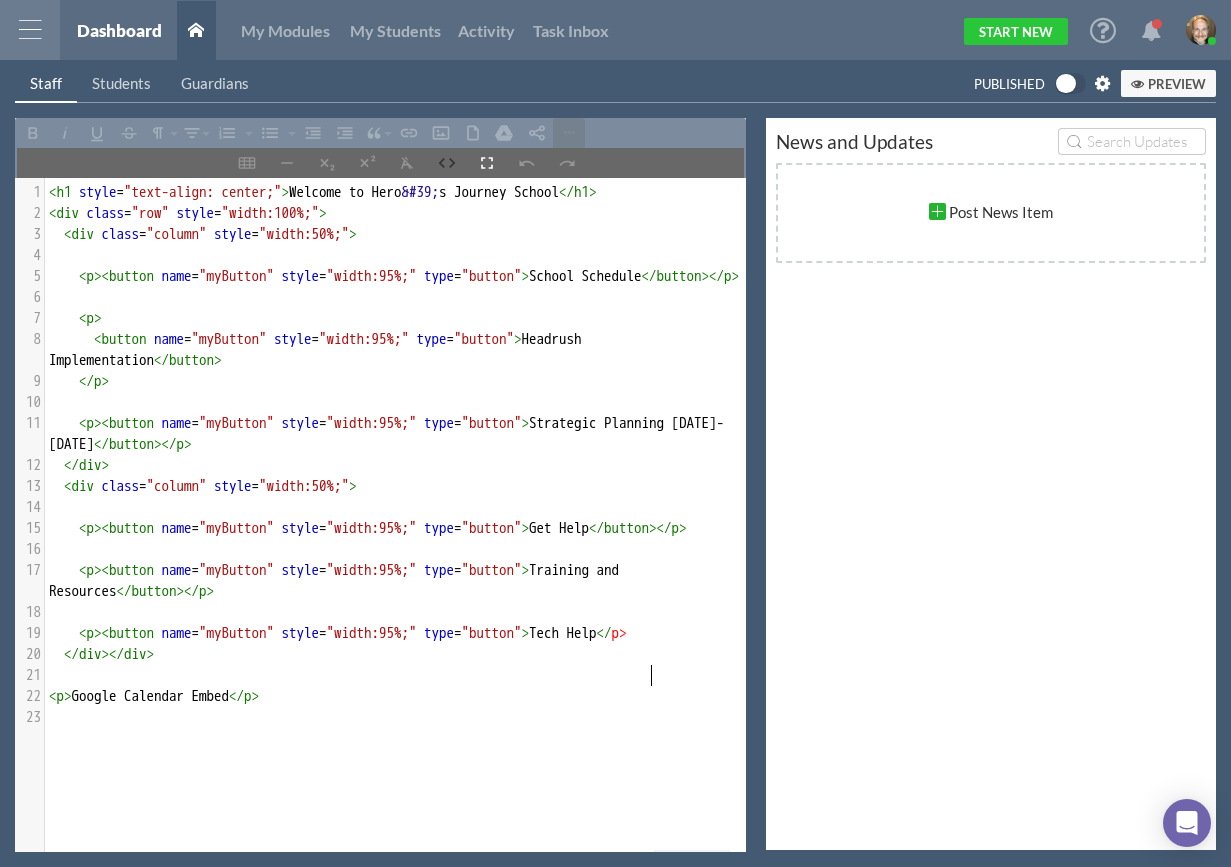 click on "xxxxxxxxxx   1 < h1   style = "text-align: center;" > Welcome to Hero &#39; s Journey School </ h1 > 2 < div   class = "row"   style = "width:100%;" > 3    < div   class = "column"   style = "width:50%;" > 4 ​ 5       < p >< button   name = "myButton"   style = "width:95%;"   type = "button" > School Schedule </ button ></ p > 6 ​ 7       < p > 8          < button   name = "myButton"   style = "width:95%;"   type = "button" > Headrush Implementation </ button > 9       </ p > 10 ​ 11       < p >< button   name = "myButton"   style = "width:95%;"   type = "button" > Strategic Planning [DATE]-[DATE] </ button ></ p > 12    </ div > 13    < div   class = "column"   style = "width:50%;" > 14 ​ 15       < p >< button   name = "myButton"   style = "width:95%;"   type = "button" > Get Help </ button ></ p > 16 ​ 17       < p >< button   name = "myButton"   style = "width:95%;"   type = "button" > Training and Resources </ button ></ p > 18 ​ 19       < p >< button   name = "myButton"   style = "width:95%;"" at bounding box center (403, 455) 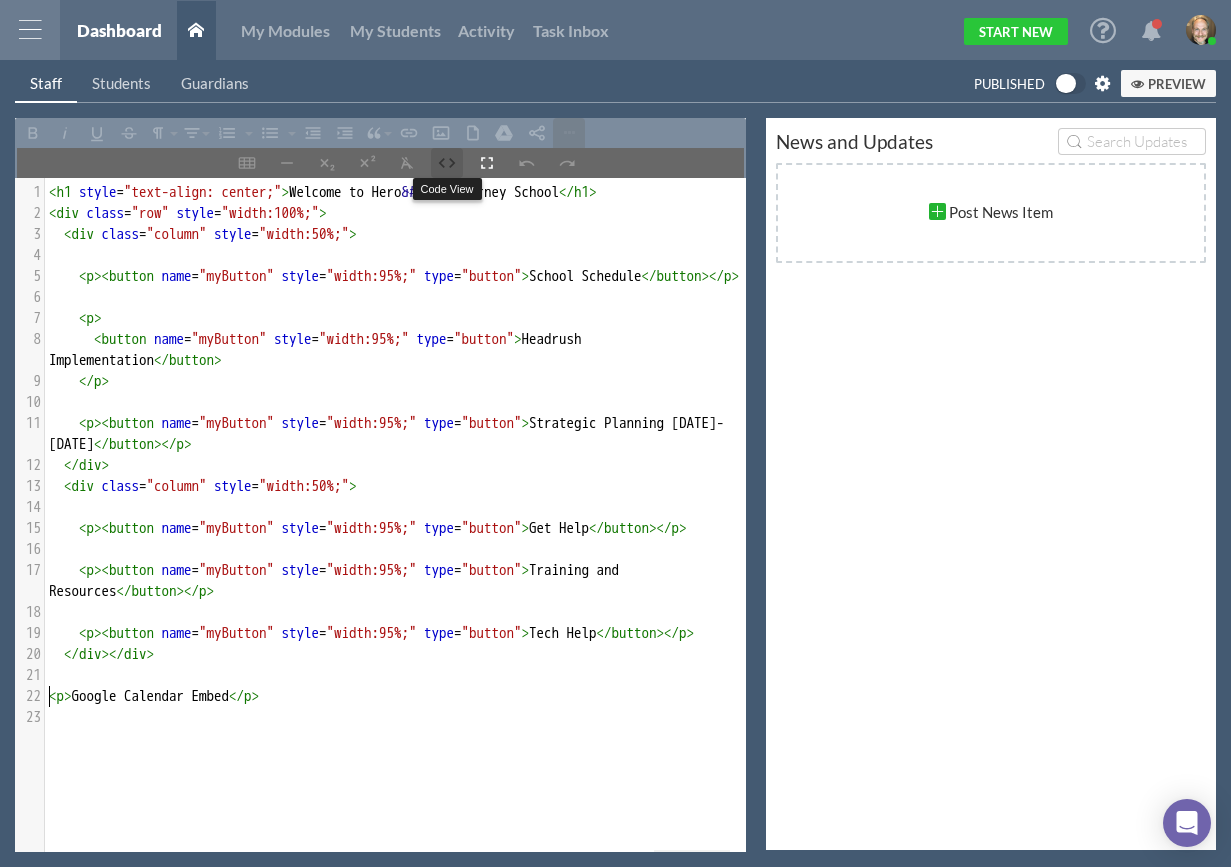 click 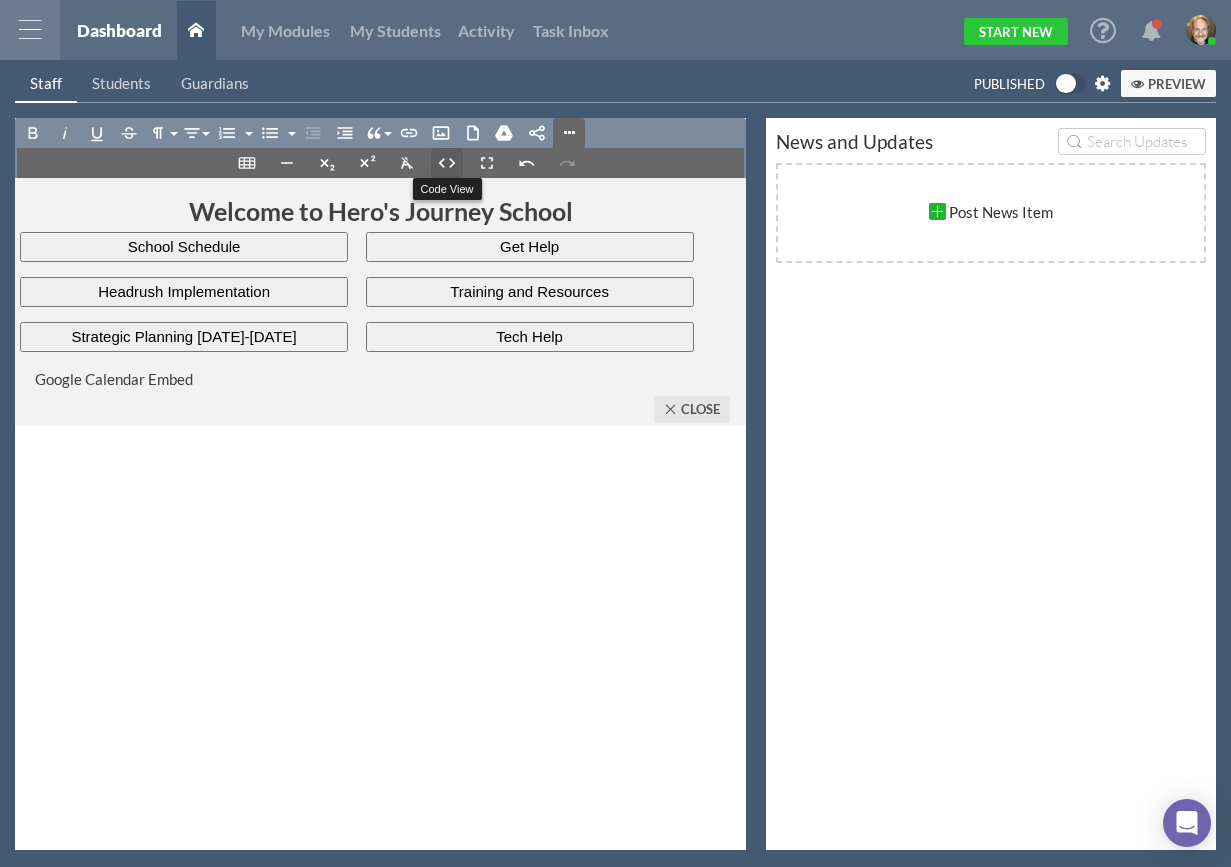click 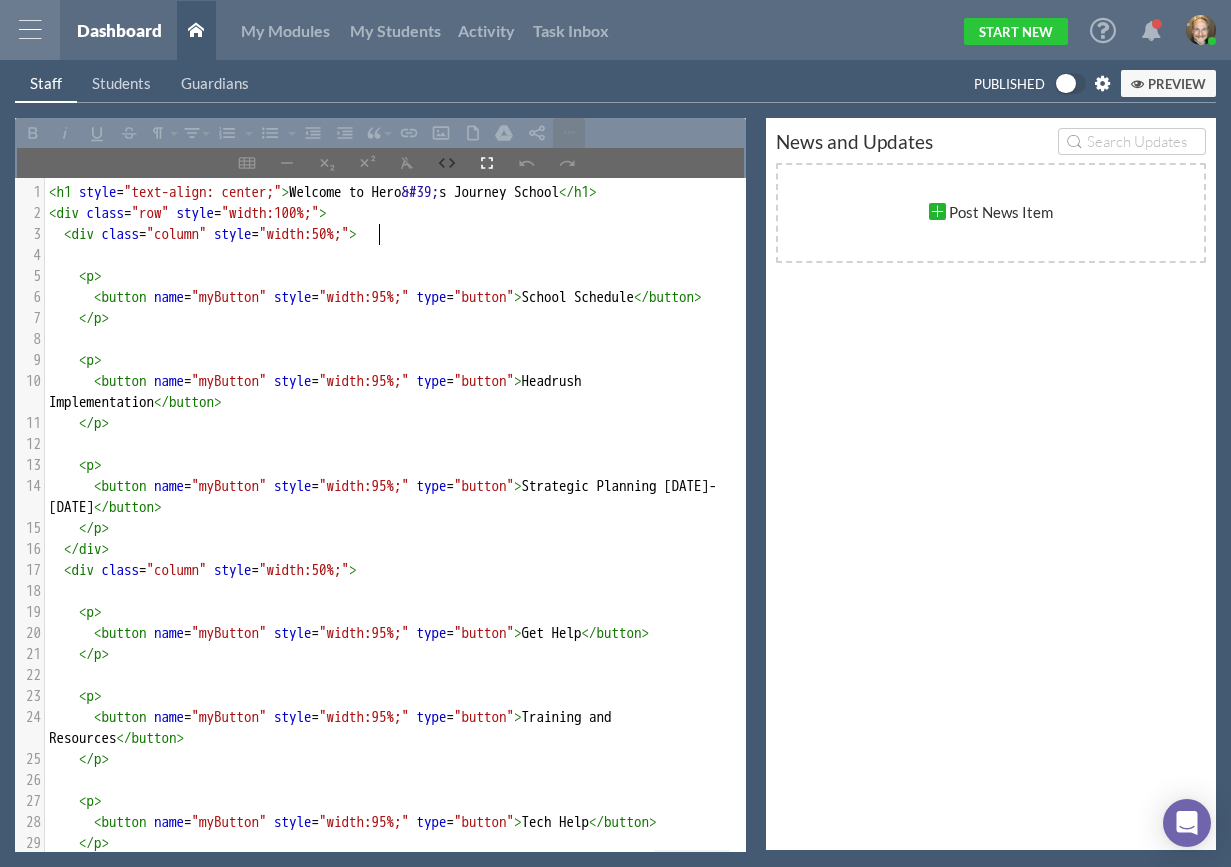 click on "33   1 < h1   style = "text-align: center;" > Welcome to Hero &#39; s Journey School </ h1 > 2 < div   class = "row"   style = "width:100%;" > 3    < div   class = "column"   style = "width:50%;" > 4 ​ 5       < p > 6          < button   name = "myButton"   style = "width:95%;"   type = "button" > School Schedule </ button > 7       </ p > 8 ​ 9       < p > 10          < button   name = "myButton"   style = "width:95%;"   type = "button" > Headrush Implementation </ button > 11       </ p > 12 ​ 13       < p > 14          < button   name = "myButton"   style = "width:95%;"   type = "button" > Strategic Planning [DATE]-[DATE] </ button > 15       </ p > 16    </ div > 17    < div   class = "column"   style = "width:50%;" > 18 ​ 19       < p > 20          < button   name = "myButton"   style = "width:95%;"   type = "button" > Get Help </ button > 21       </ p > 22 ​ 23       < p > 24          < button   name = "myButton"   style = "width:95%;"   type = "button" > Training and Resources </ button > 25" at bounding box center (395, 560) 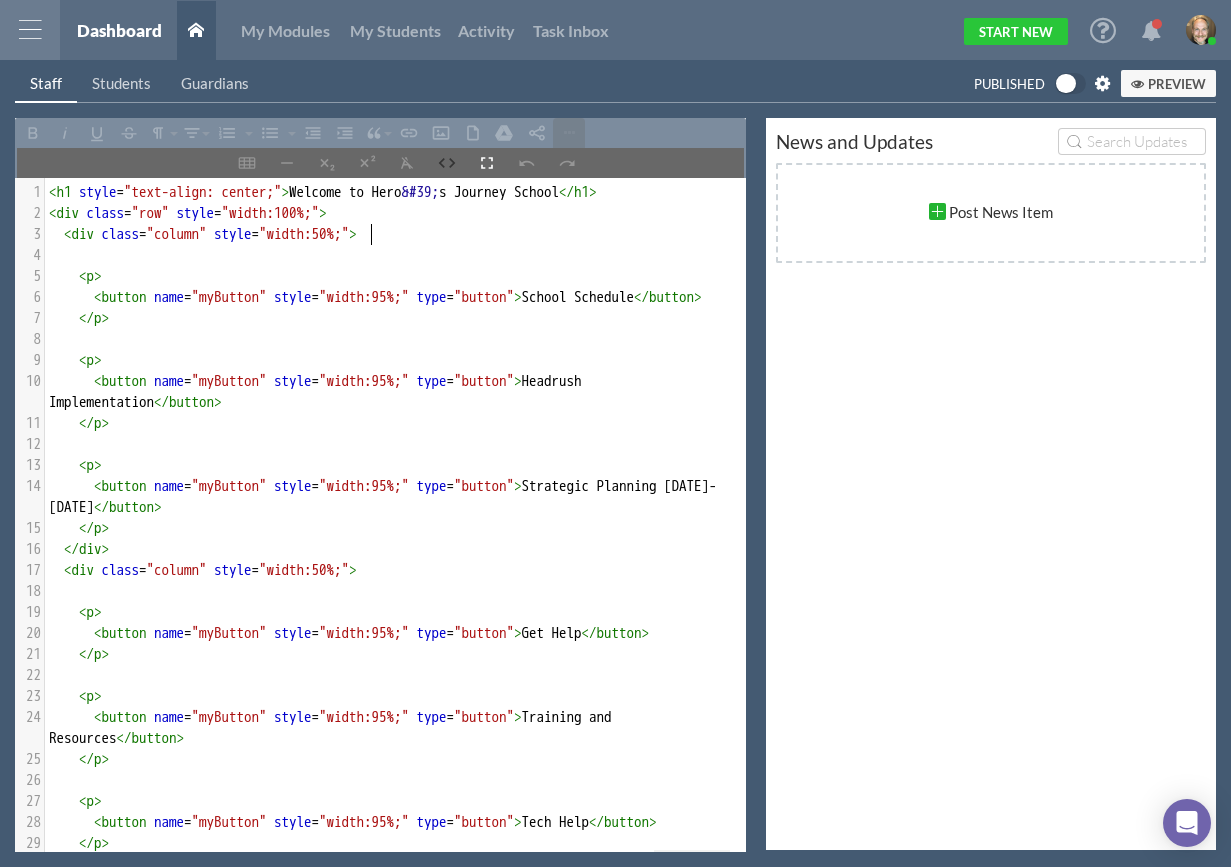 click on ""width:50%;"" at bounding box center [304, 234] 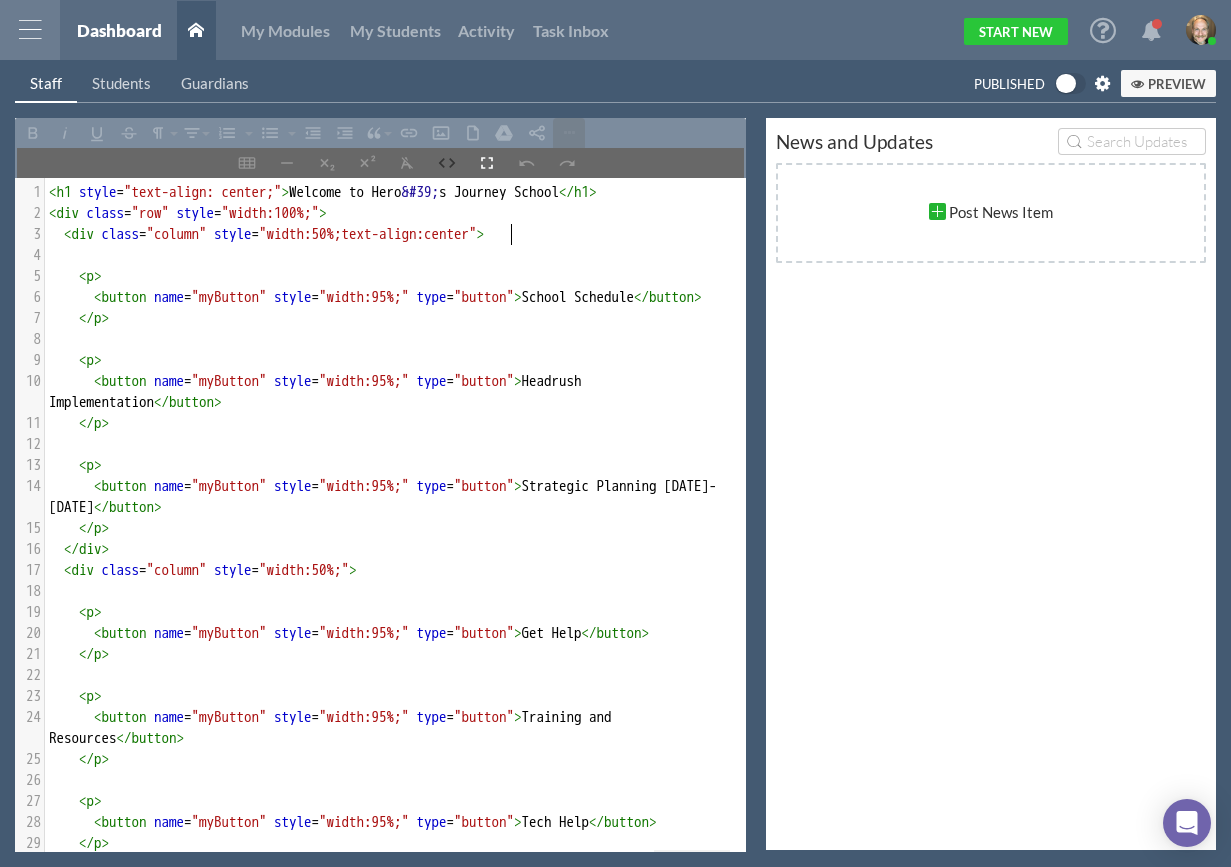 scroll, scrollTop: 7, scrollLeft: 110, axis: both 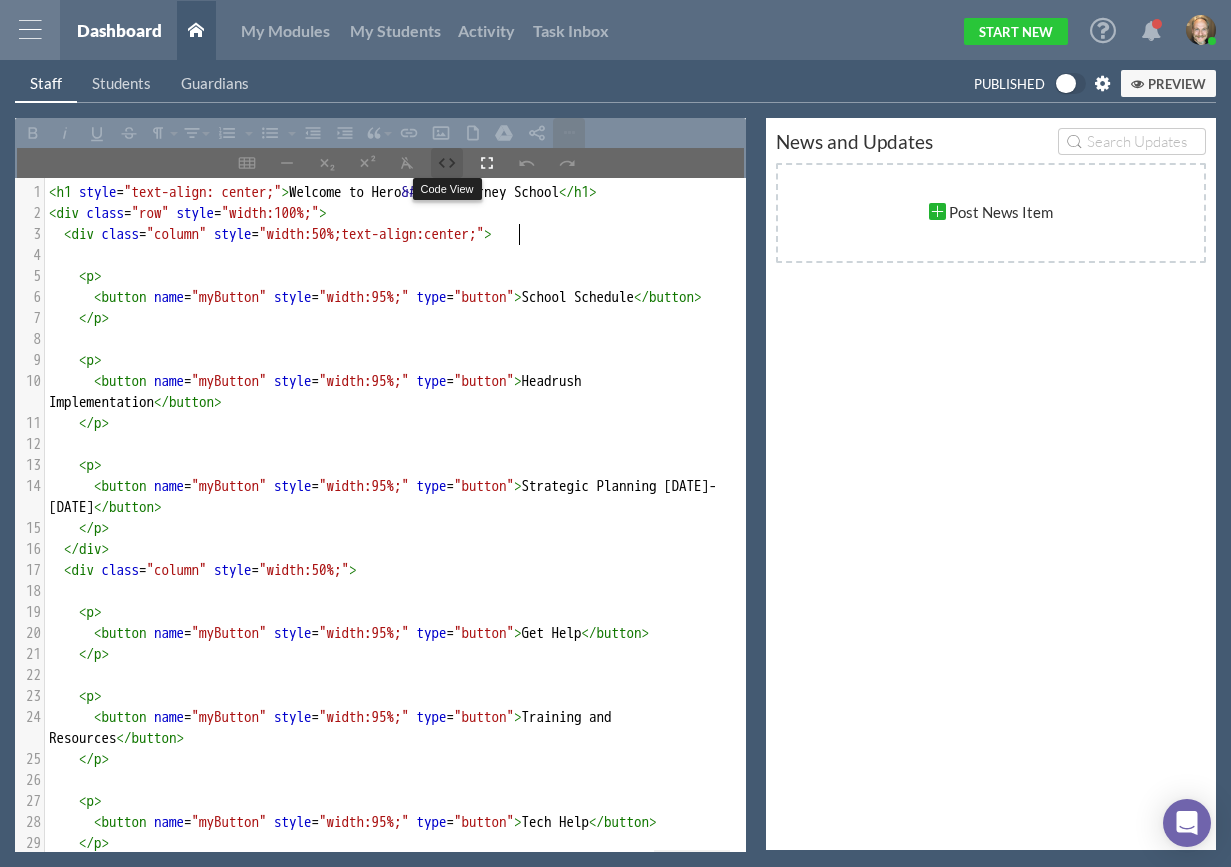 click 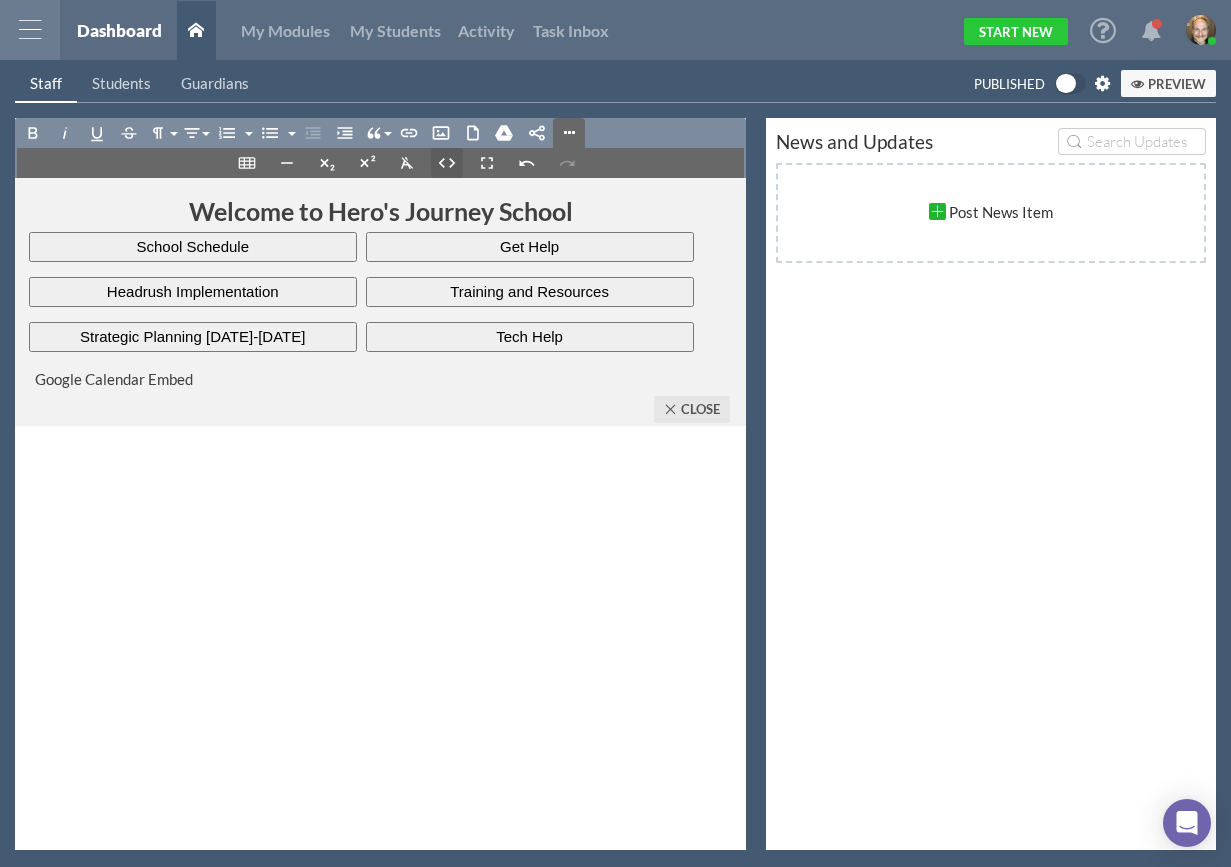 click 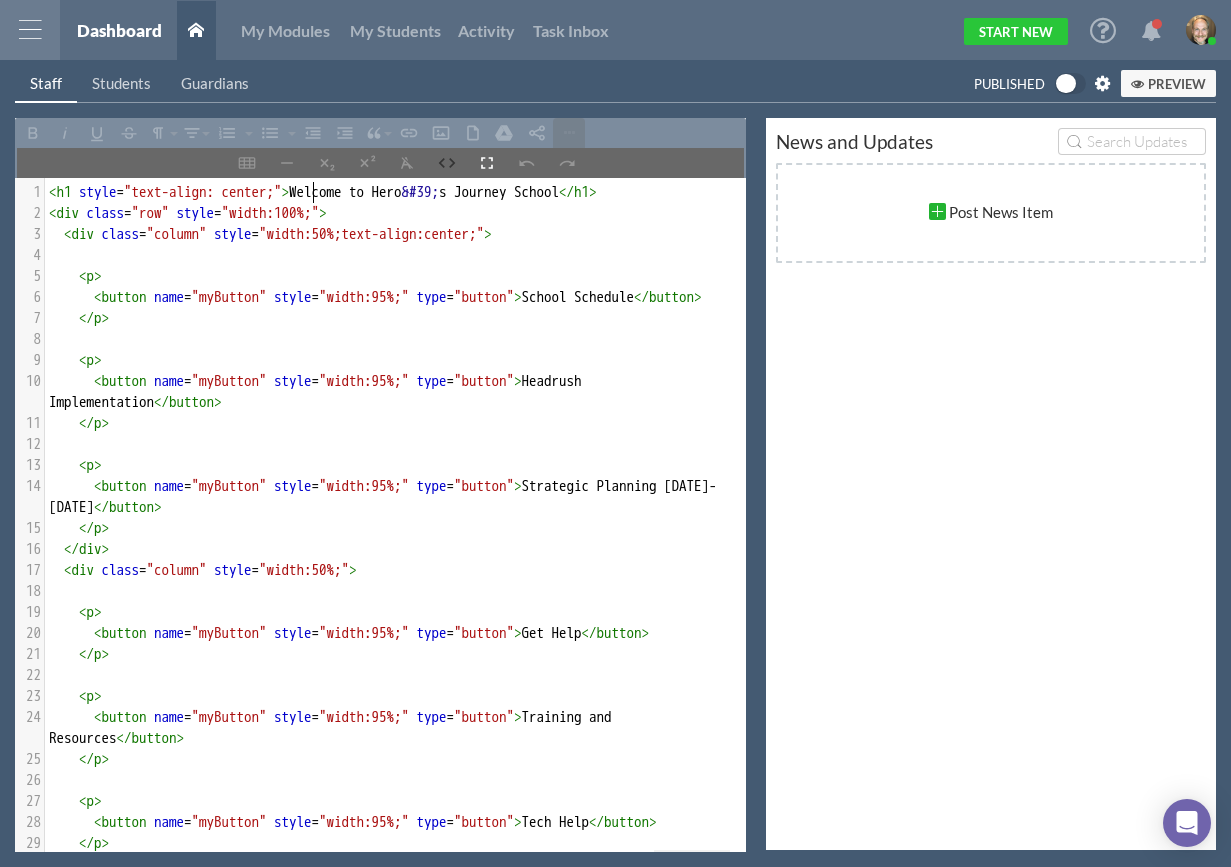 click on ""width:100%;"" at bounding box center [271, 213] 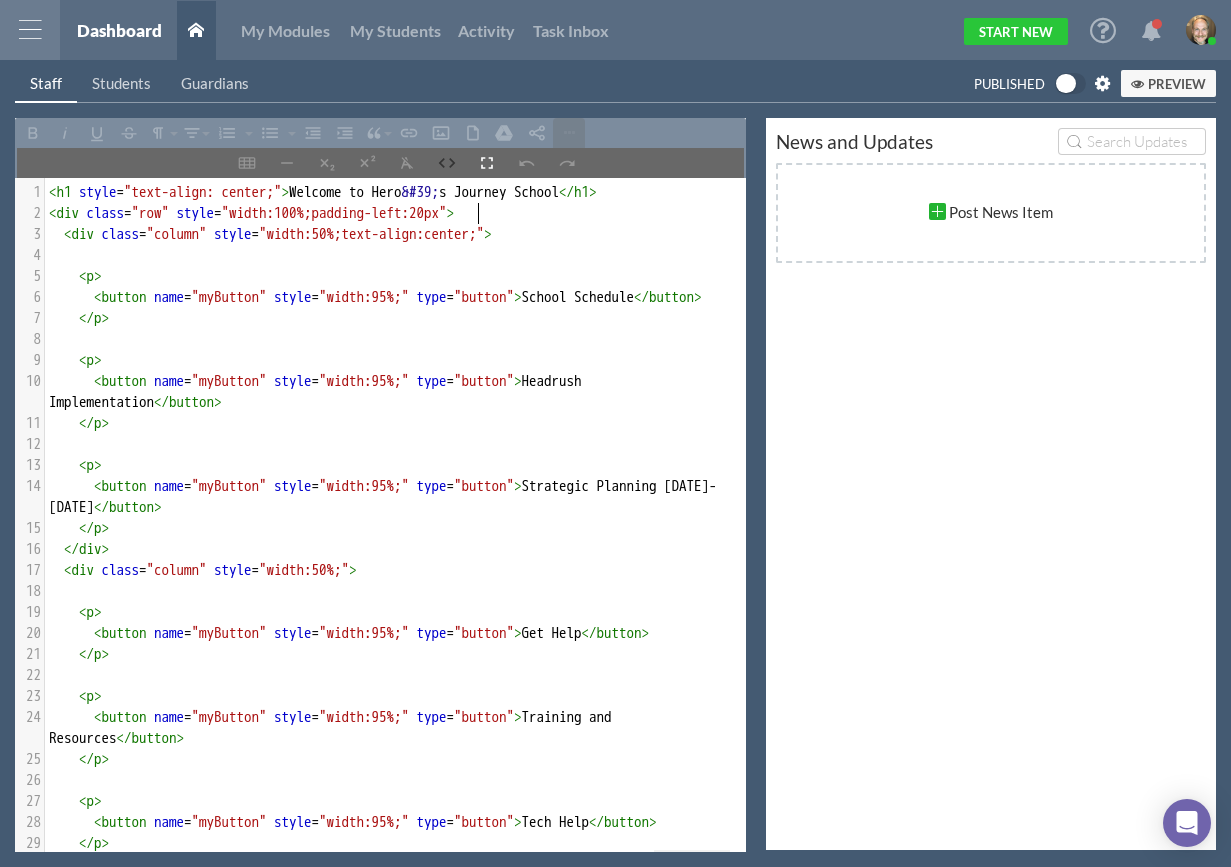 type on "padding-left:20px;" 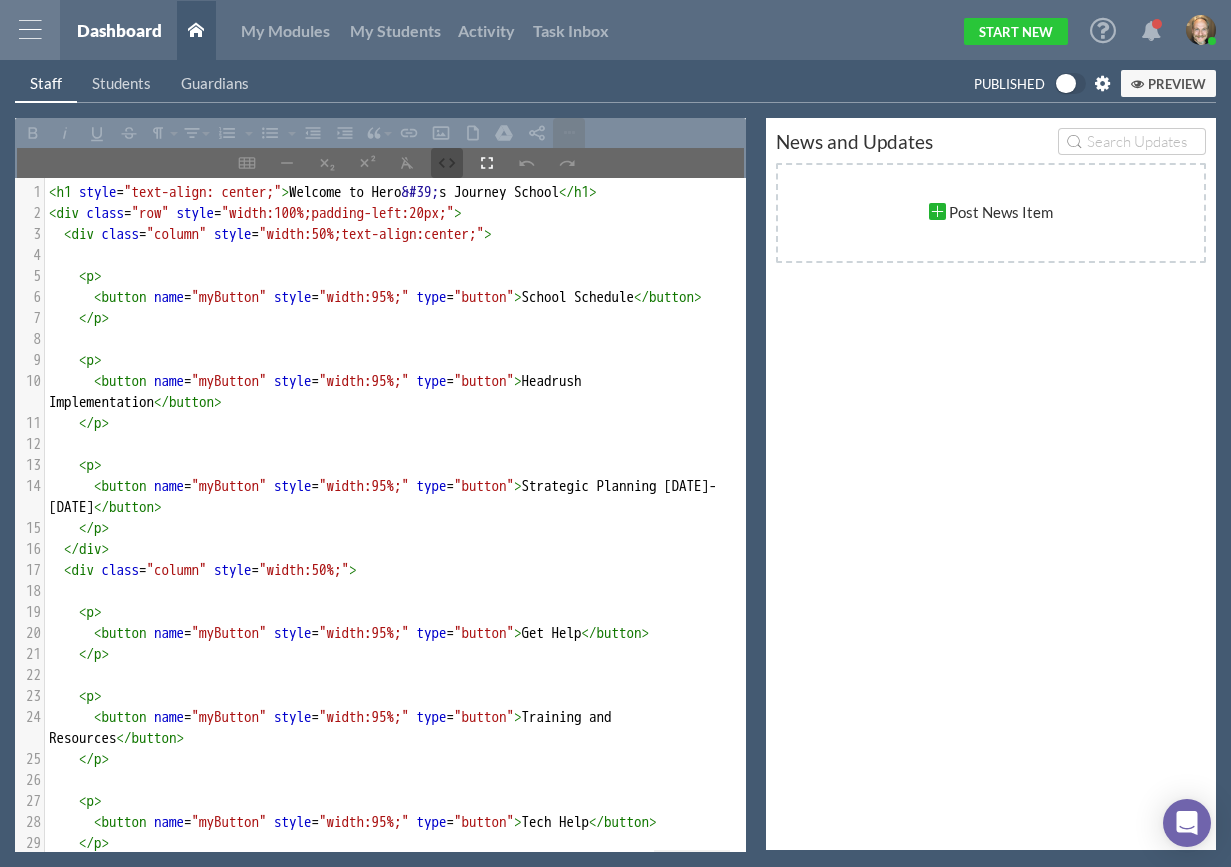 click 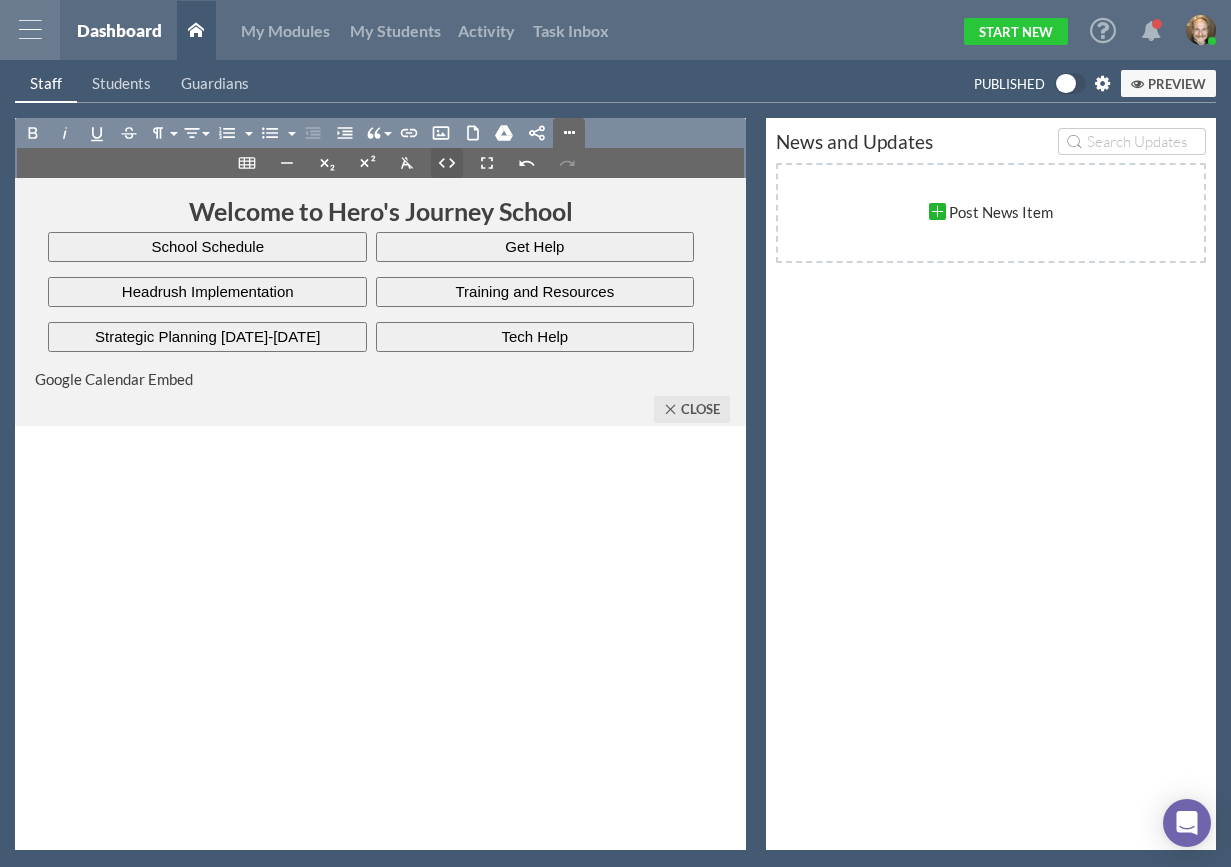 click 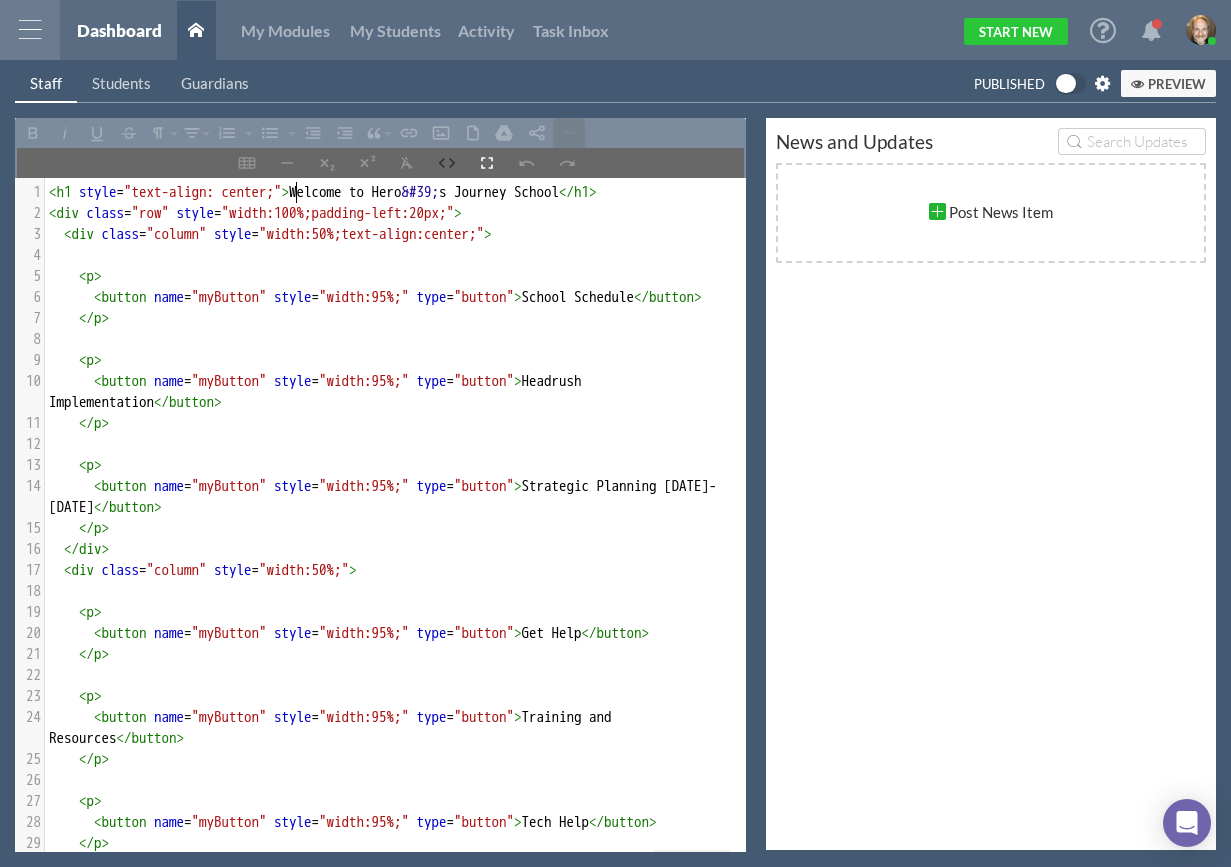 click on "33   1 < h1   style = "text-align: center;" > Welcome to Hero &#39; s Journey School </ h1 > 2 < div   class = "row"   style = "width:100%;padding-left:20px;" > 3    < div   class = "column"   style = "width:50%;text-align:center;" > 4 ​ 5       < p > 6          < button   name = "myButton"   style = "width:95%;"   type = "button" > School Schedule </ button > 7       </ p > 8 ​ 9       < p > 10          < button   name = "myButton"   style = "width:95%;"   type = "button" > Headrush Implementation </ button > 11       </ p > 12 ​ 13       < p > 14          < button   name = "myButton"   style = "width:95%;"   type = "button" > Strategic Planning [DATE]-[DATE] </ button > 15       </ p > 16    </ div > 17    < div   class = "column"   style = "width:50%;" > 18 ​ 19       < p > 20          < button   name = "myButton"   style = "width:95%;"   type = "button" > Get Help </ button > 21       </ p > 22 ​ 23       < p > 24          < button   name = "myButton"   style = "width:95%;"   type = "button" > </ >" at bounding box center [395, 560] 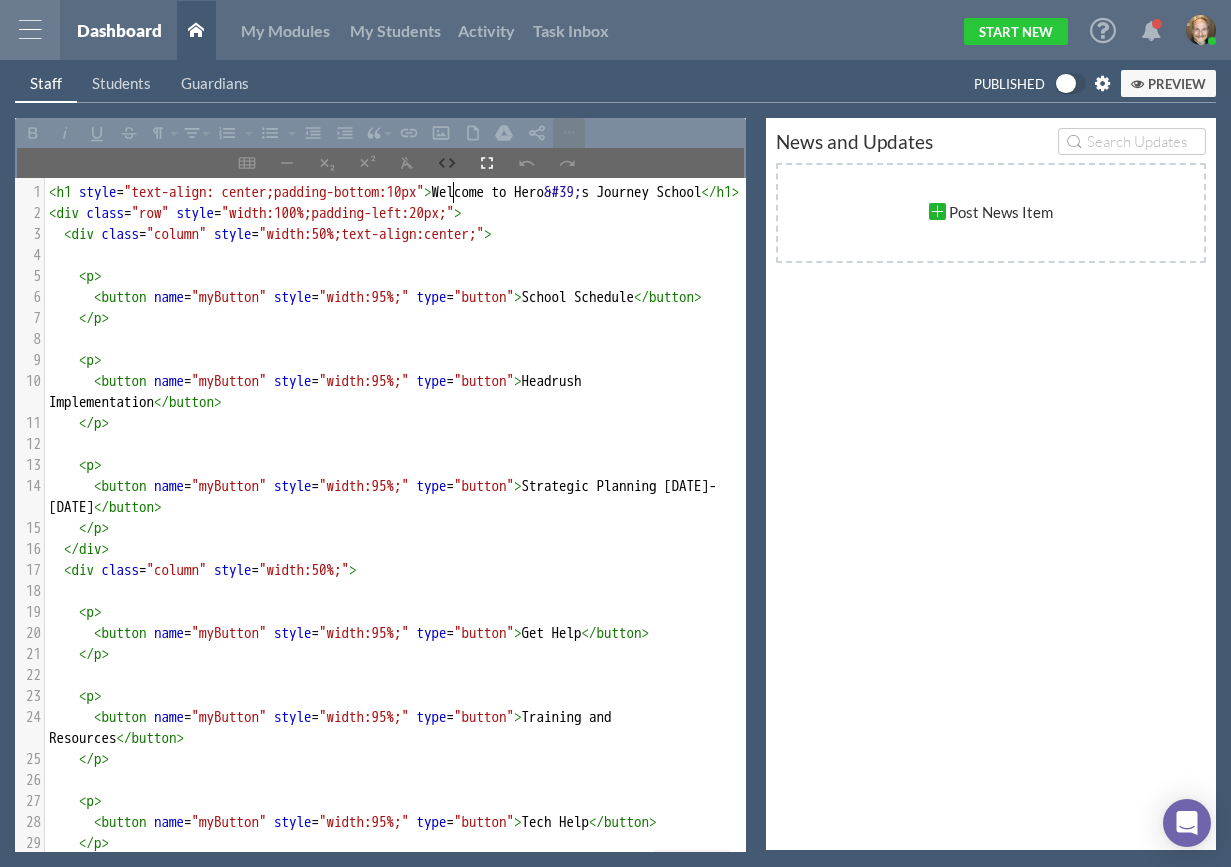 type on "padding-bottom:10px;" 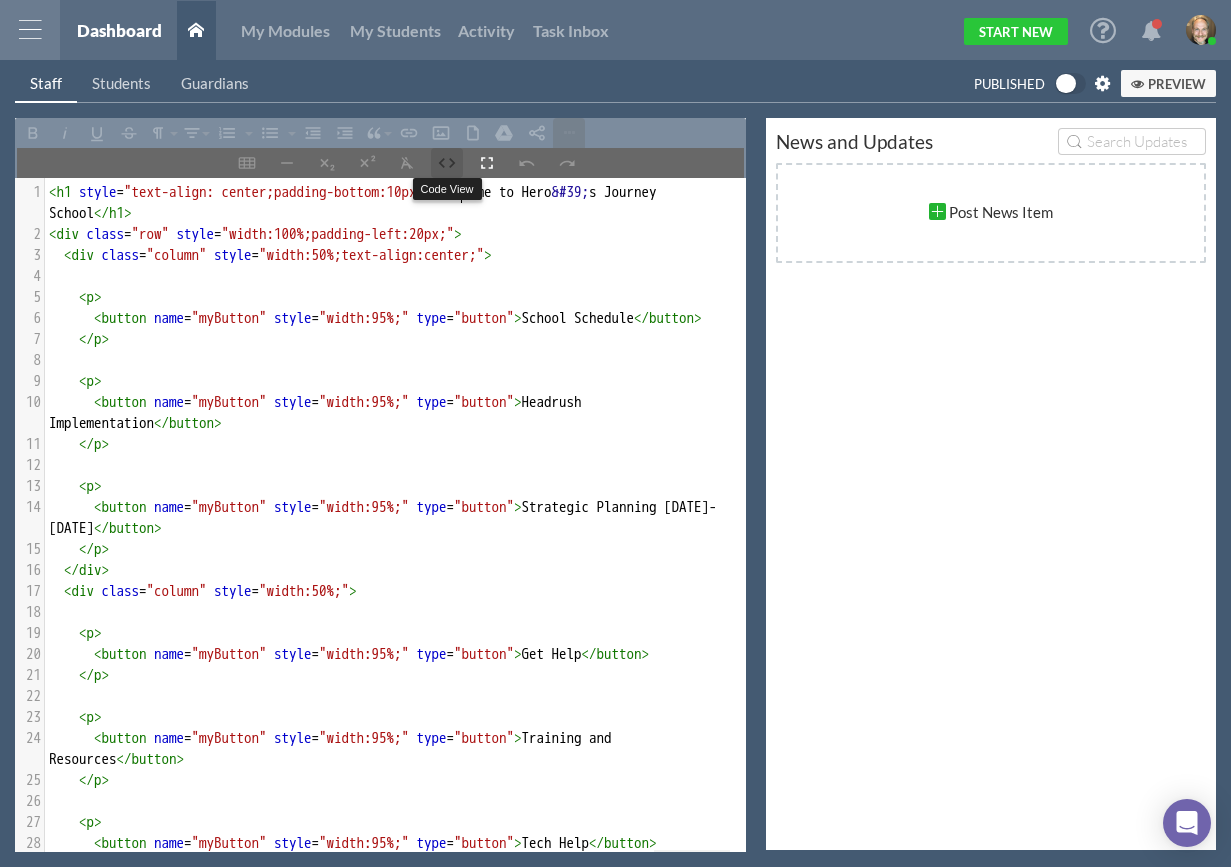 click 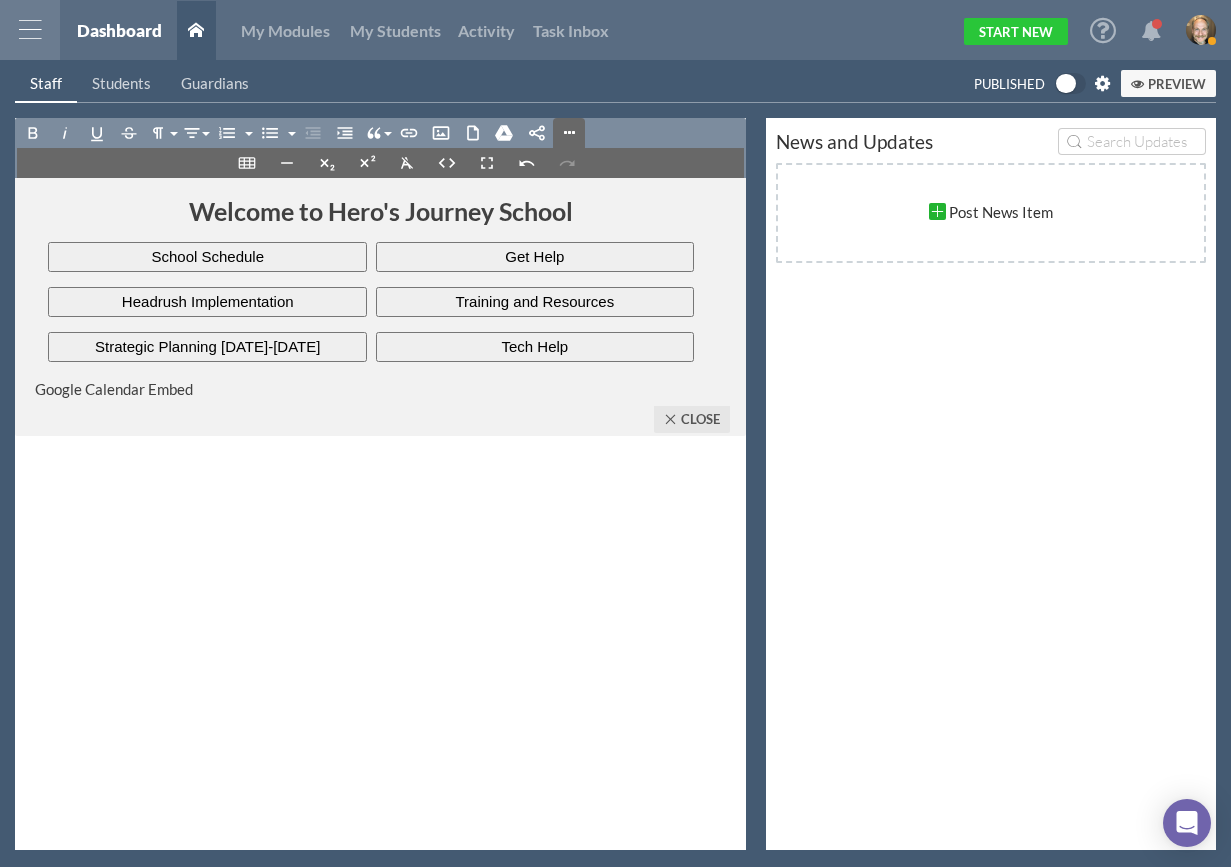 click on "Get Help Training and Resources Tech Help" 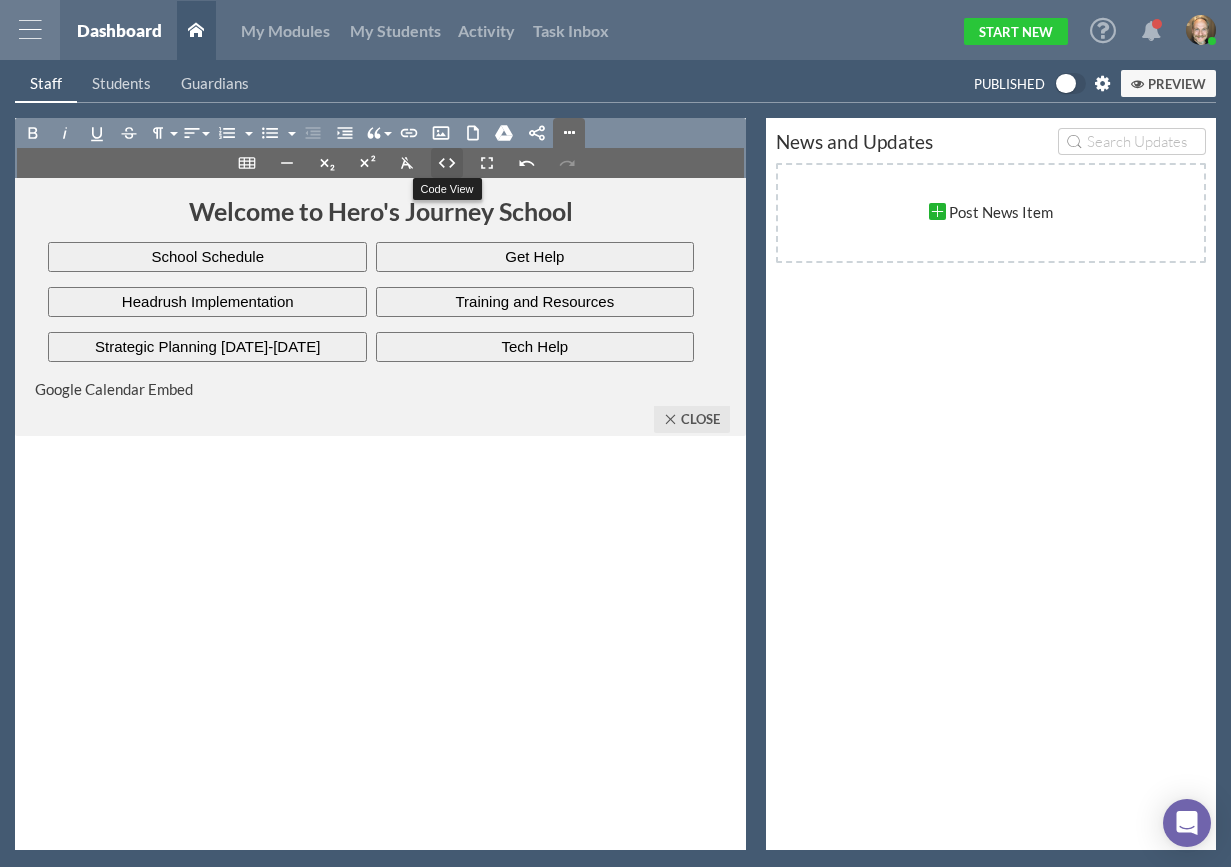 click 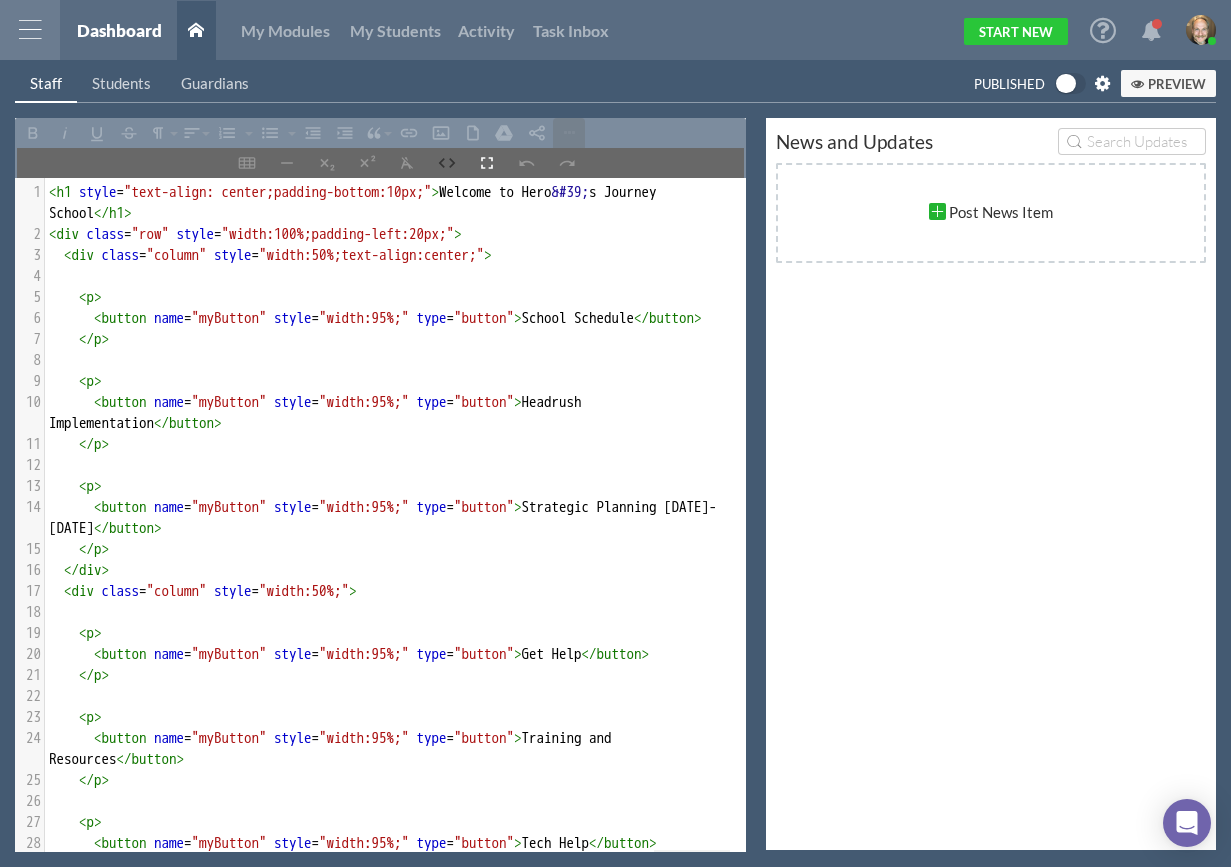 scroll, scrollTop: 25, scrollLeft: 0, axis: vertical 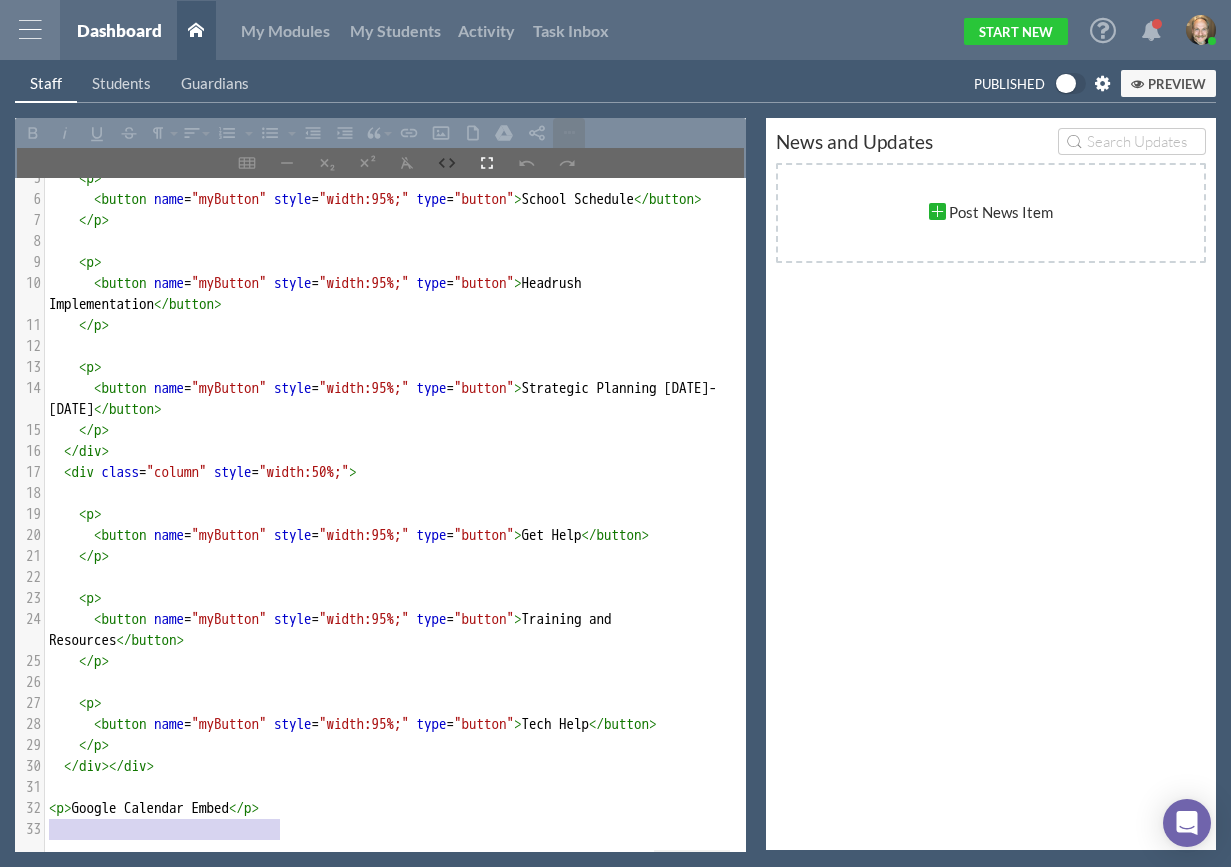 drag, startPoint x: 305, startPoint y: 815, endPoint x: 37, endPoint y: 811, distance: 268.02985 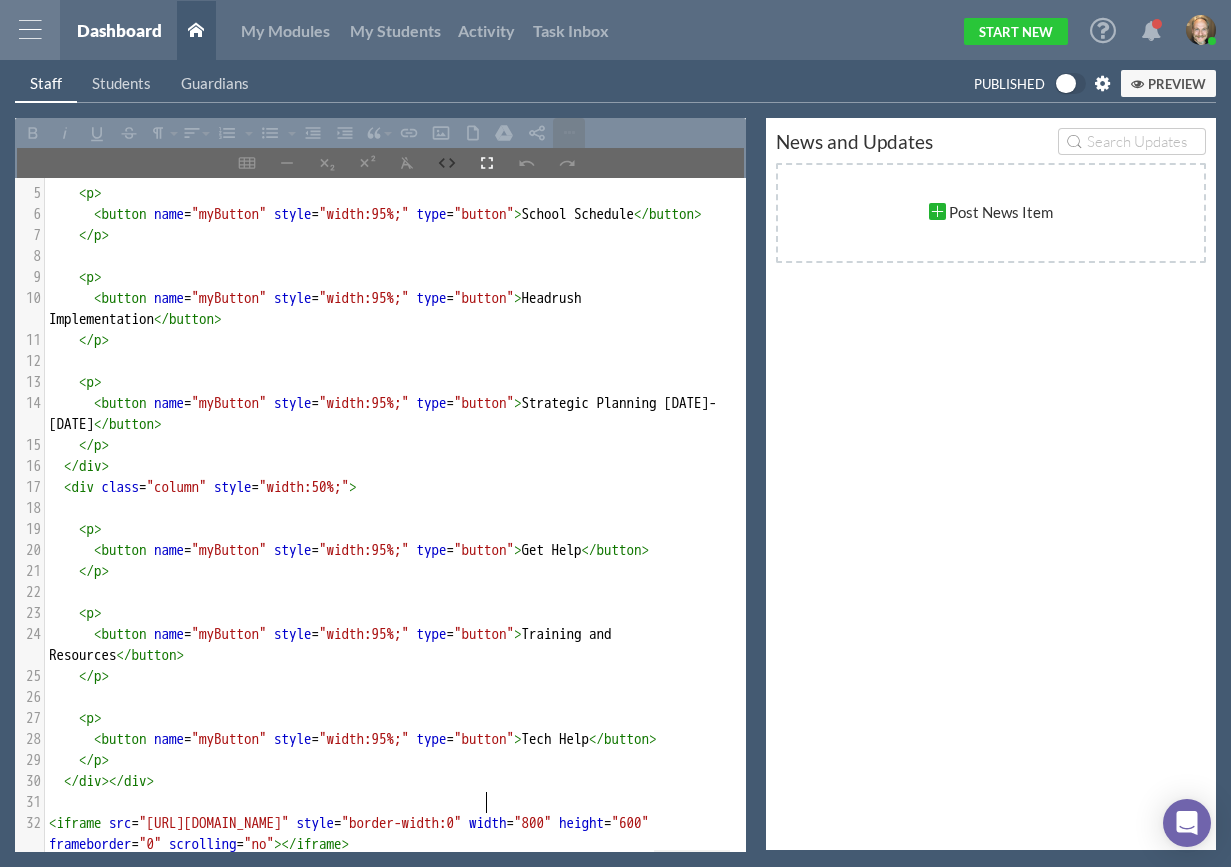 scroll, scrollTop: 65, scrollLeft: 0, axis: vertical 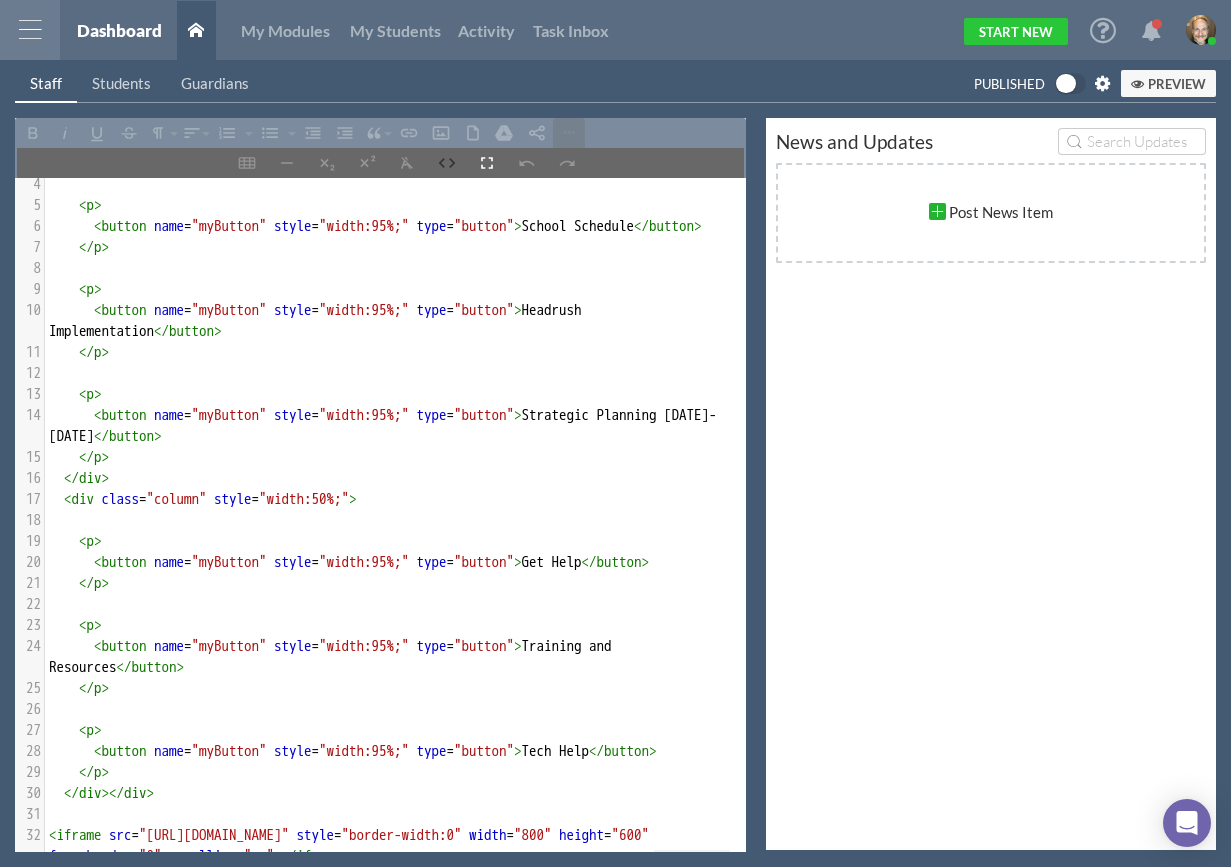 drag, startPoint x: 1071, startPoint y: 792, endPoint x: 1095, endPoint y: 794, distance: 24.083189 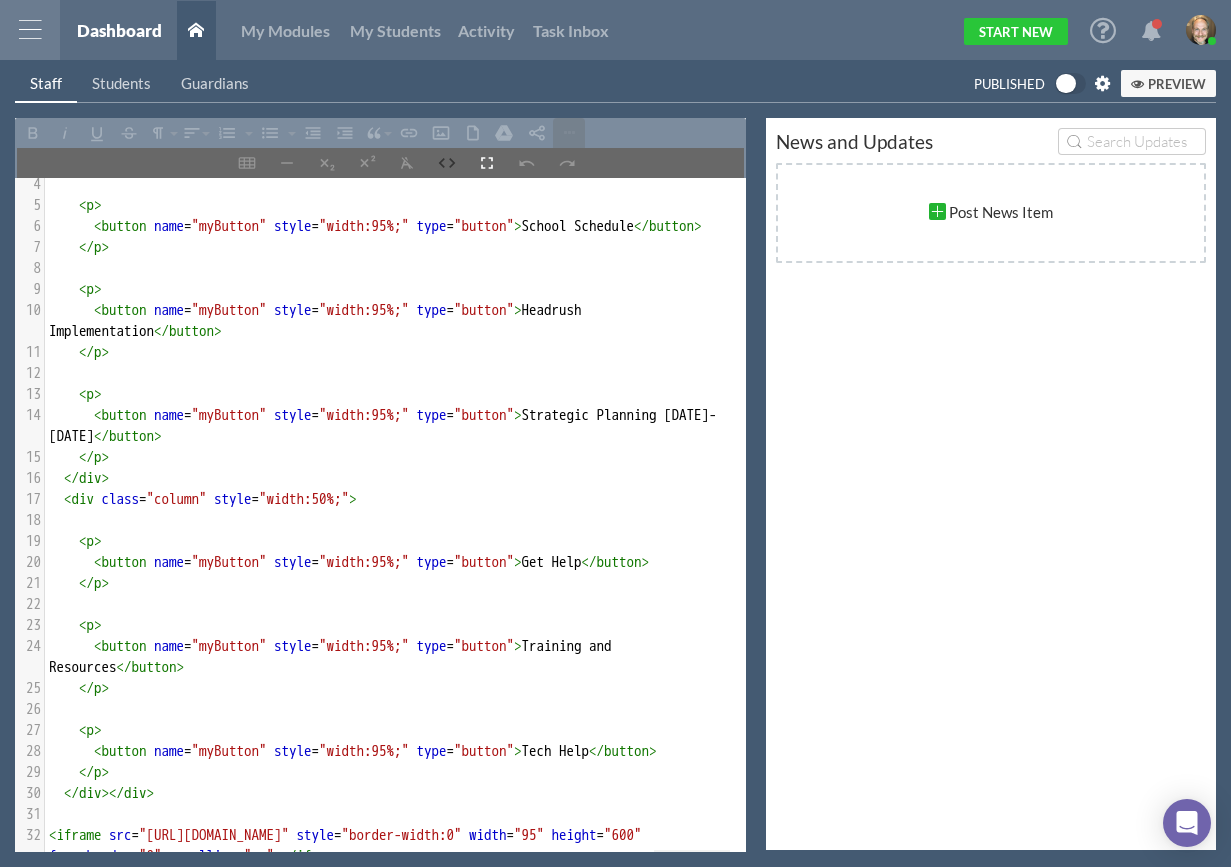 scroll, scrollTop: 7, scrollLeft: 30, axis: both 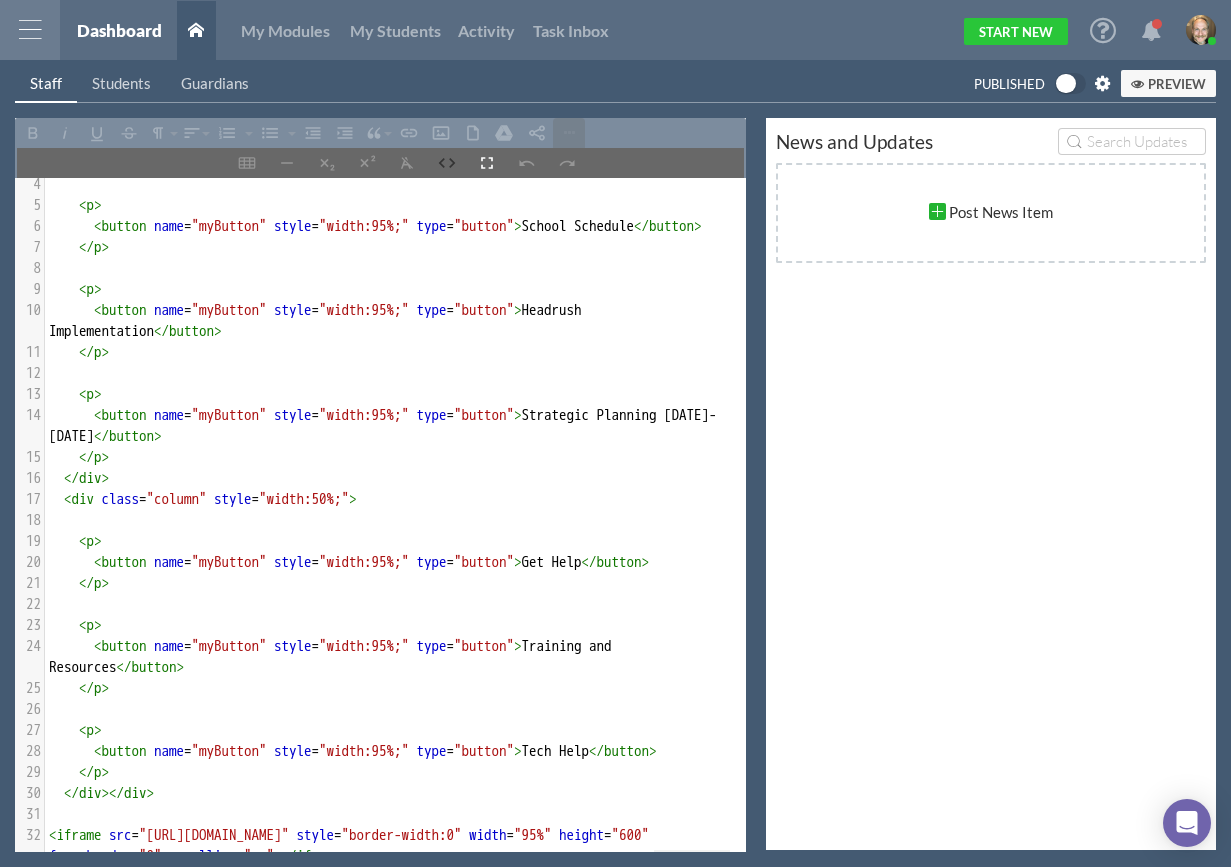 type on "95%;" 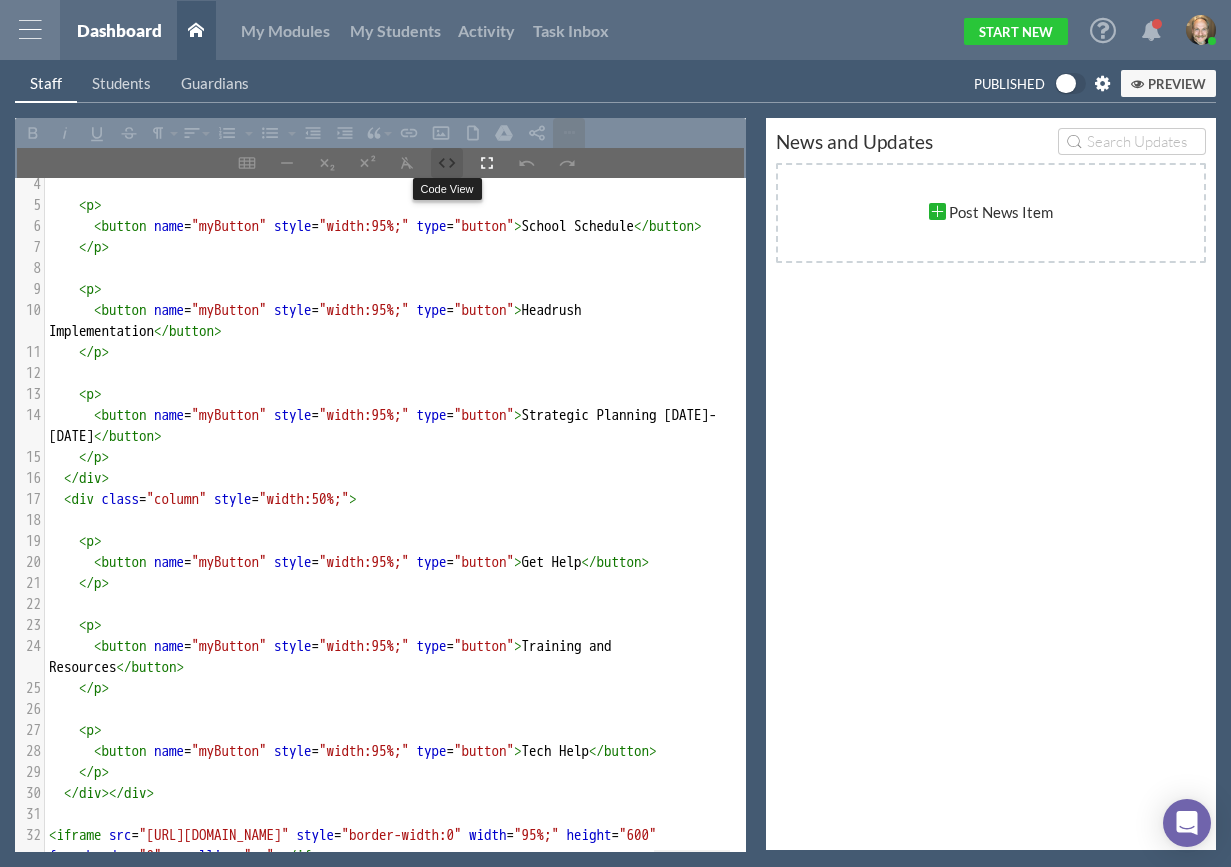 click 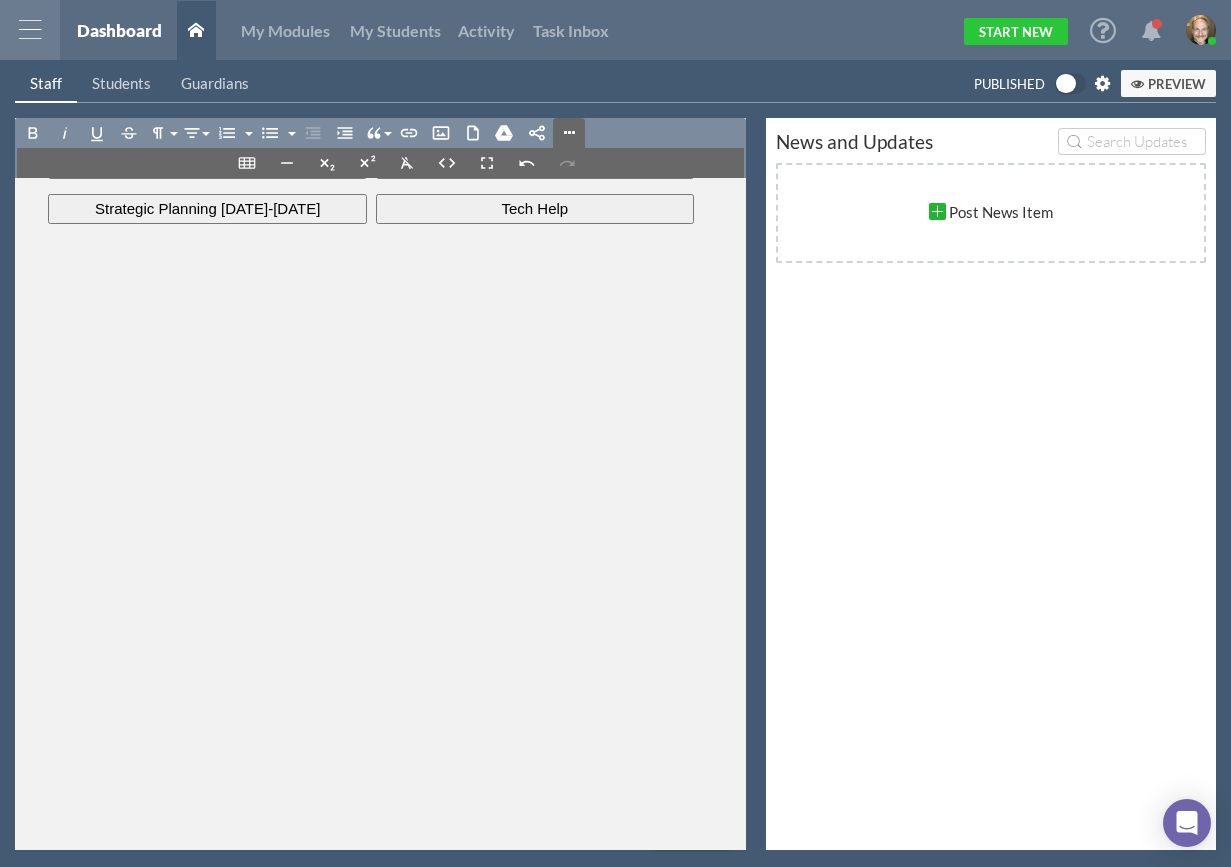 scroll, scrollTop: 0, scrollLeft: 0, axis: both 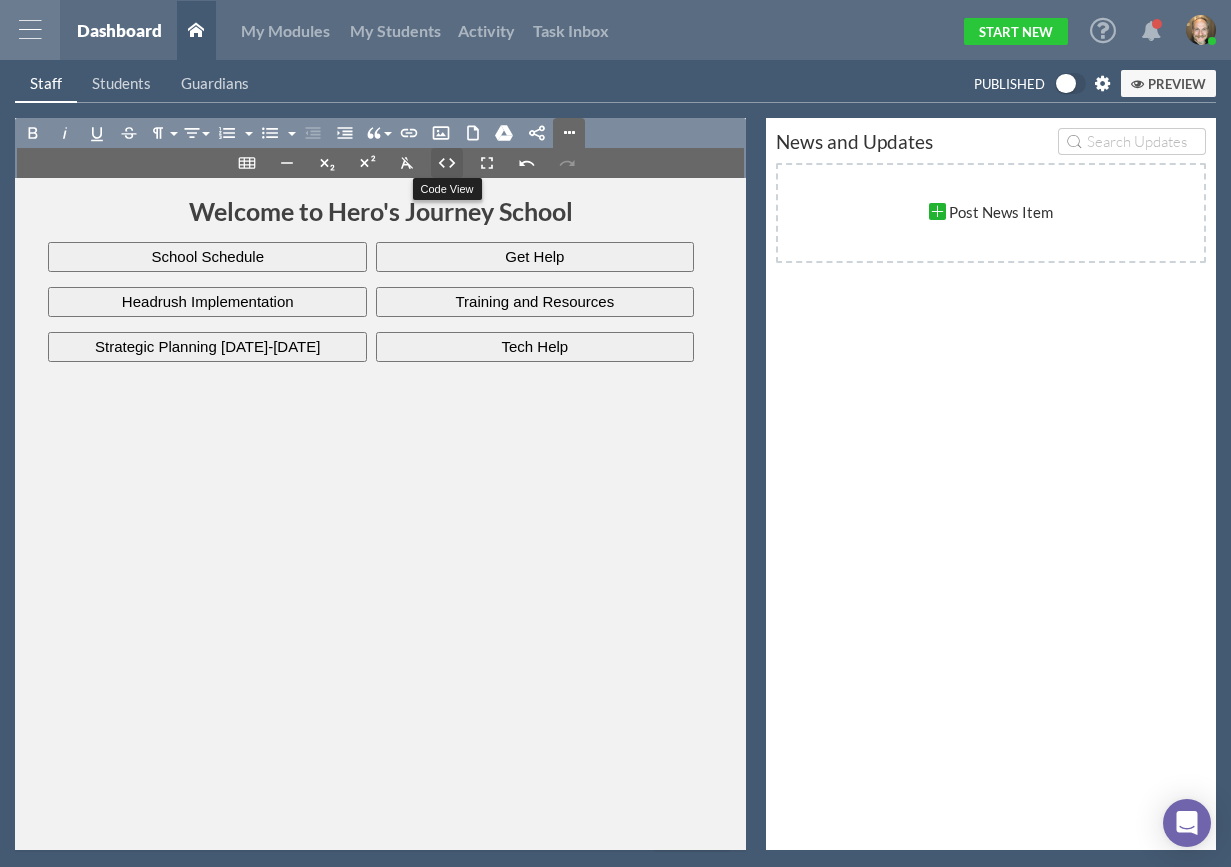 click 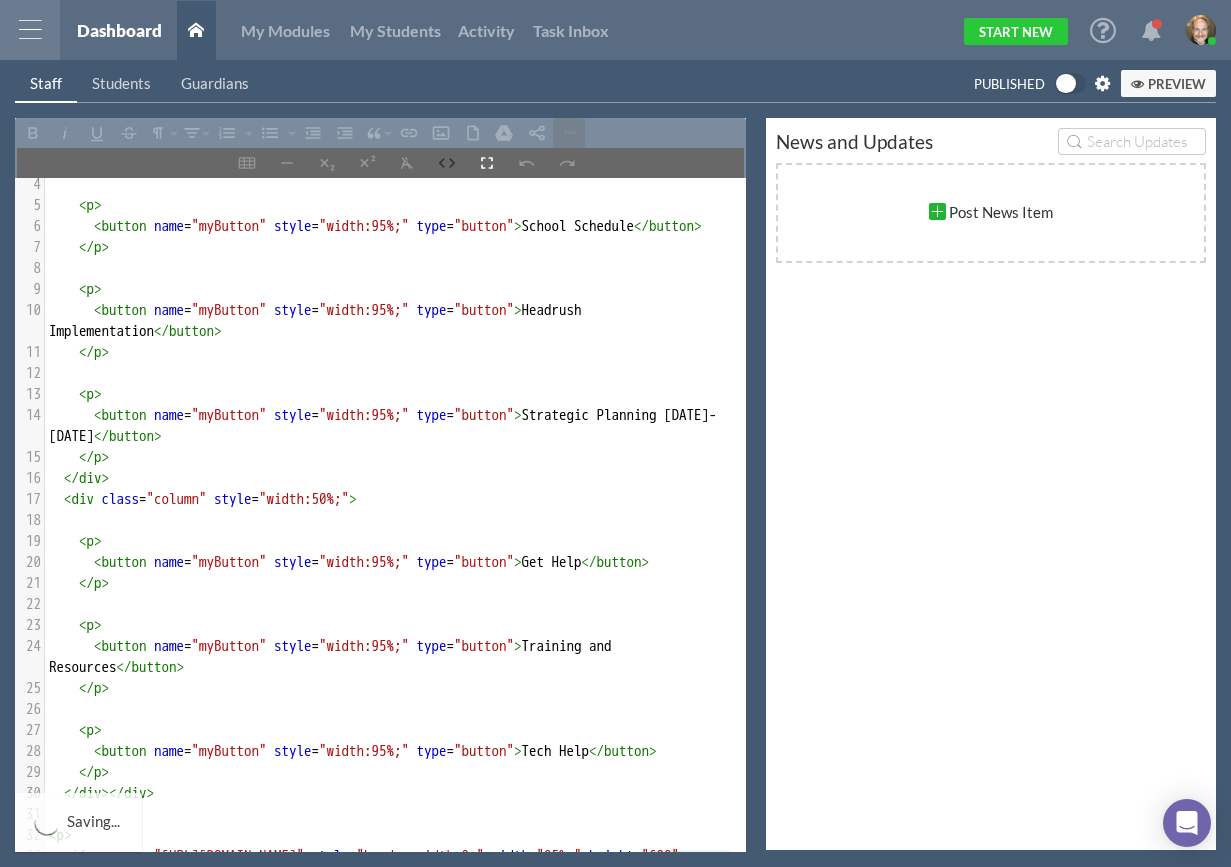 scroll, scrollTop: 0, scrollLeft: 0, axis: both 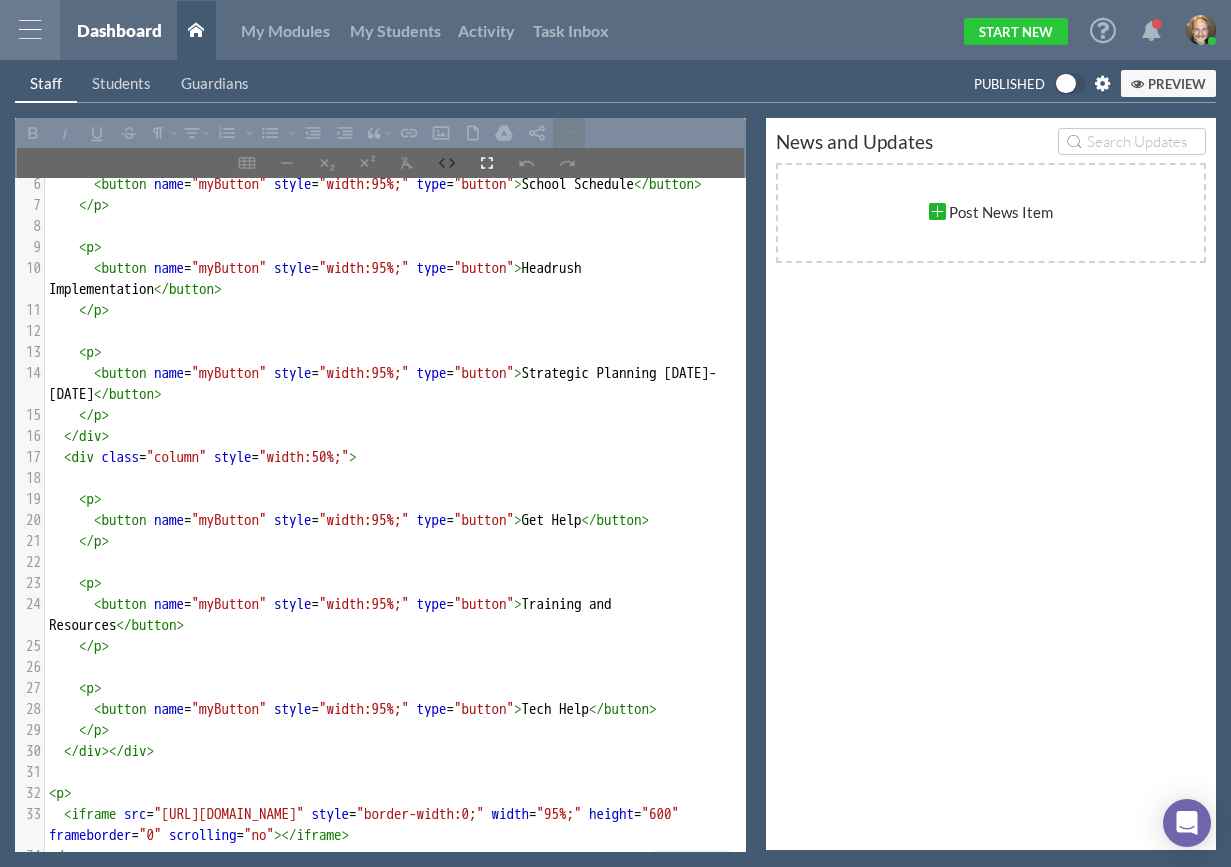 type on "9" 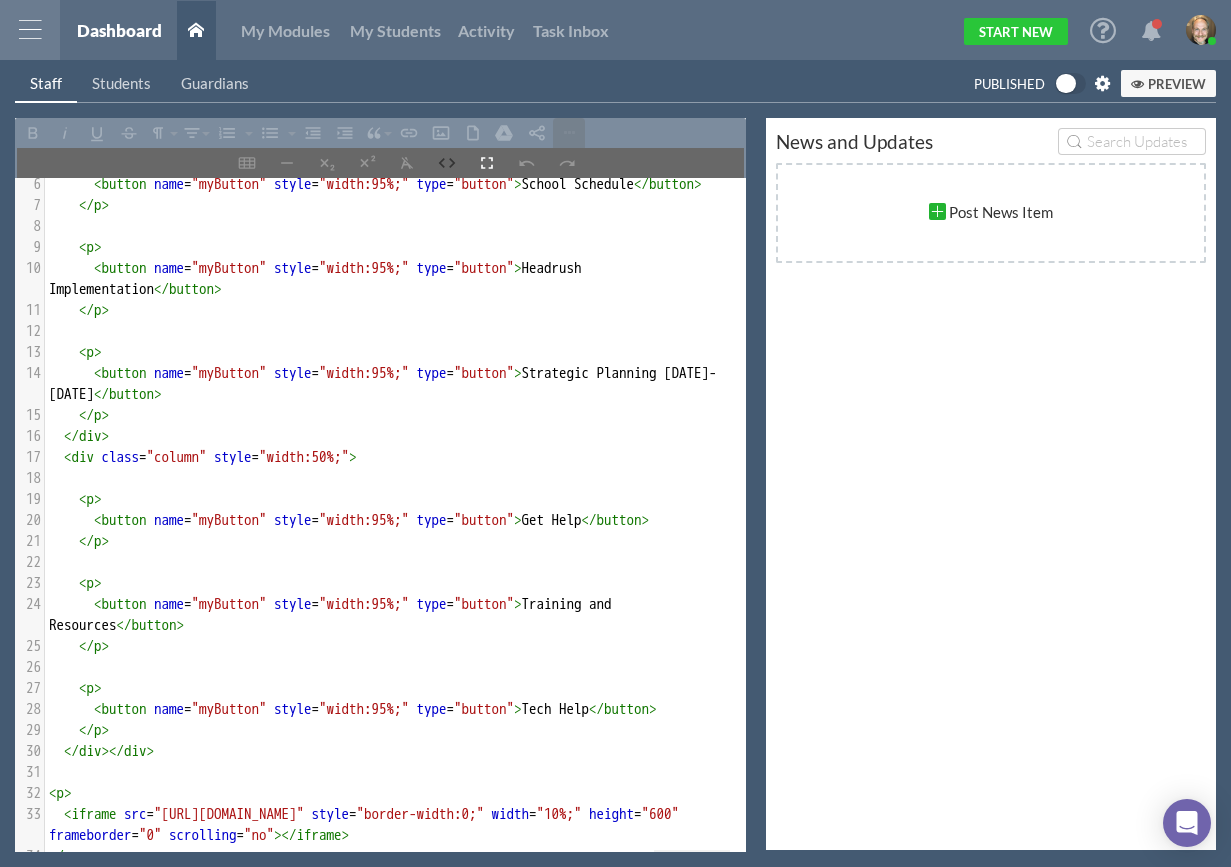 scroll, scrollTop: 7, scrollLeft: 24, axis: both 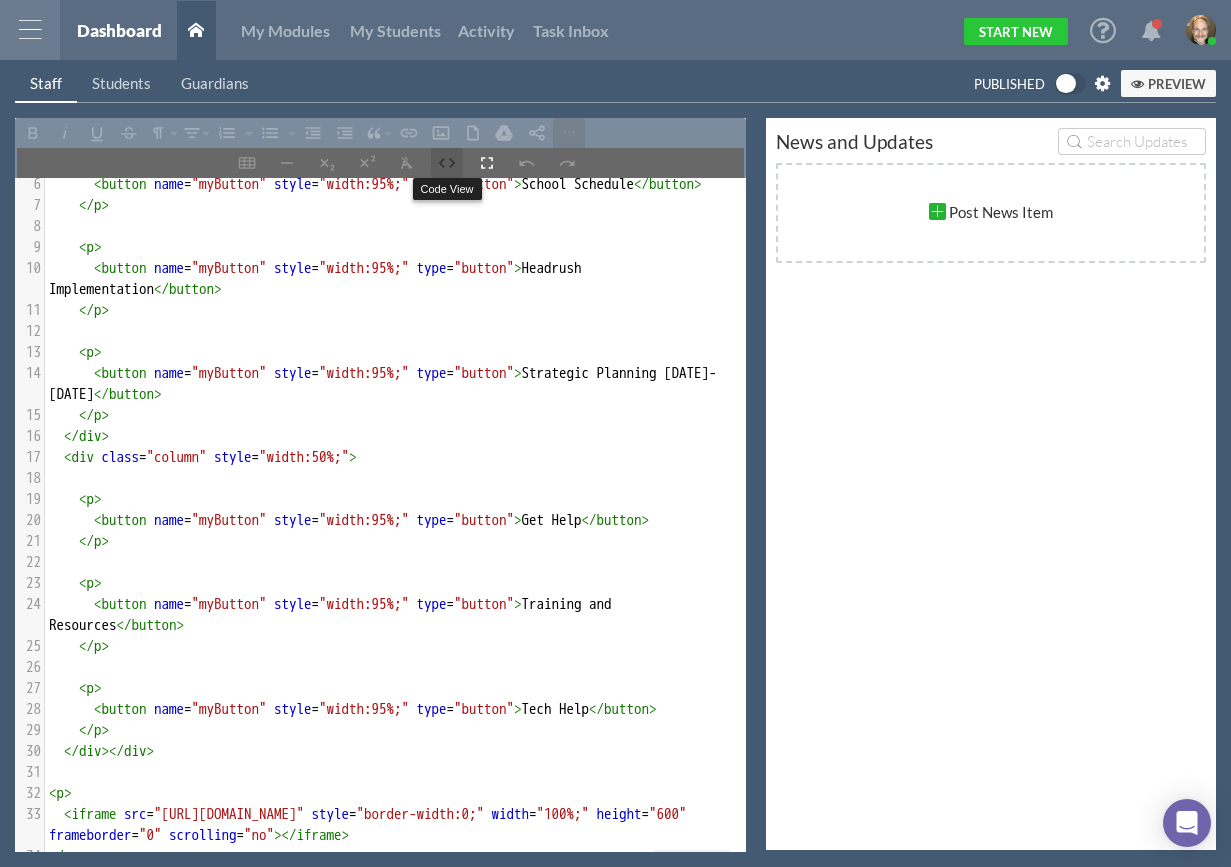 click 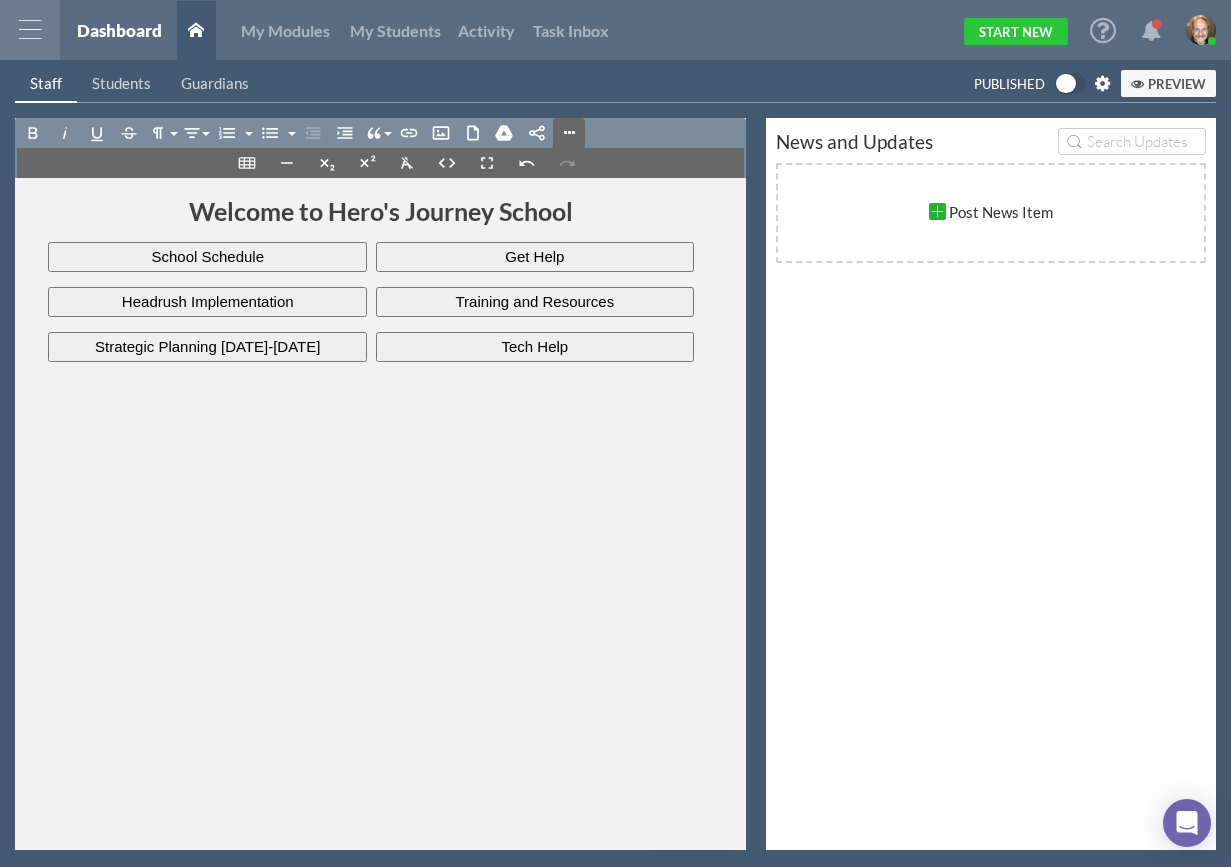 click on "Preview" at bounding box center [1168, 84] 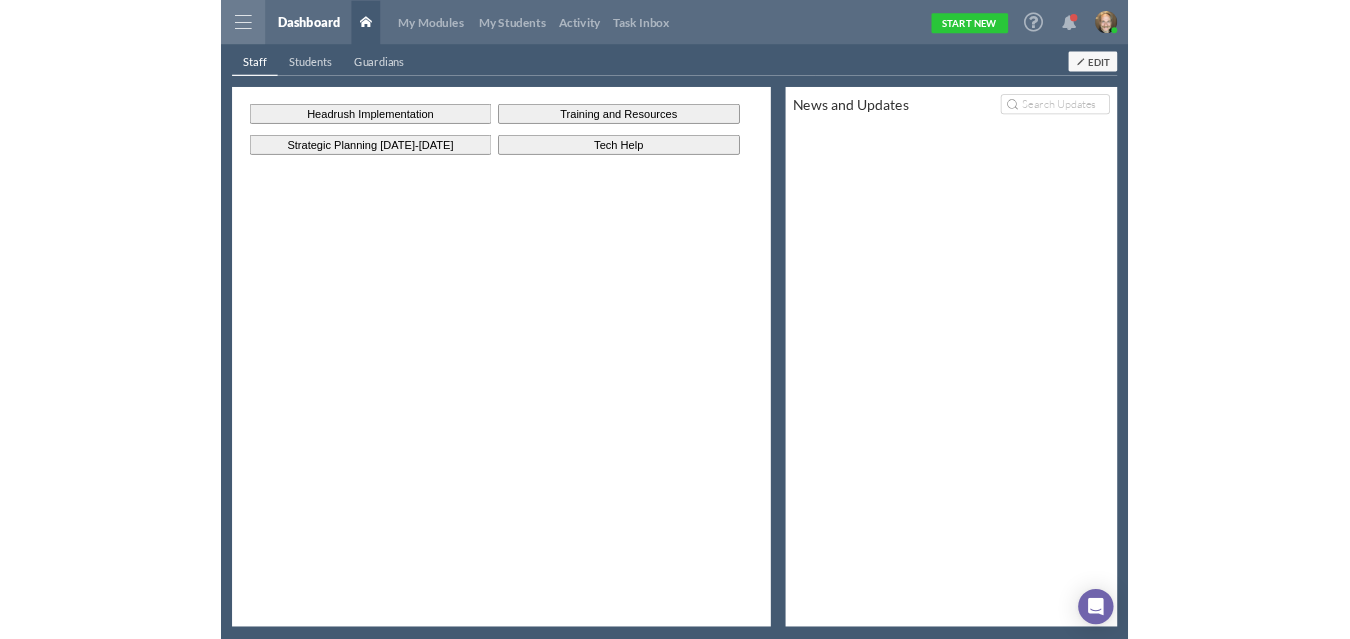 scroll, scrollTop: 0, scrollLeft: 0, axis: both 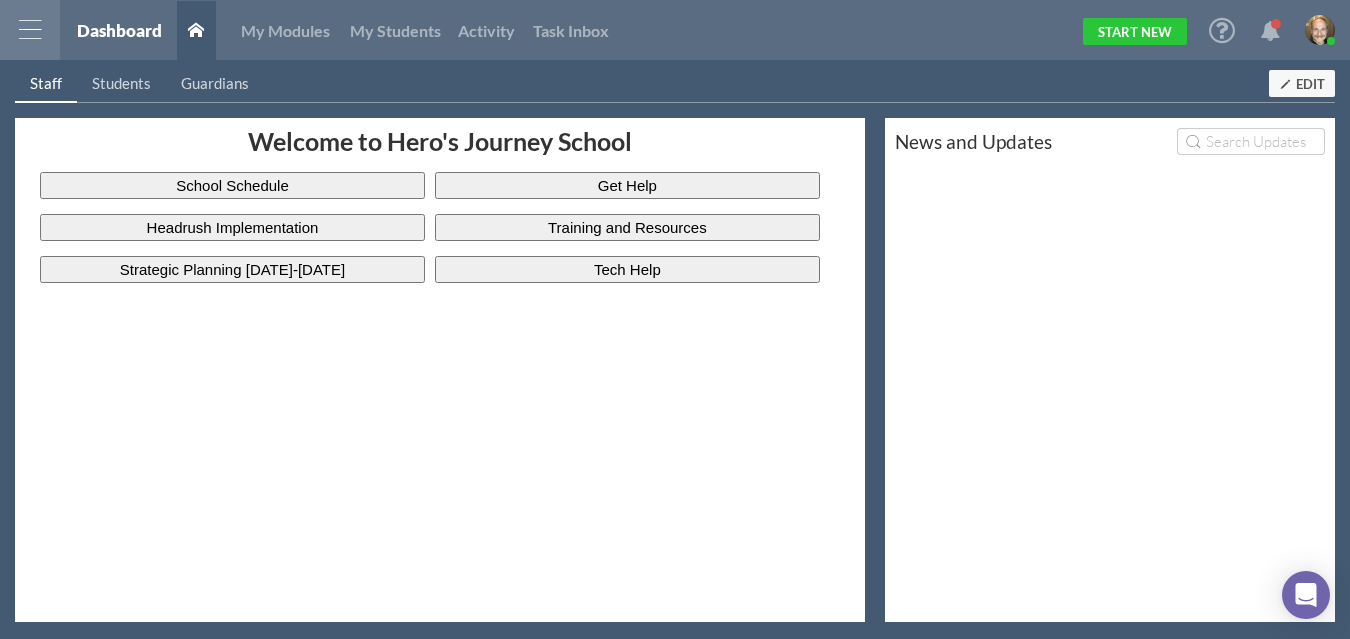 click on "Staff Students Guardians" at bounding box center [450, 84] 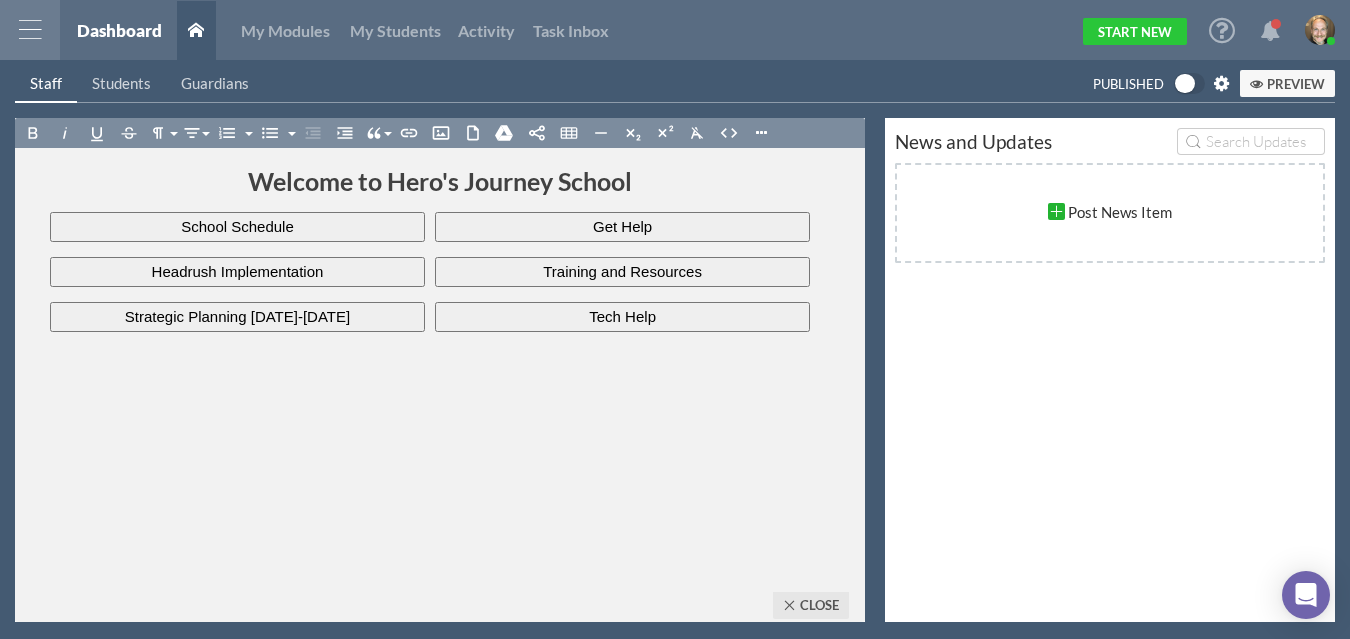 click on "Post News Item" at bounding box center (1110, 212) 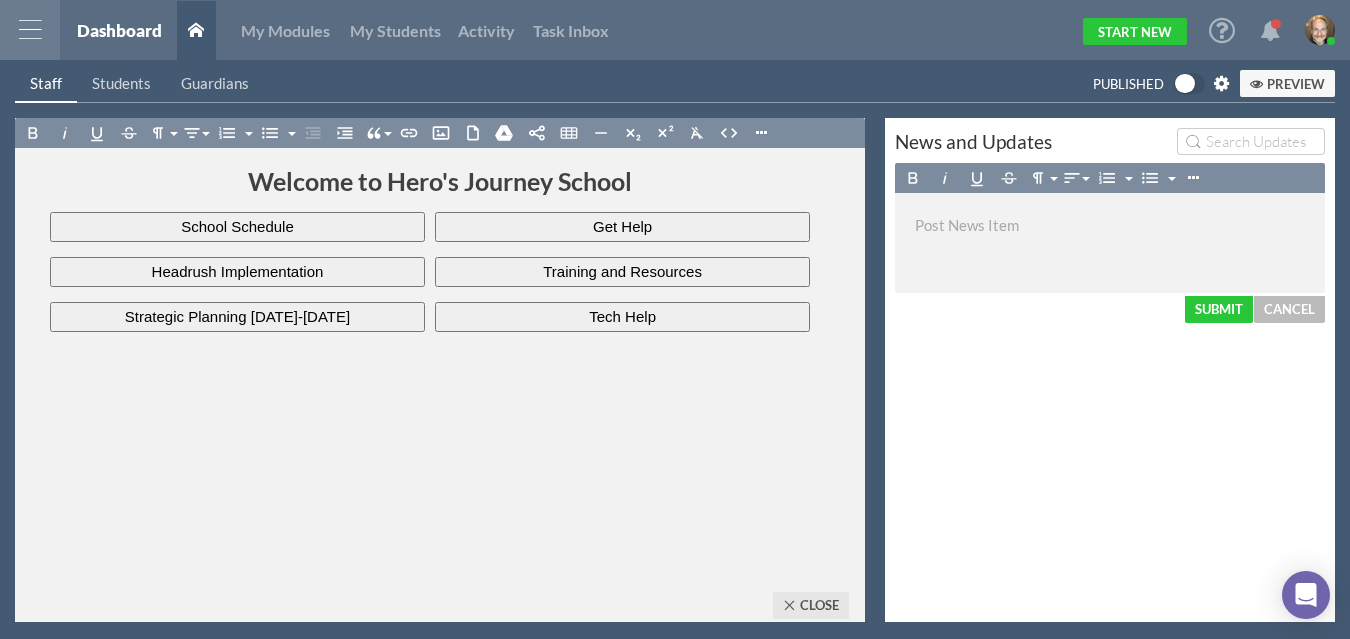click at bounding box center [1110, 225] 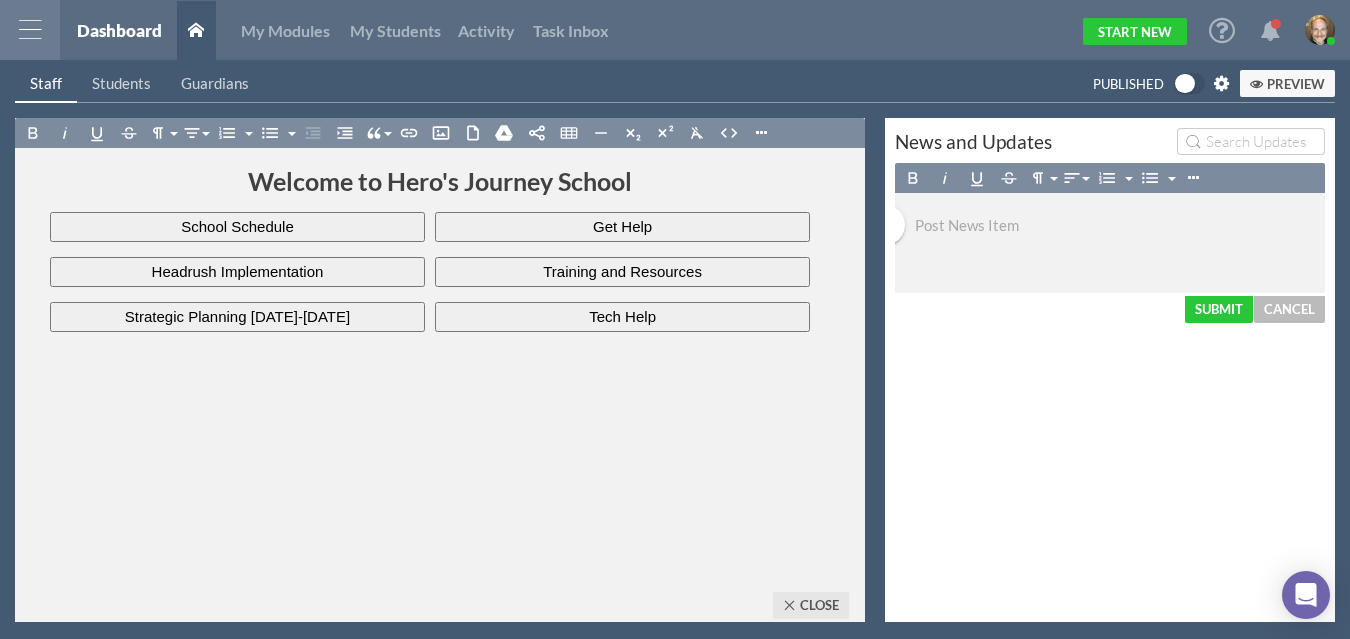 type 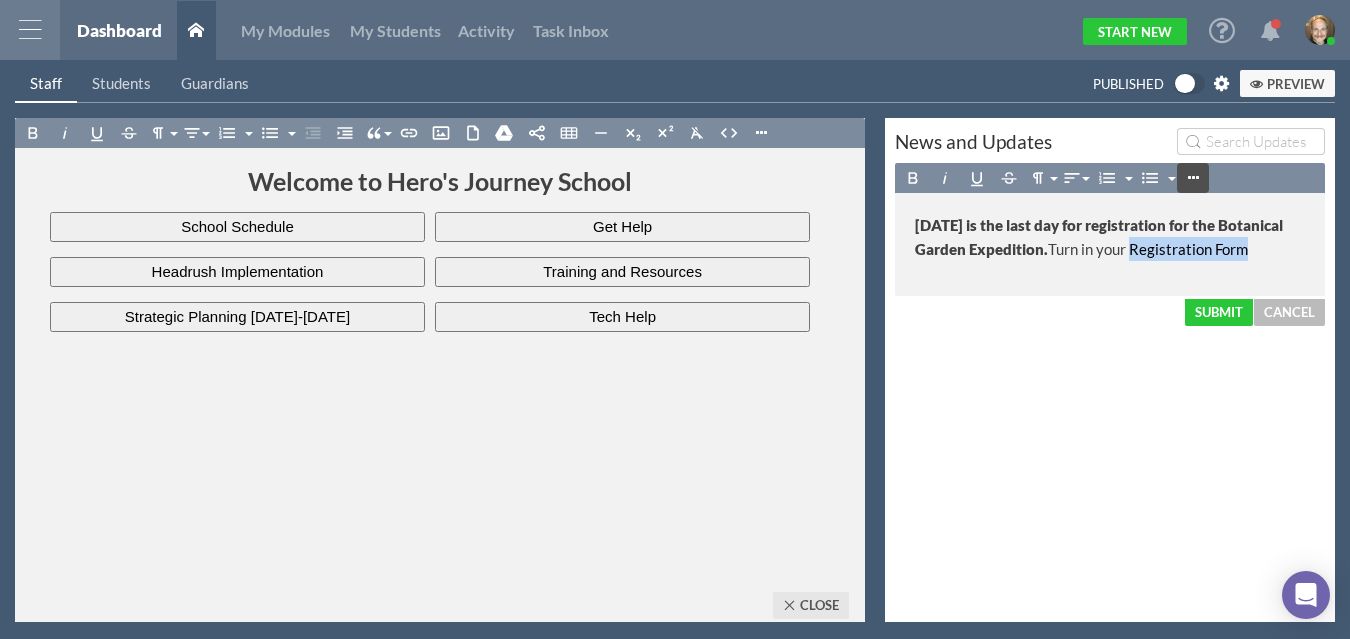 click at bounding box center (1193, 178) 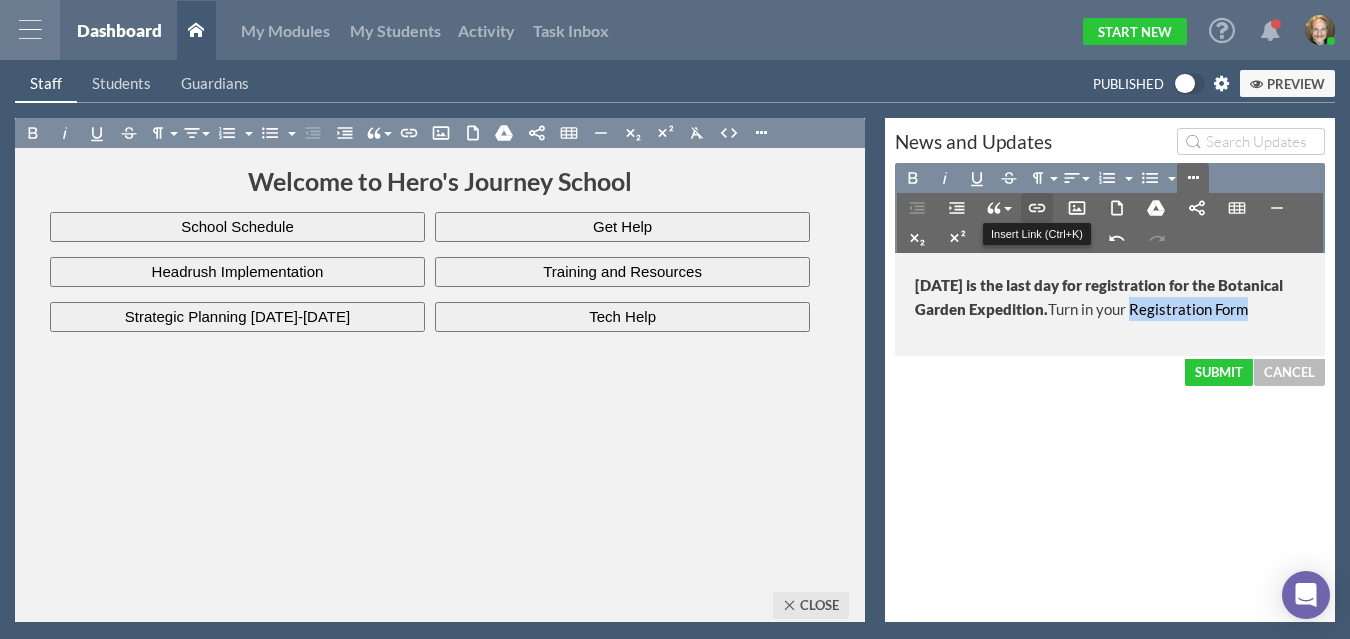 click 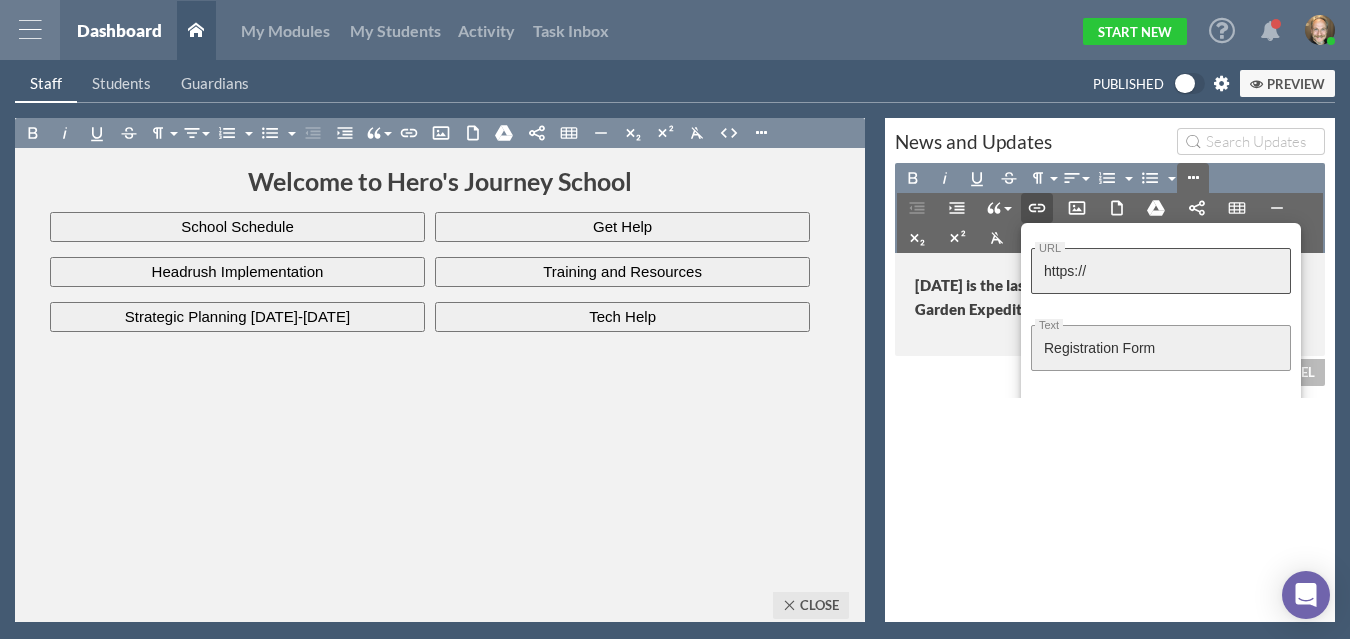 type on "https://#" 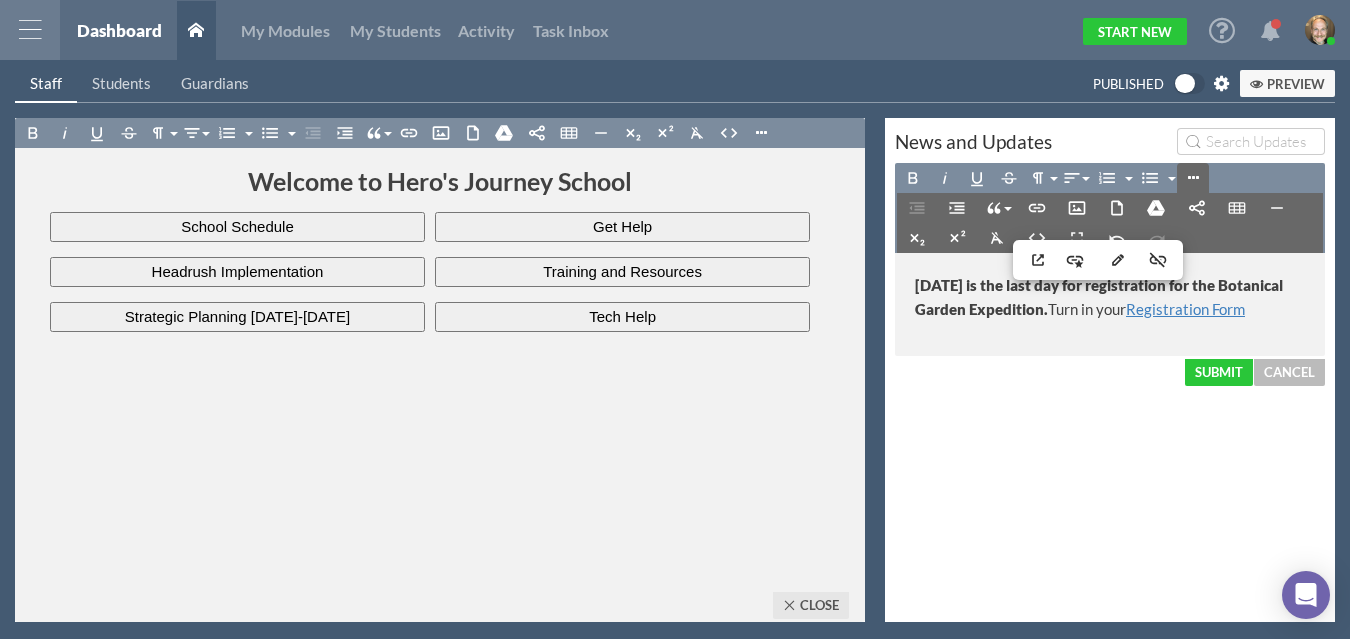 click on "[DATE] is the last day for registration for the Botanical Garden Expedition.  Turn in your  Registration Form" at bounding box center (1110, 297) 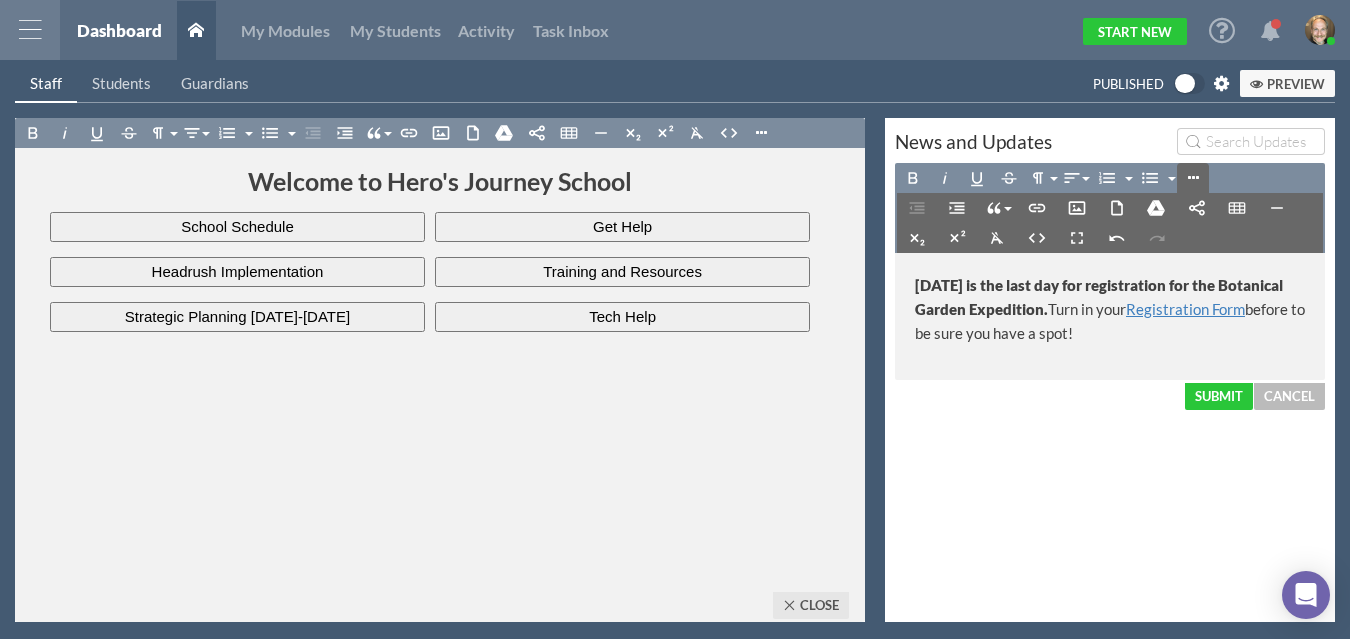 click on "[DATE] is the last day for registration for the Botanical Garden Expedition.  Turn in your  Registration Form  before to be sure you have a spot!" at bounding box center (1110, 309) 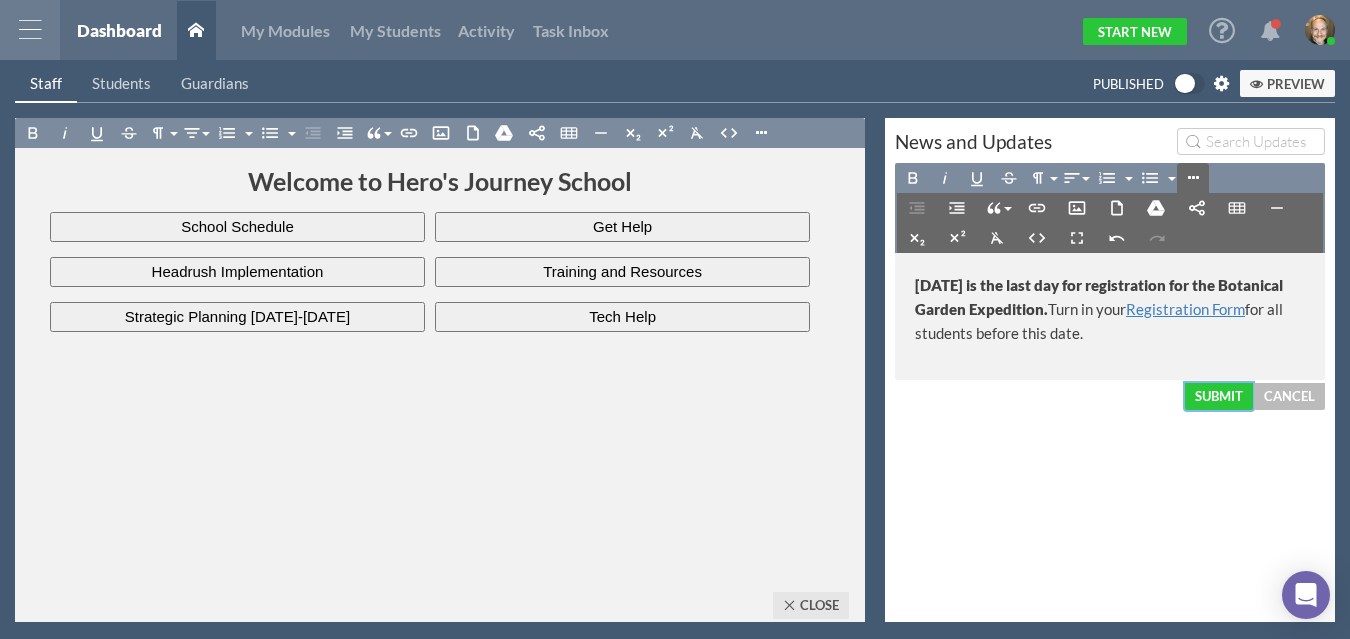 click on "Submit" at bounding box center [1219, 396] 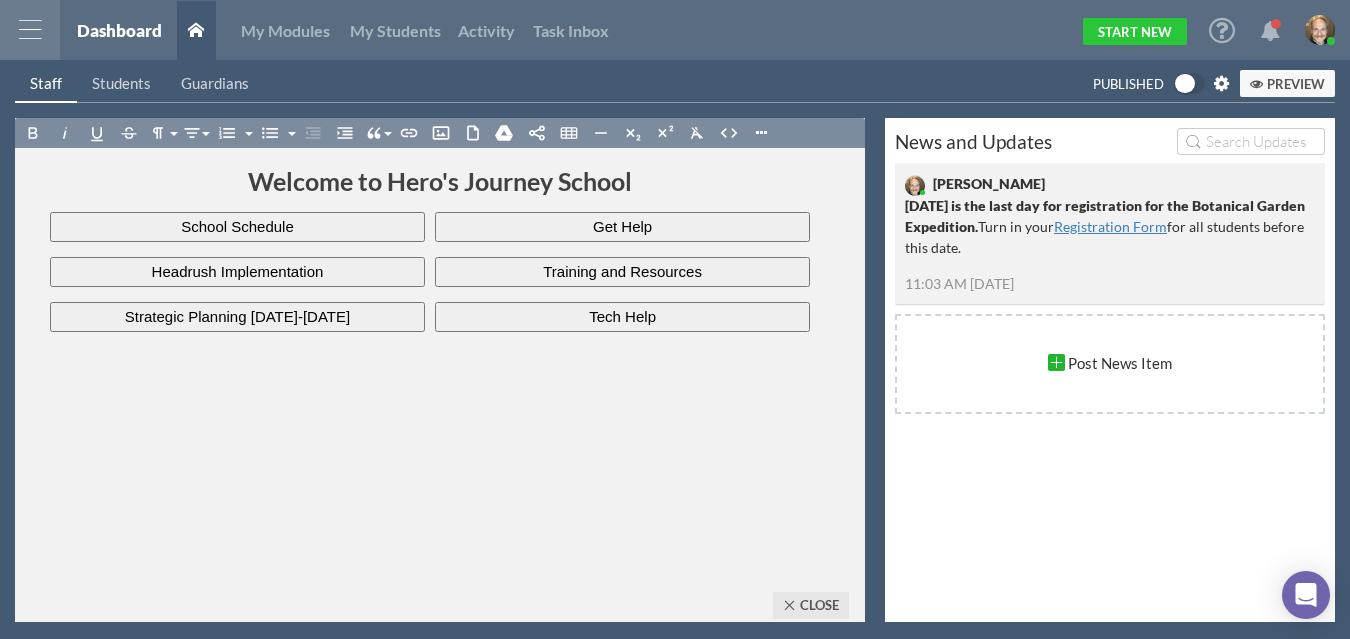 click on "Post News Item" at bounding box center (1110, 364) 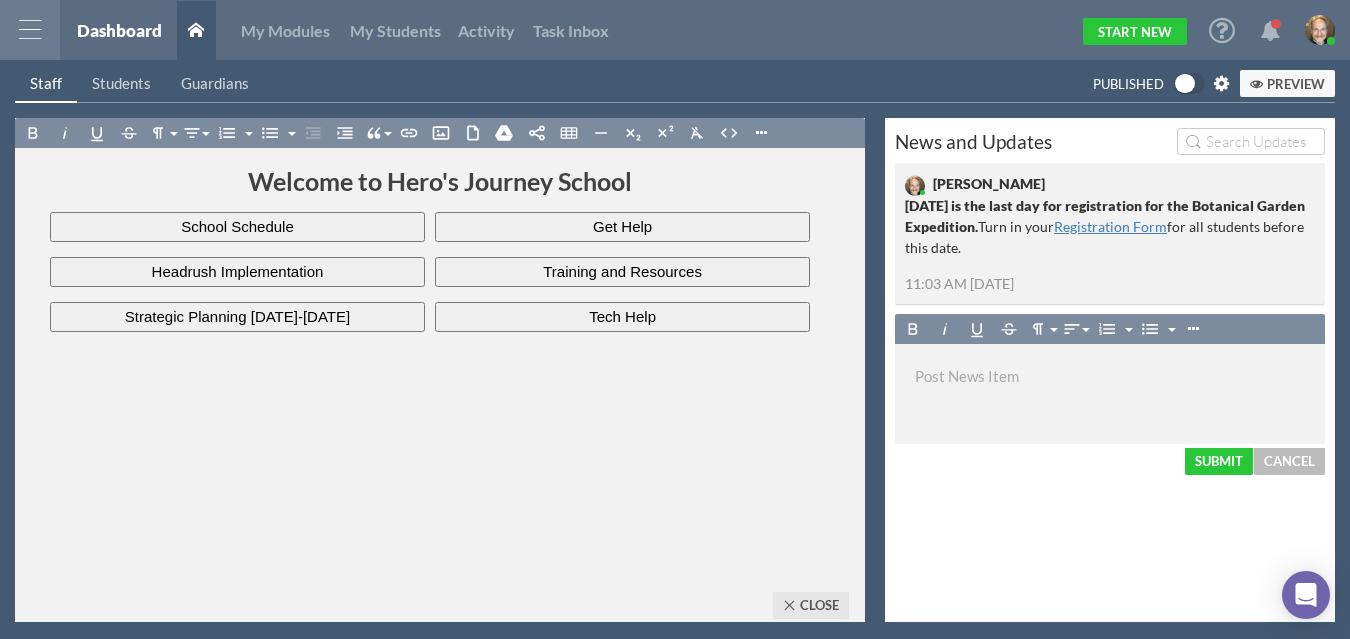 type 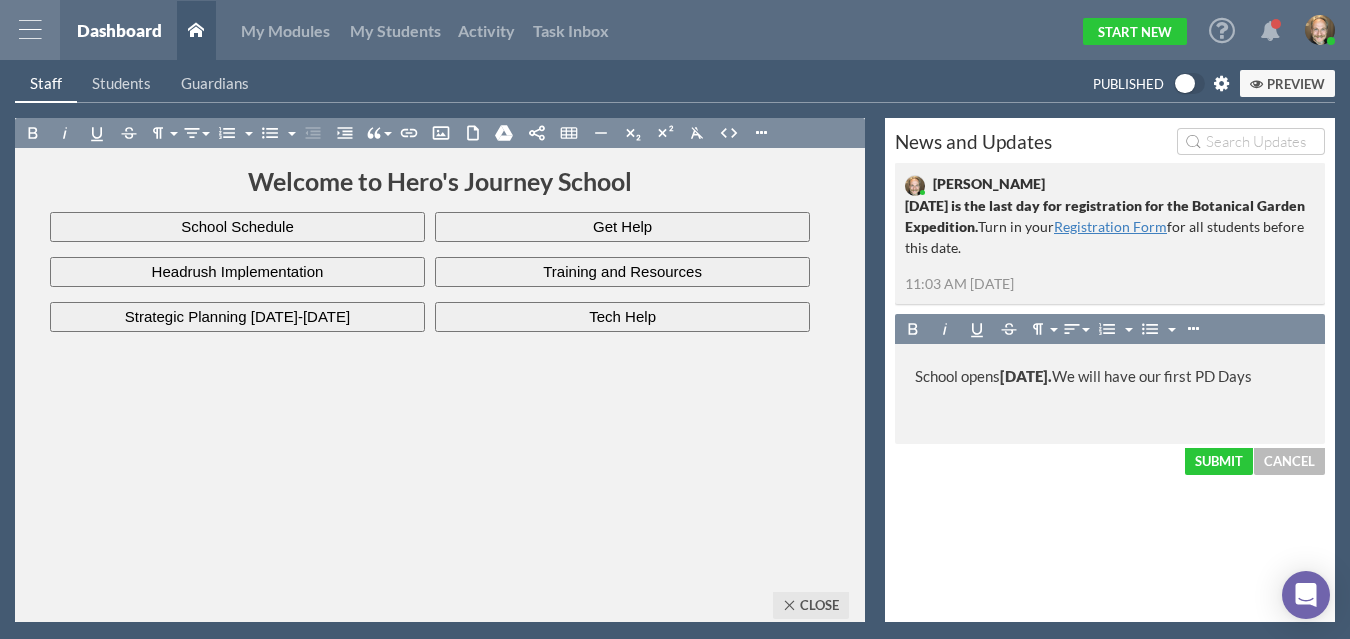 scroll, scrollTop: 366, scrollLeft: 0, axis: vertical 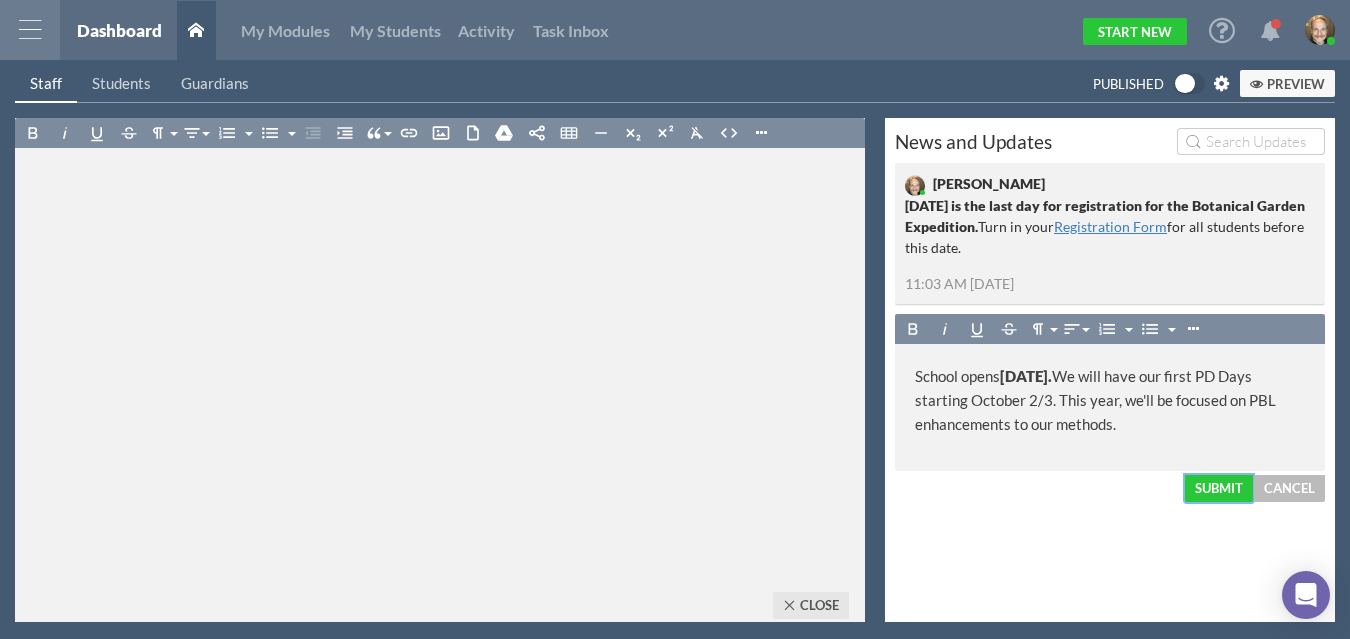click on "Submit" at bounding box center [1219, 488] 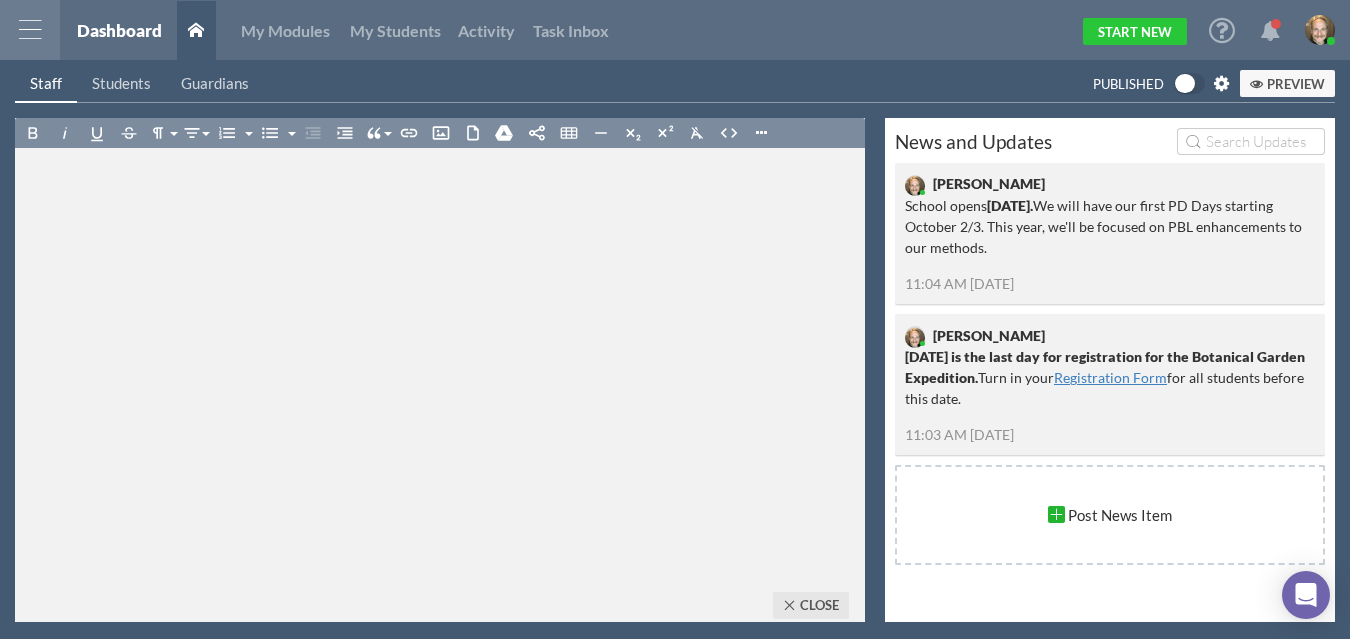 scroll, scrollTop: 0, scrollLeft: 0, axis: both 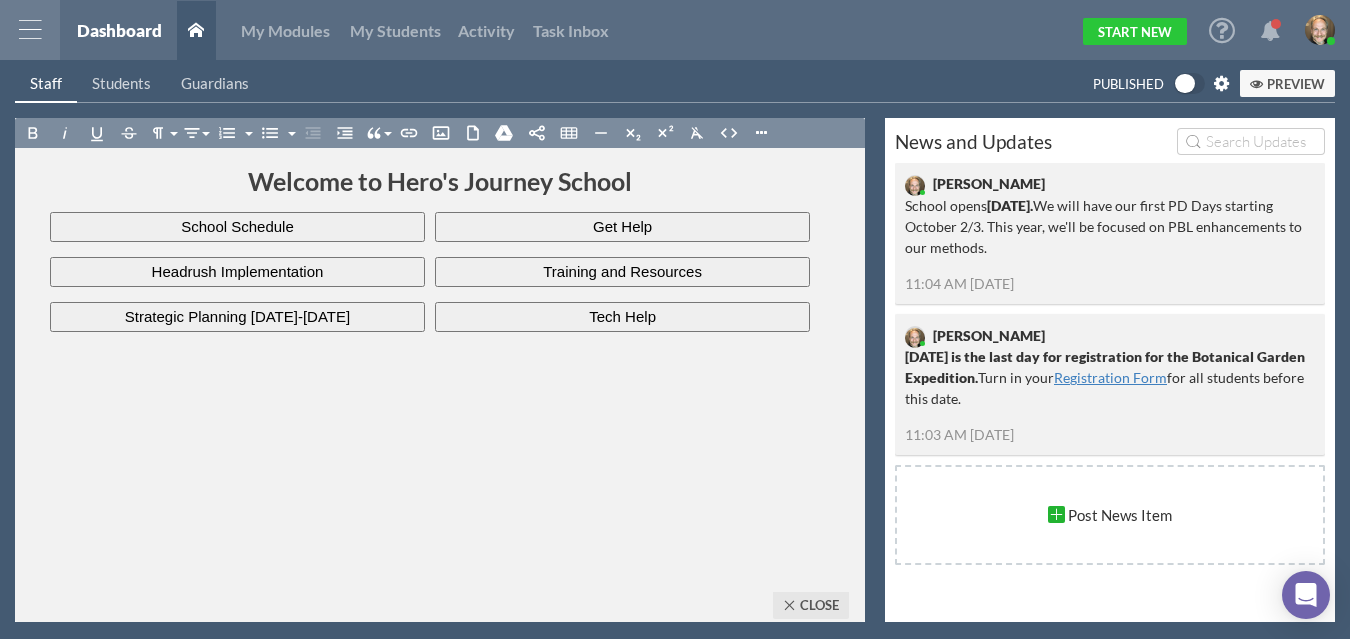 click on "Preview" at bounding box center [1287, 83] 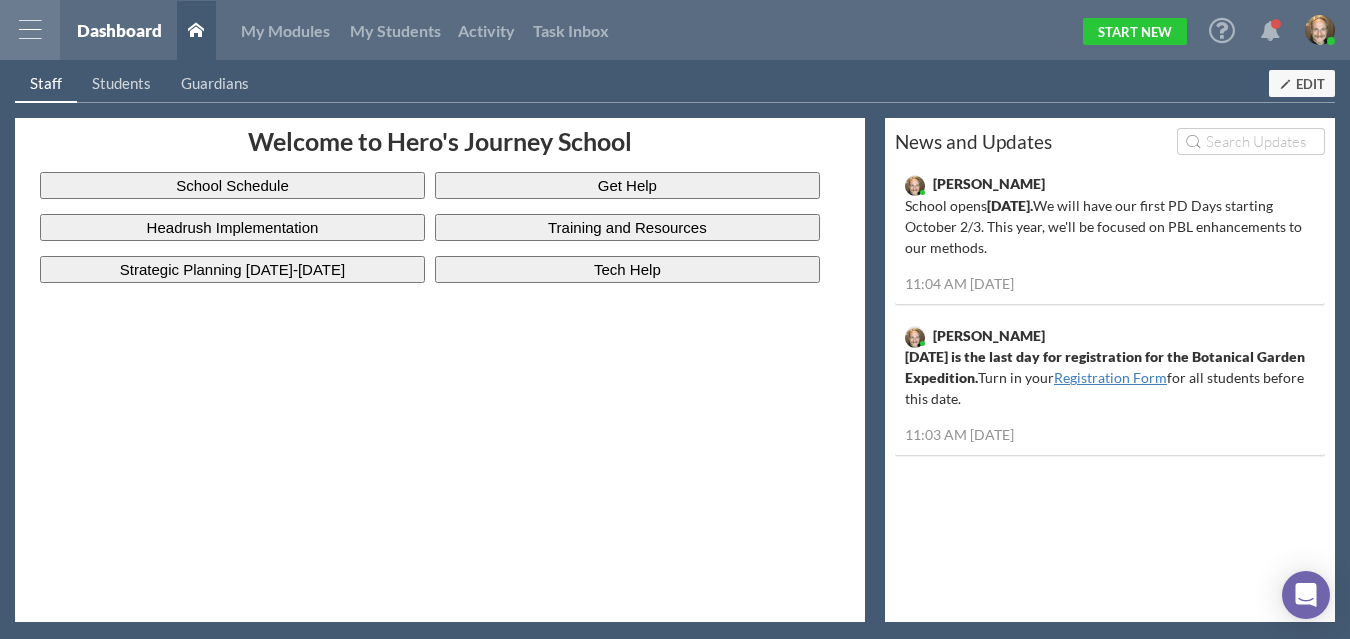 click on "Dashboard My Modules My Students Activity Task Inbox Start New" at bounding box center (697, 30) 